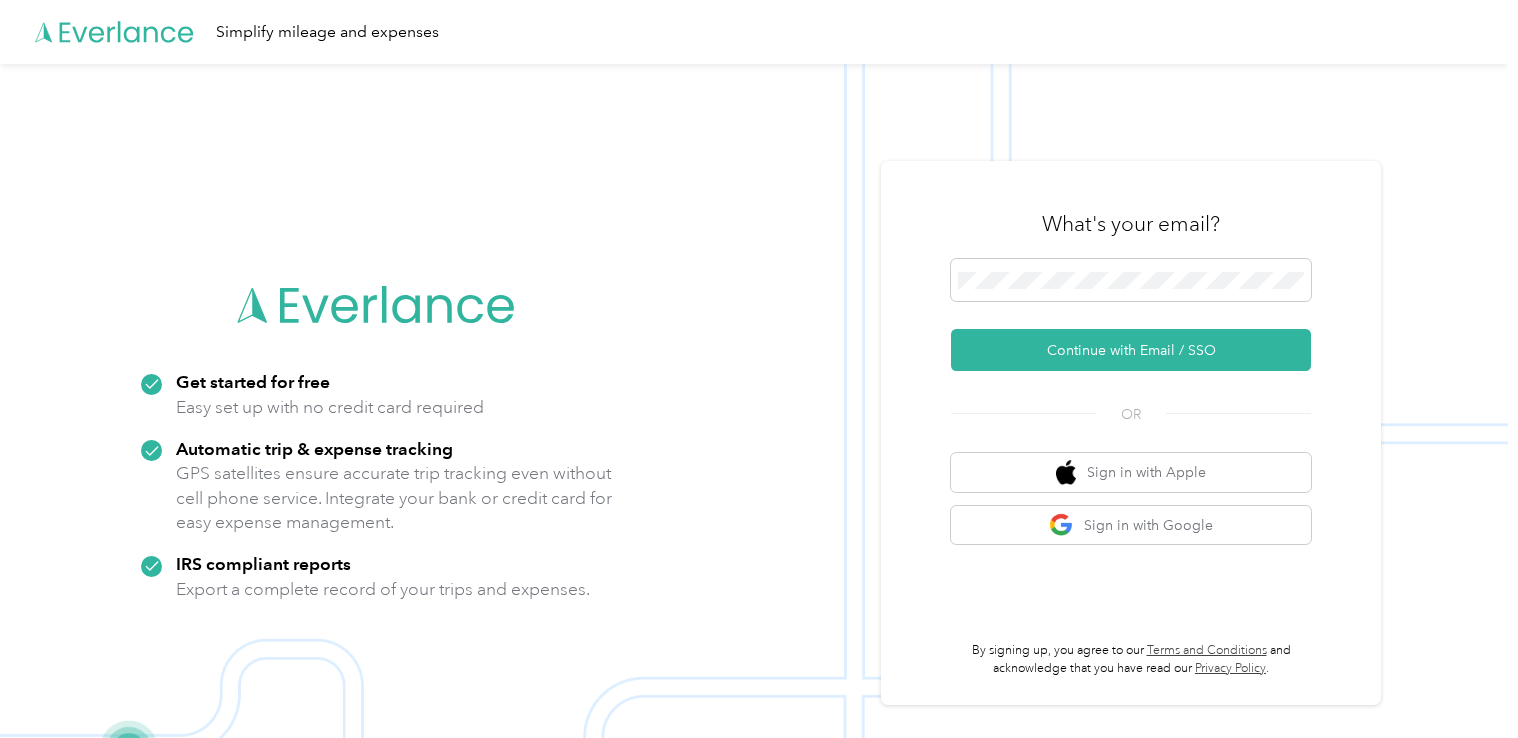 scroll, scrollTop: 0, scrollLeft: 0, axis: both 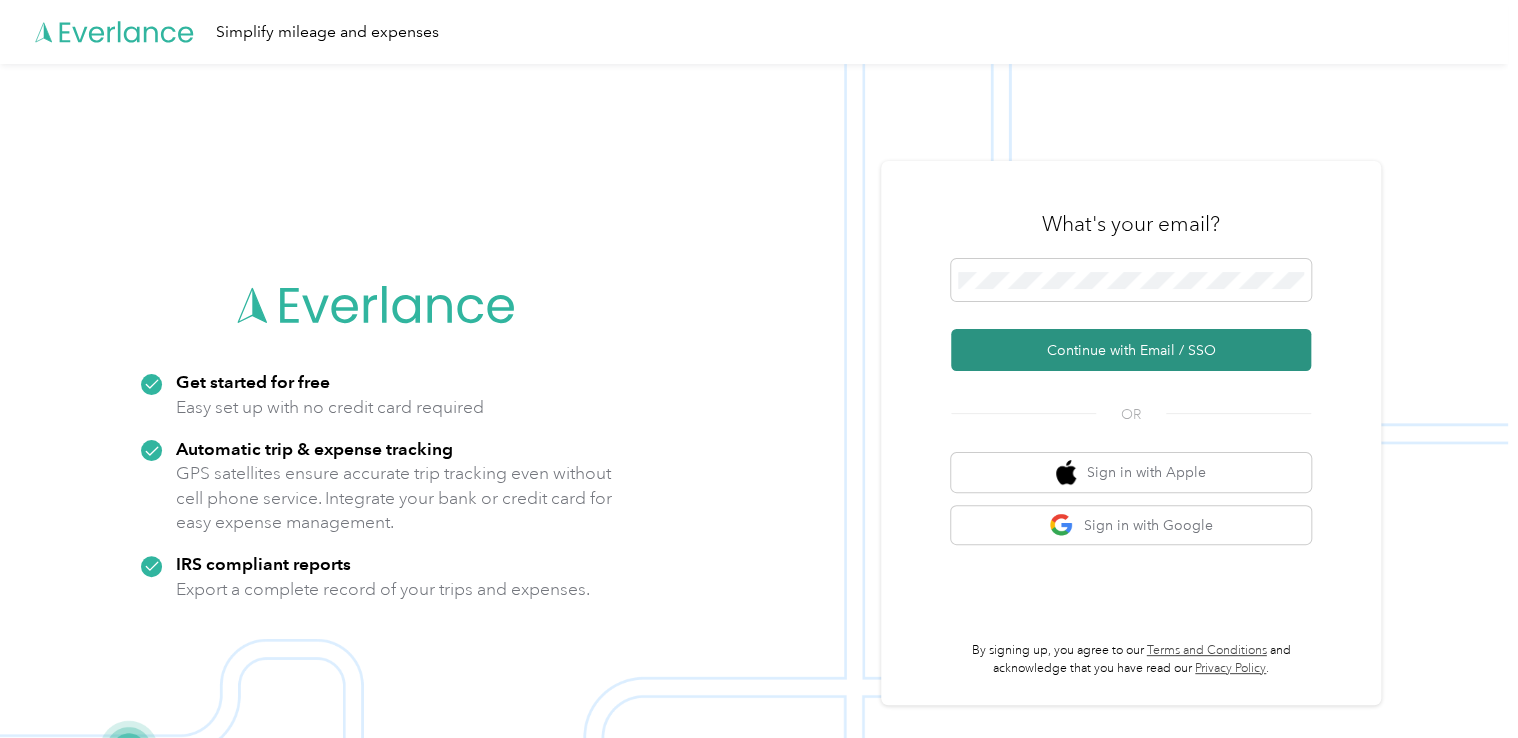 click on "Continue with Email / SSO" at bounding box center [1131, 350] 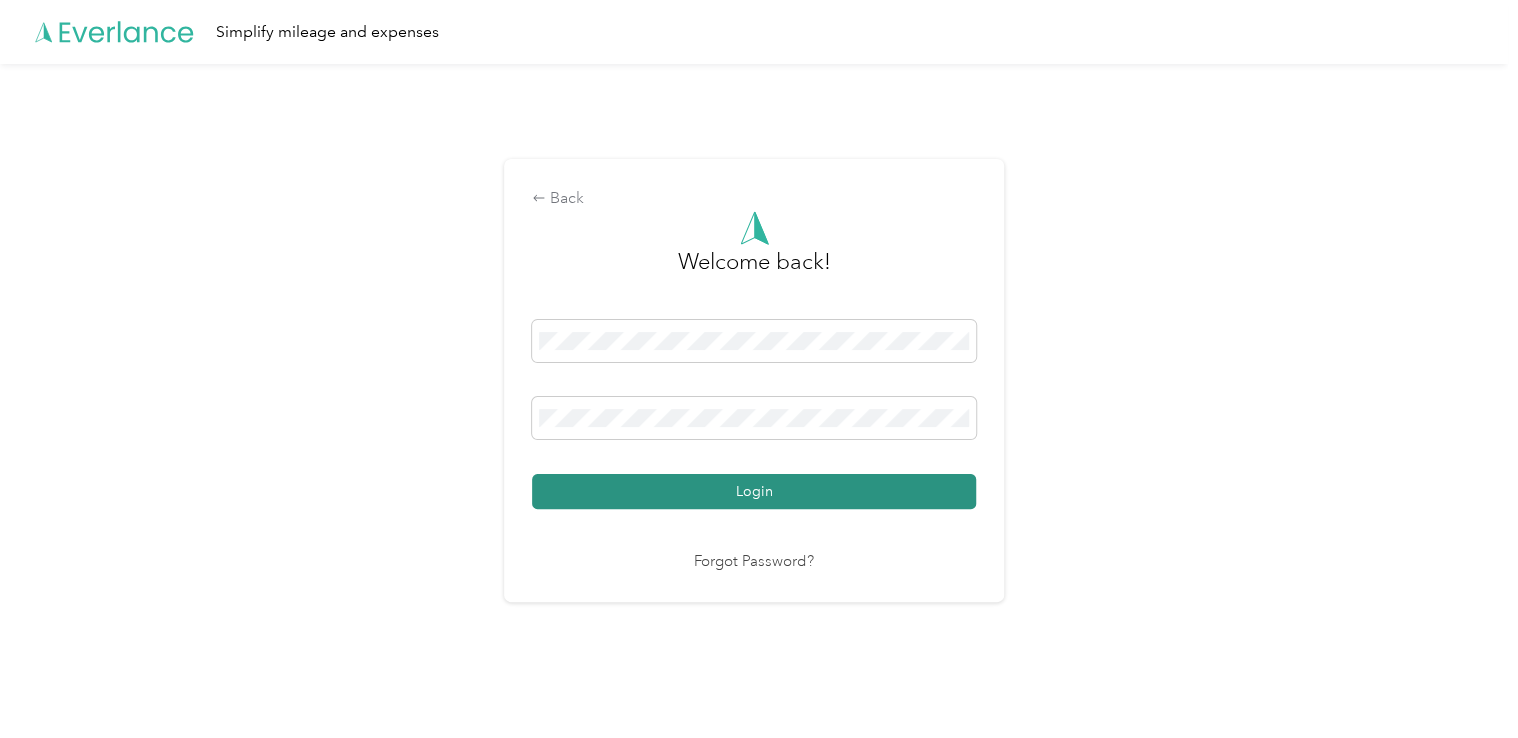 click on "Login" at bounding box center (754, 491) 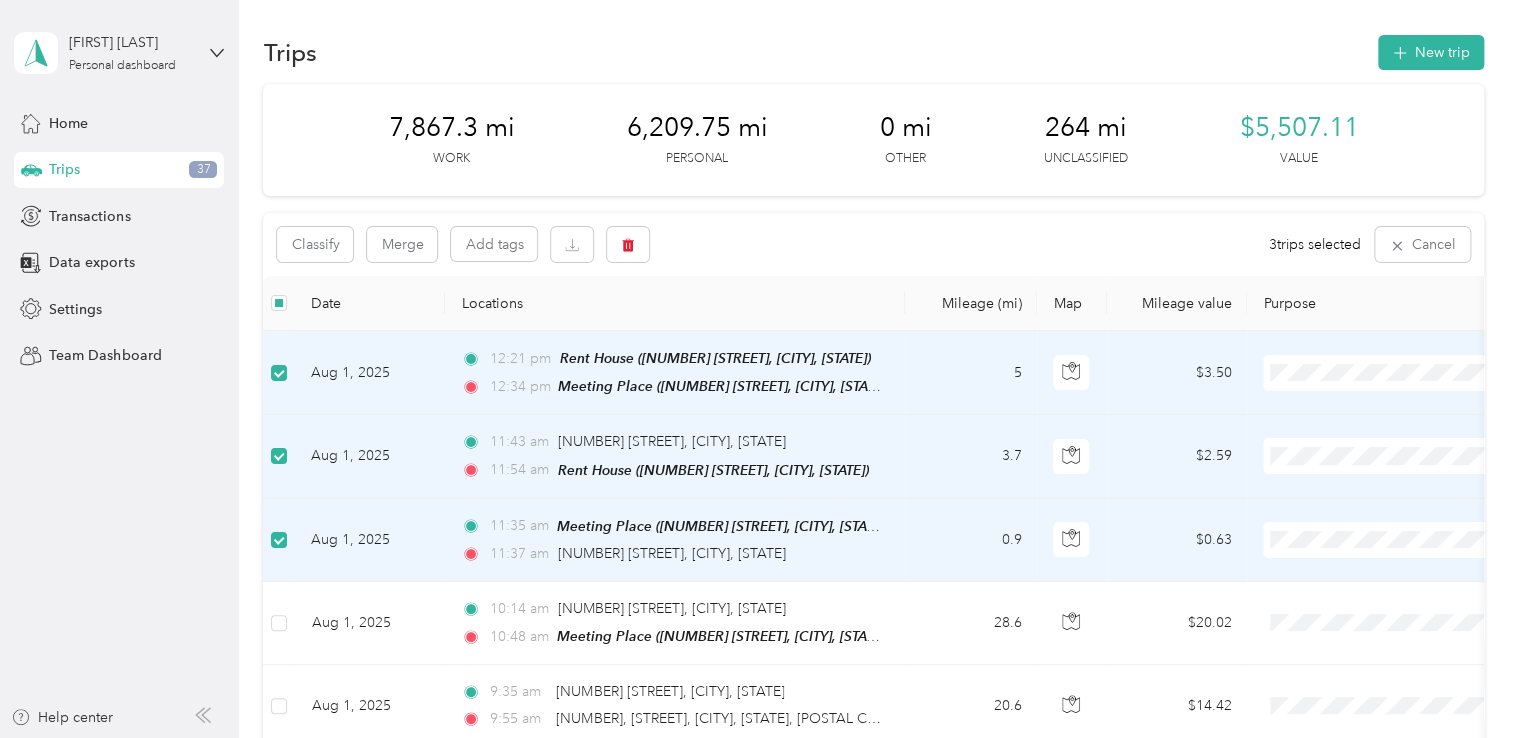 scroll, scrollTop: 0, scrollLeft: 0, axis: both 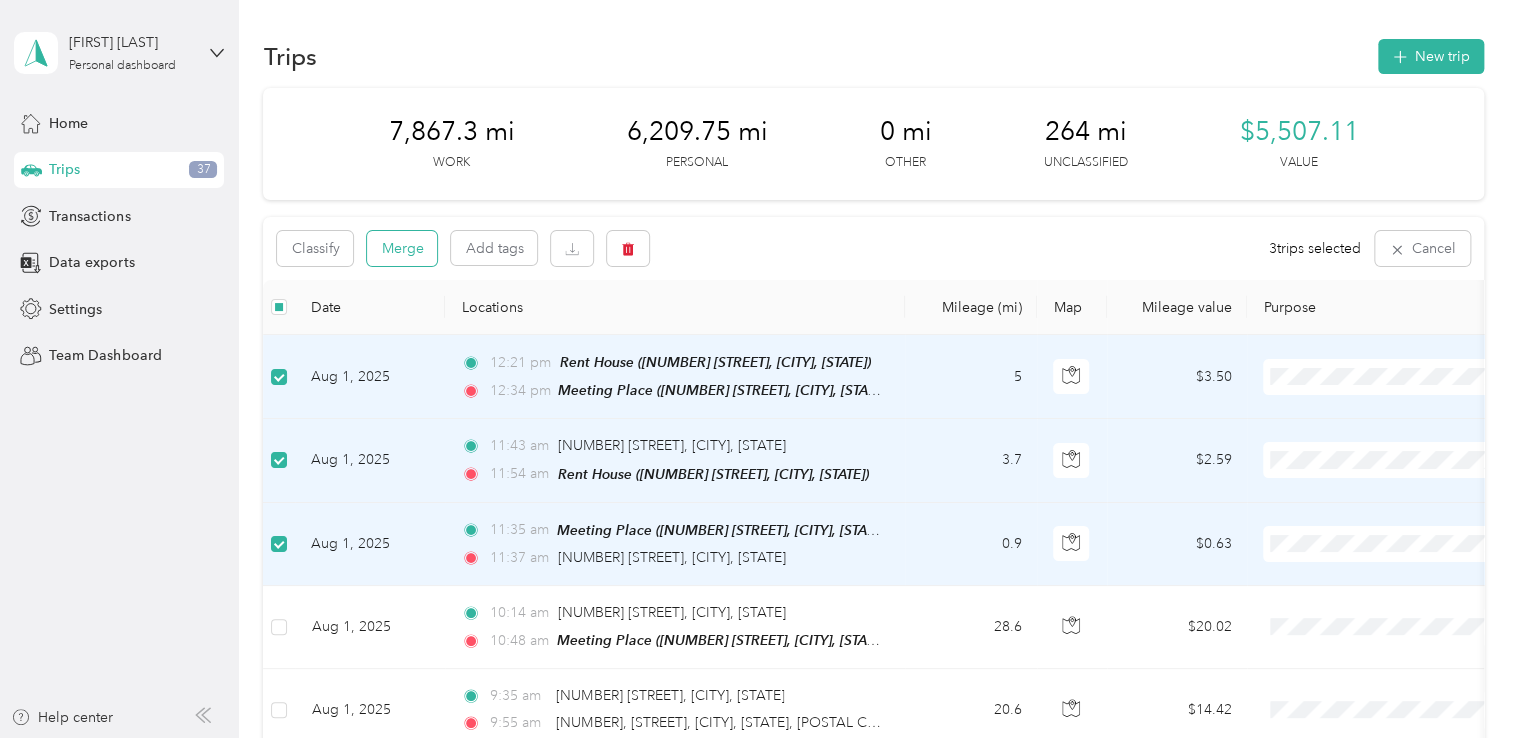 click on "Merge" at bounding box center (402, 248) 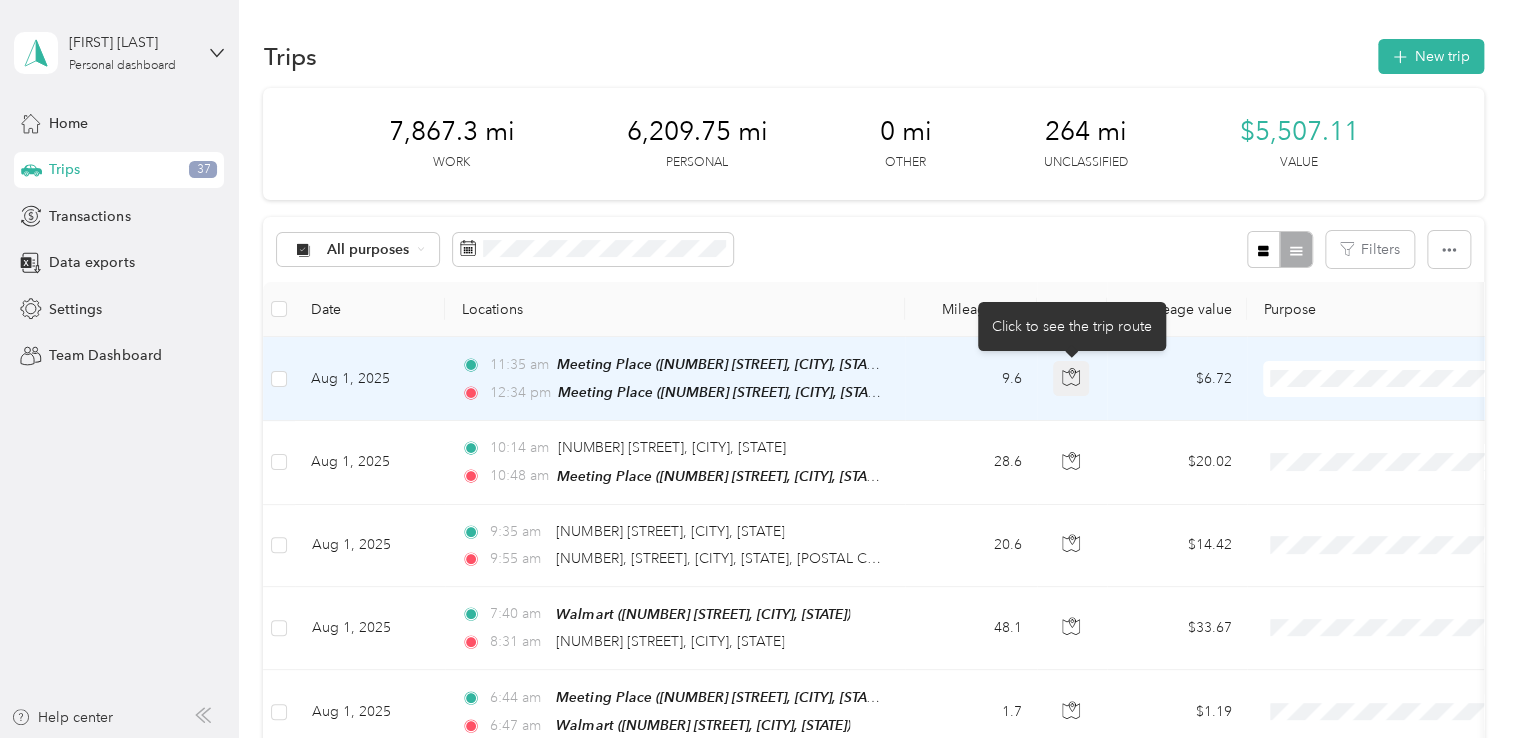 click 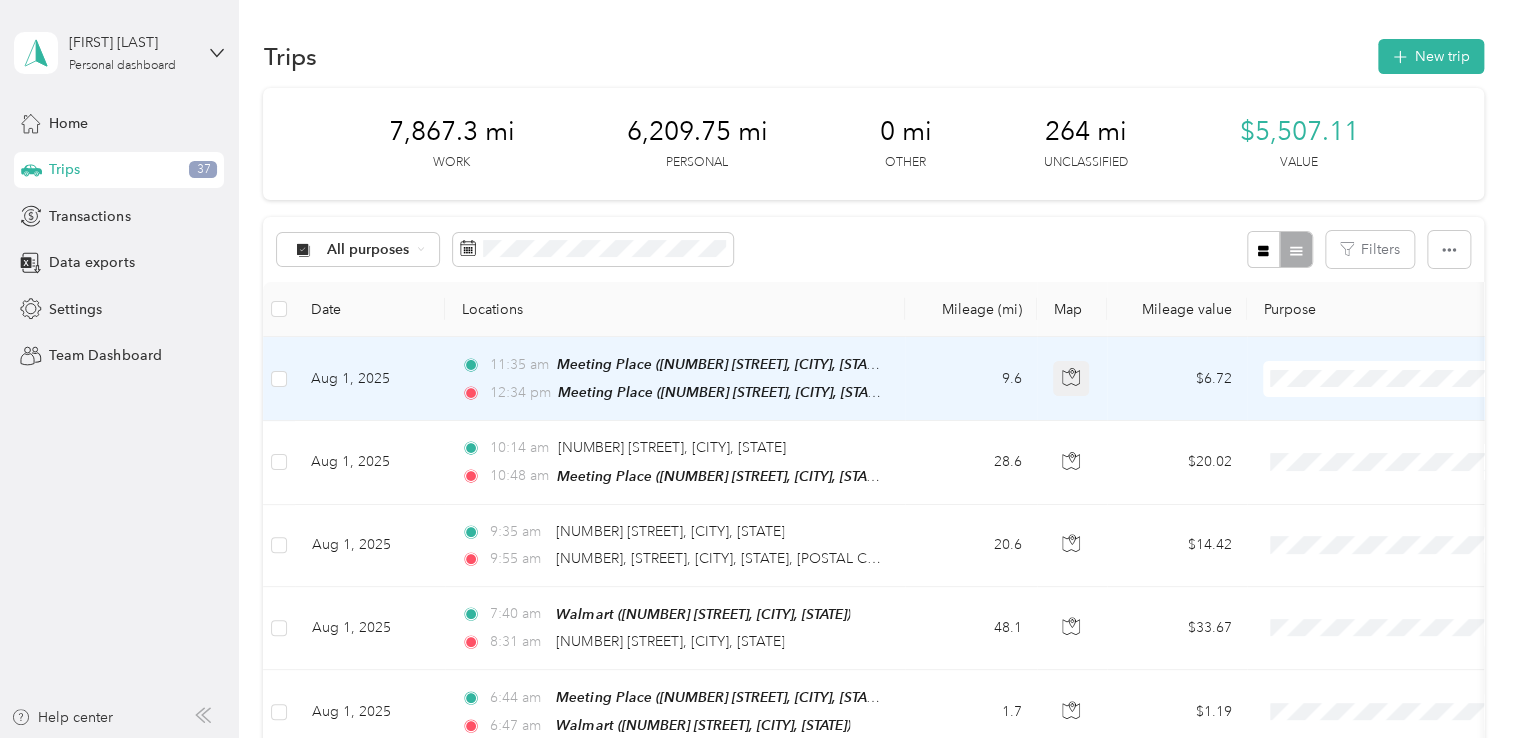 click 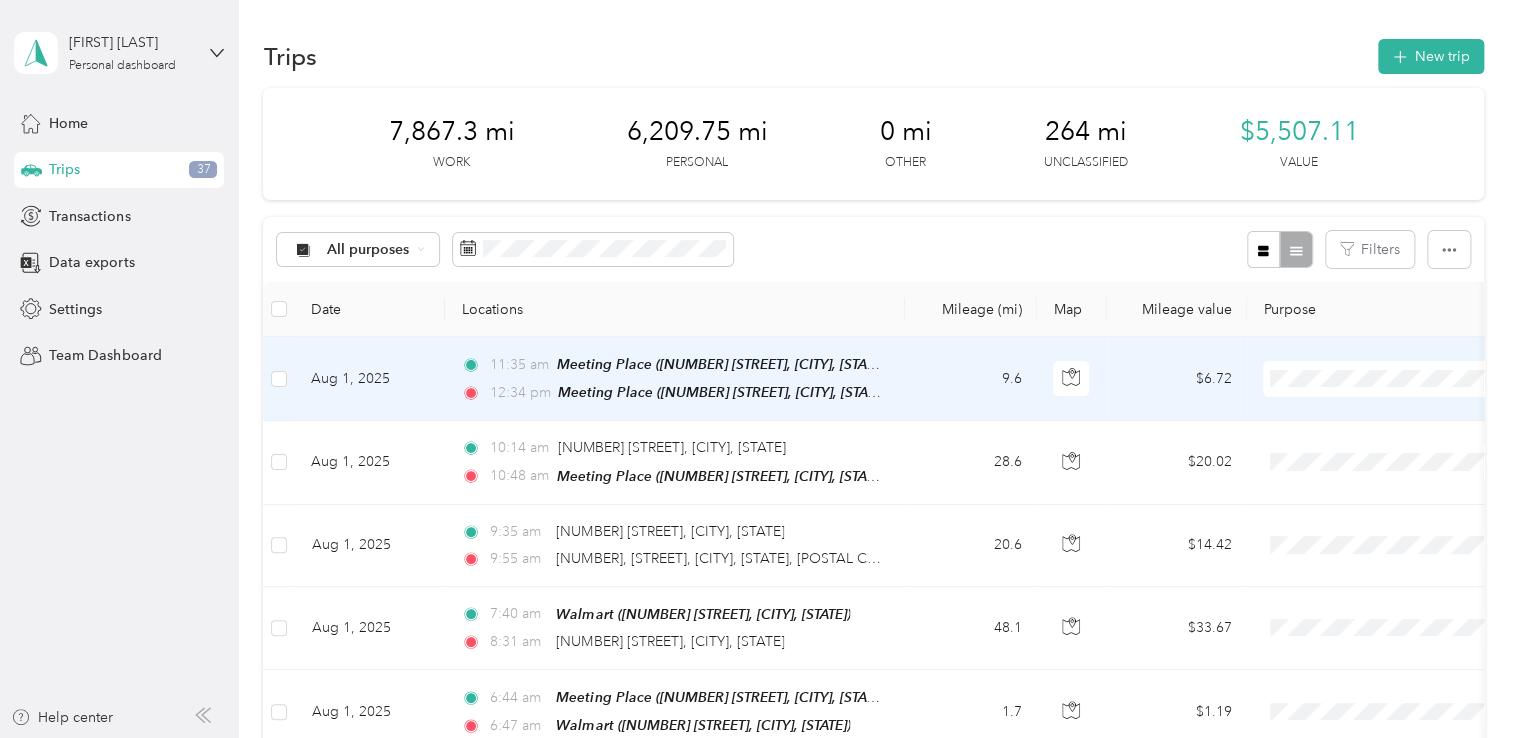 click on "$6.72" at bounding box center (1177, 379) 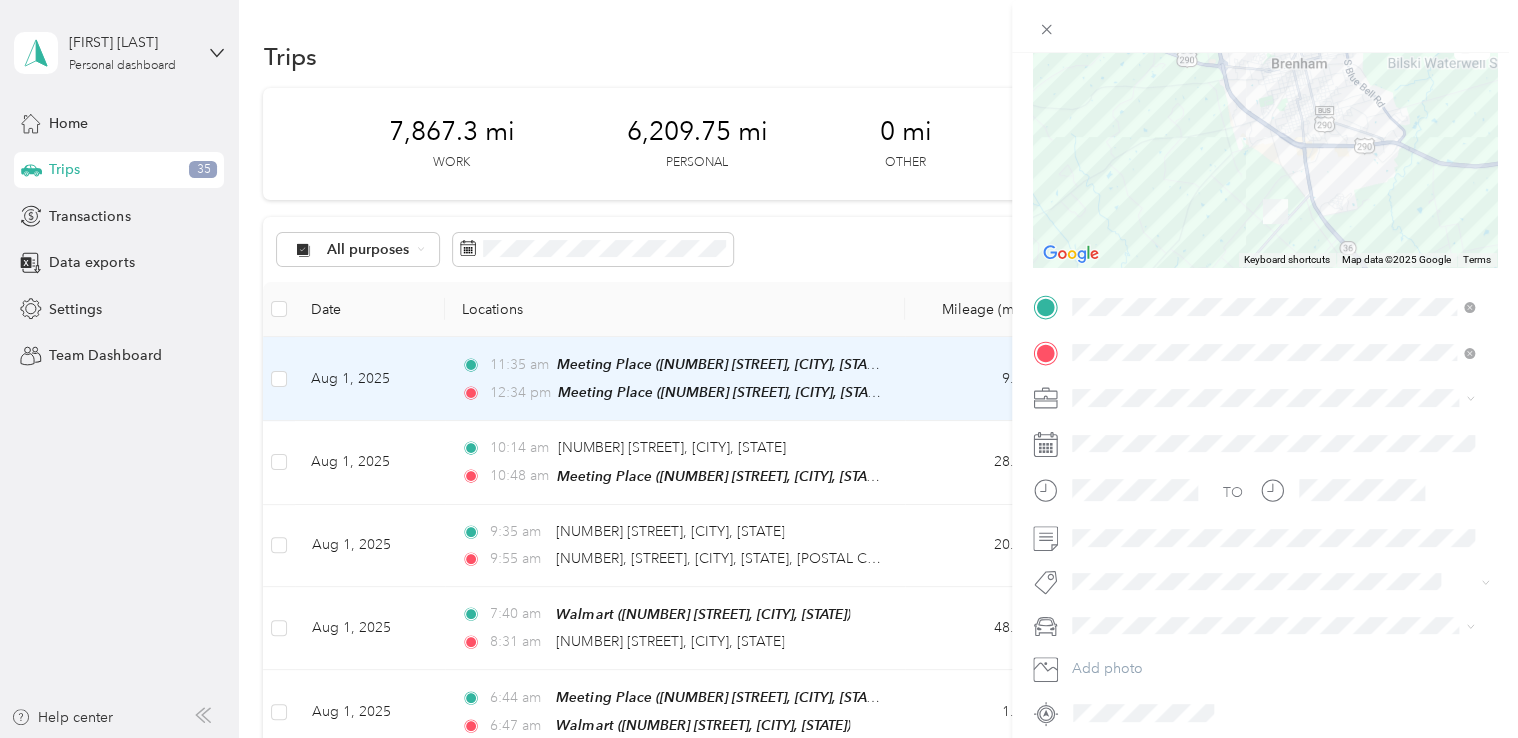 scroll, scrollTop: 200, scrollLeft: 0, axis: vertical 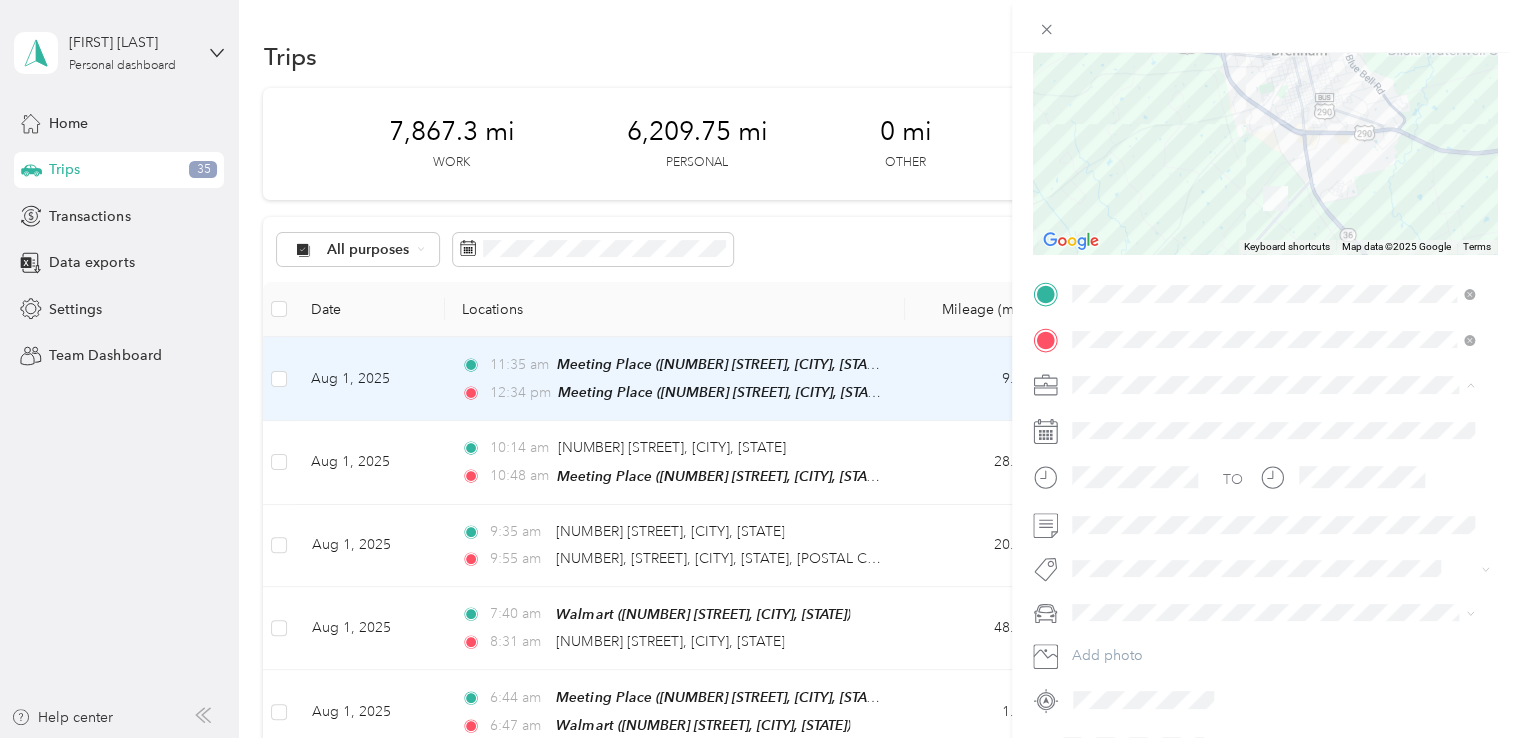 click on "Farm" at bounding box center [1273, 595] 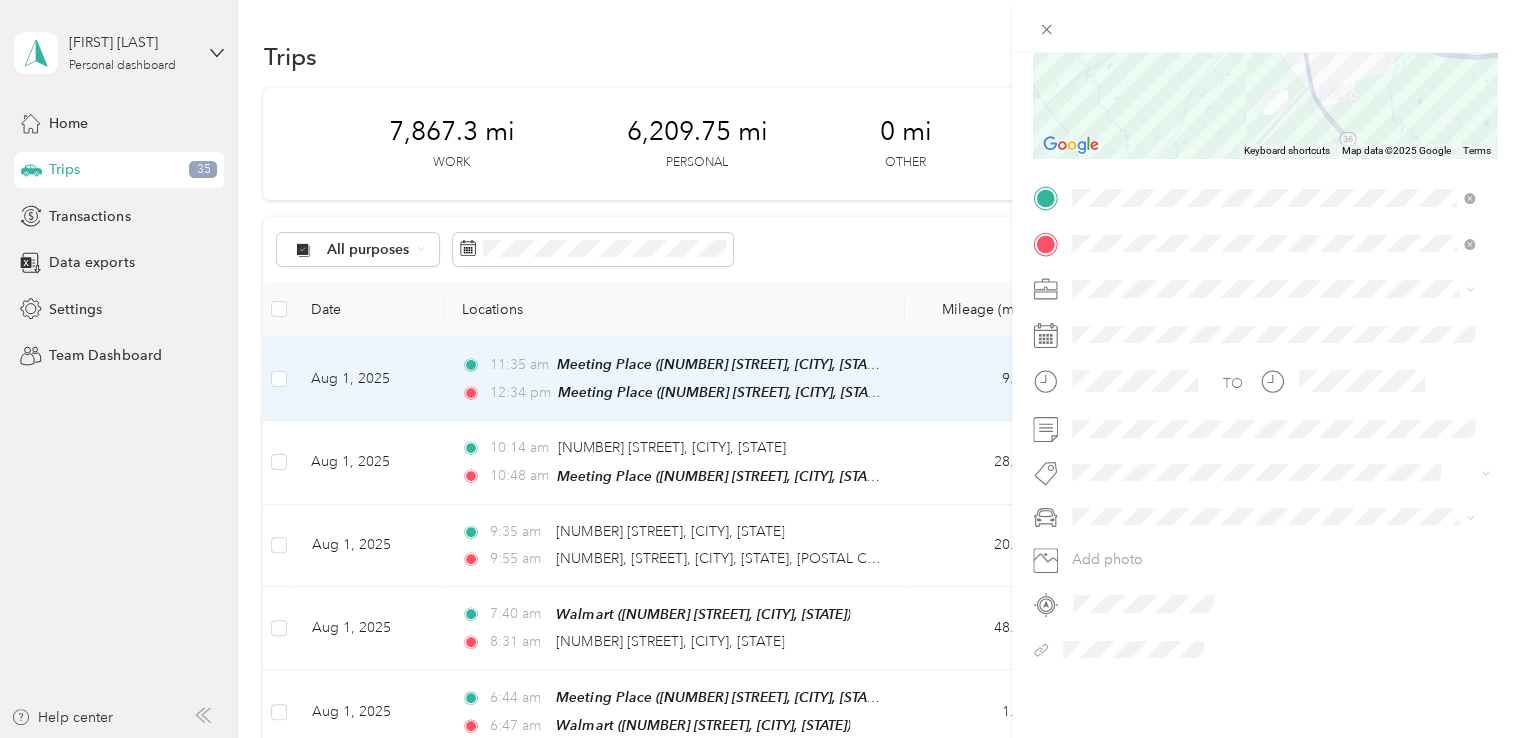 scroll, scrollTop: 0, scrollLeft: 0, axis: both 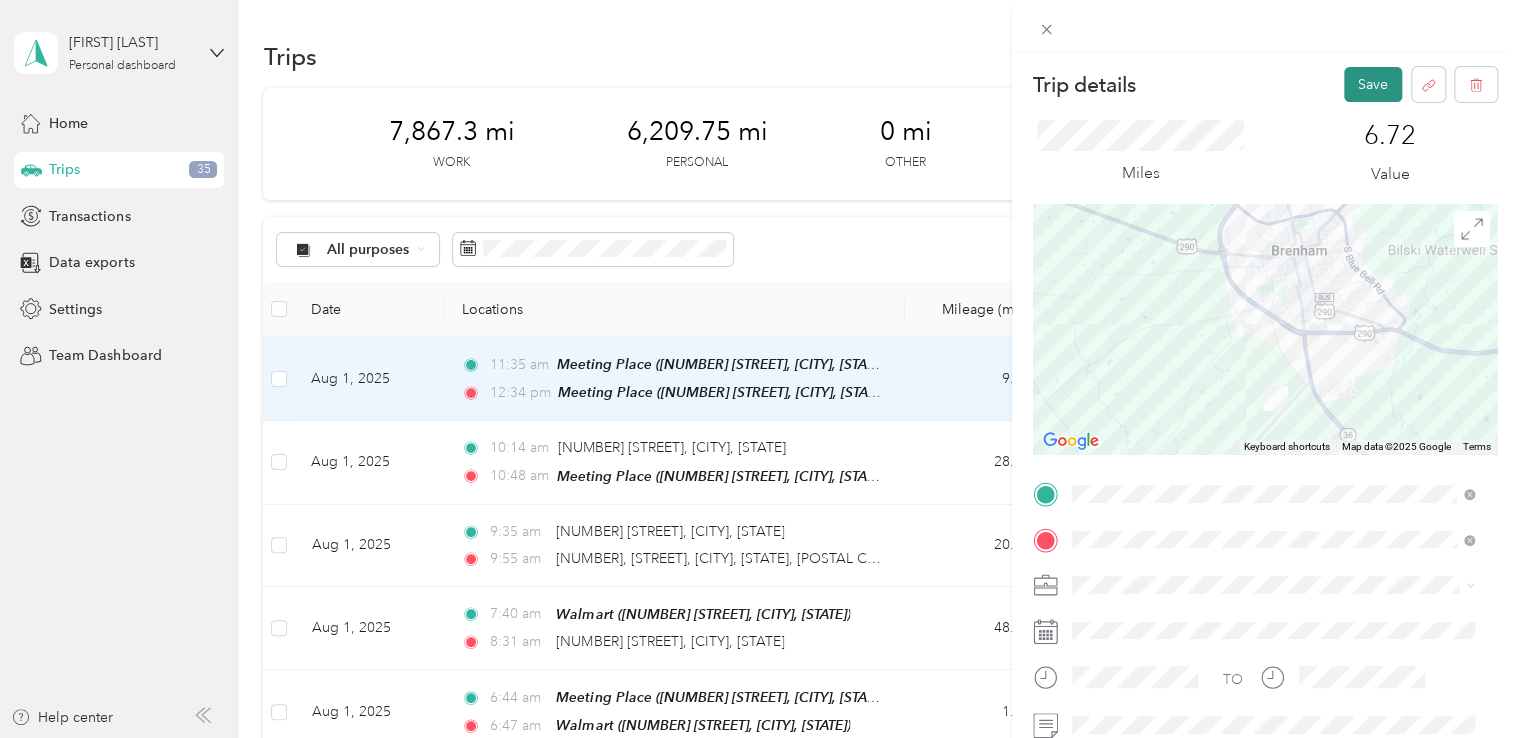 click on "Save" at bounding box center (1373, 84) 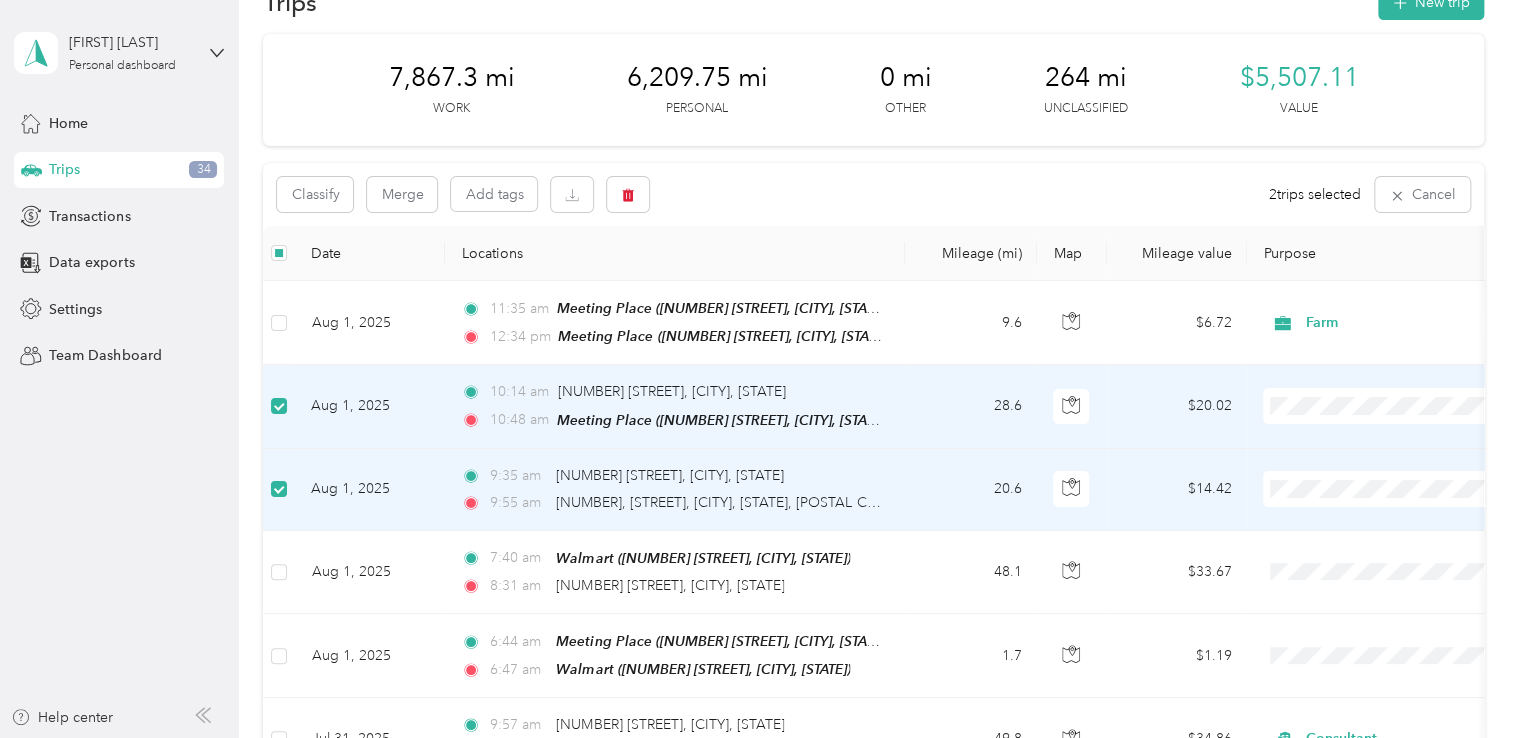 scroll, scrollTop: 100, scrollLeft: 0, axis: vertical 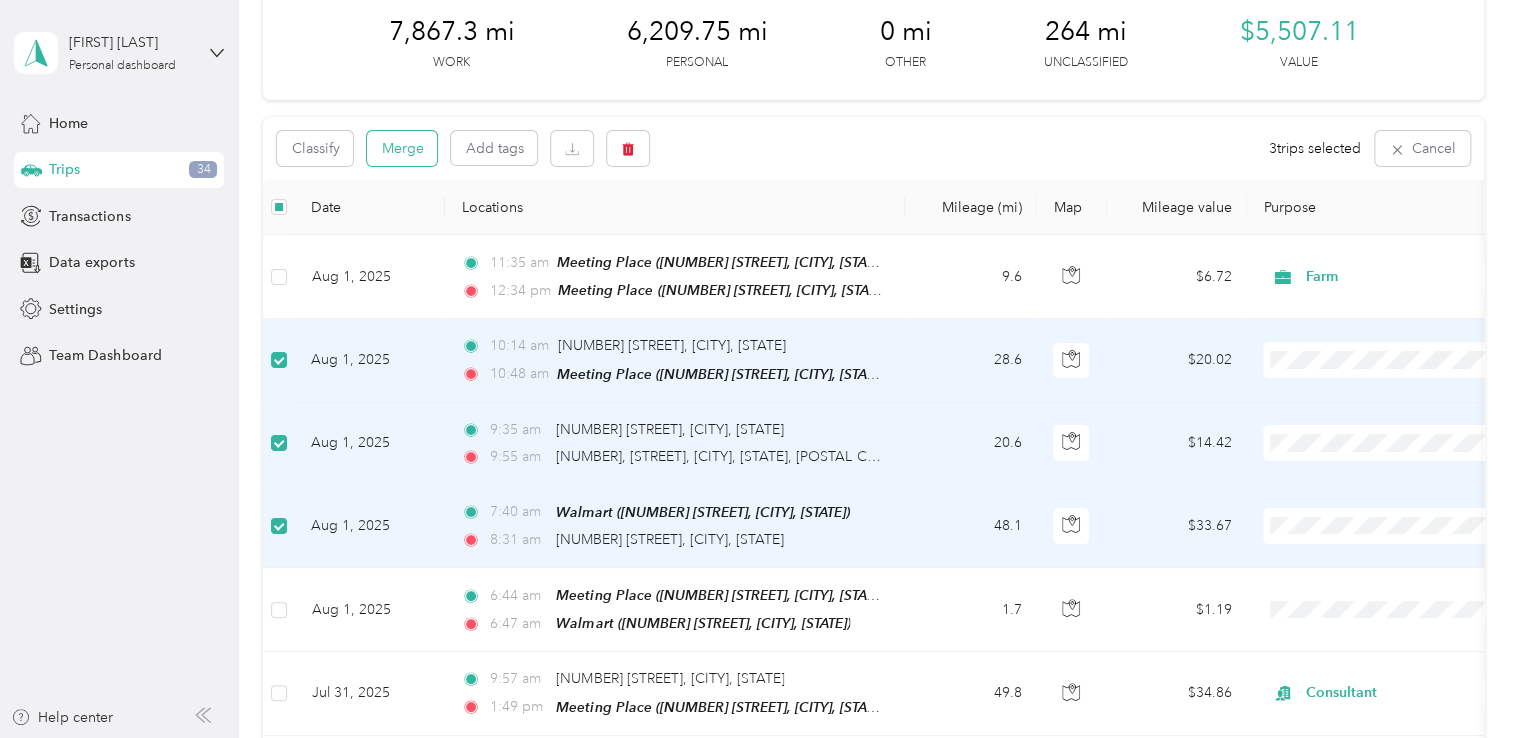 click on "Merge" at bounding box center (402, 148) 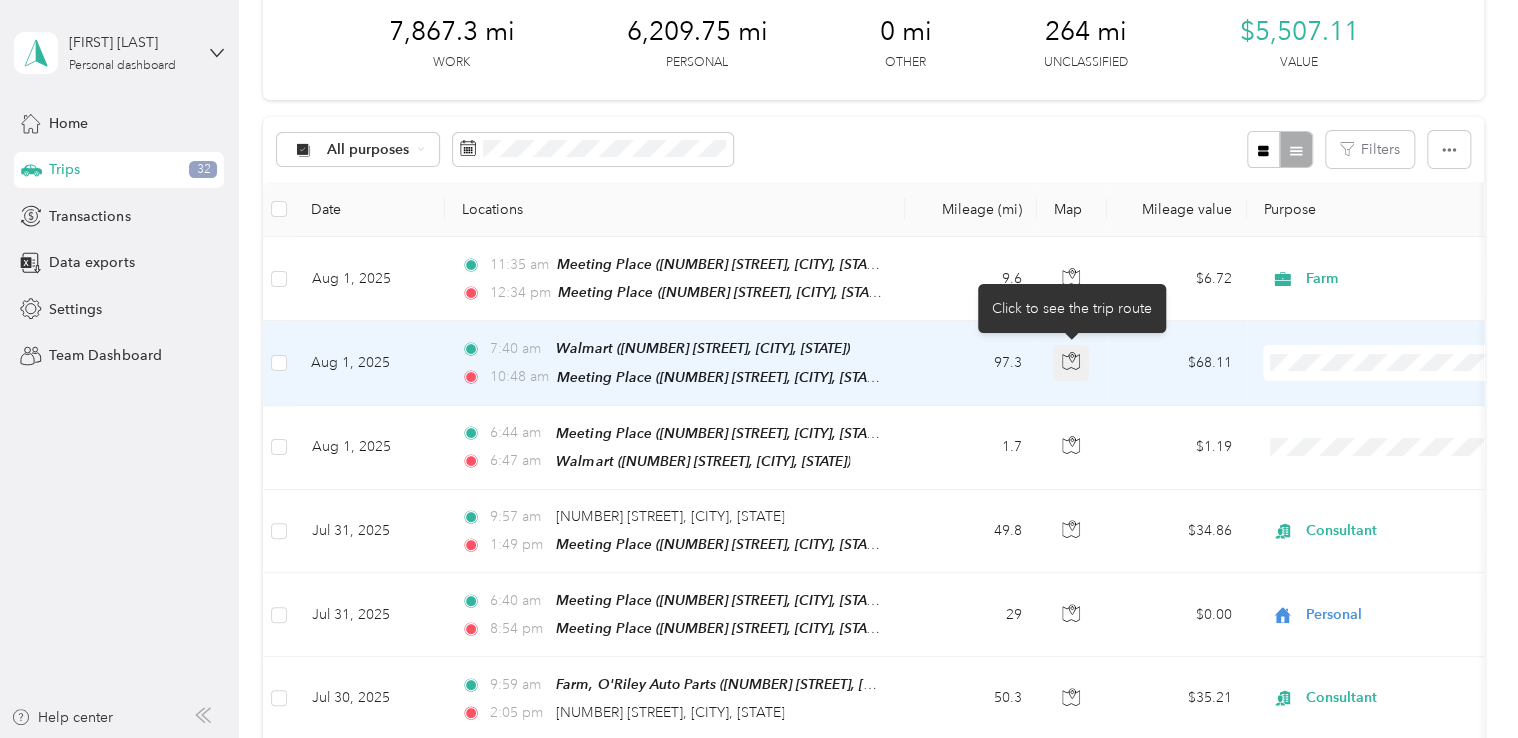 click 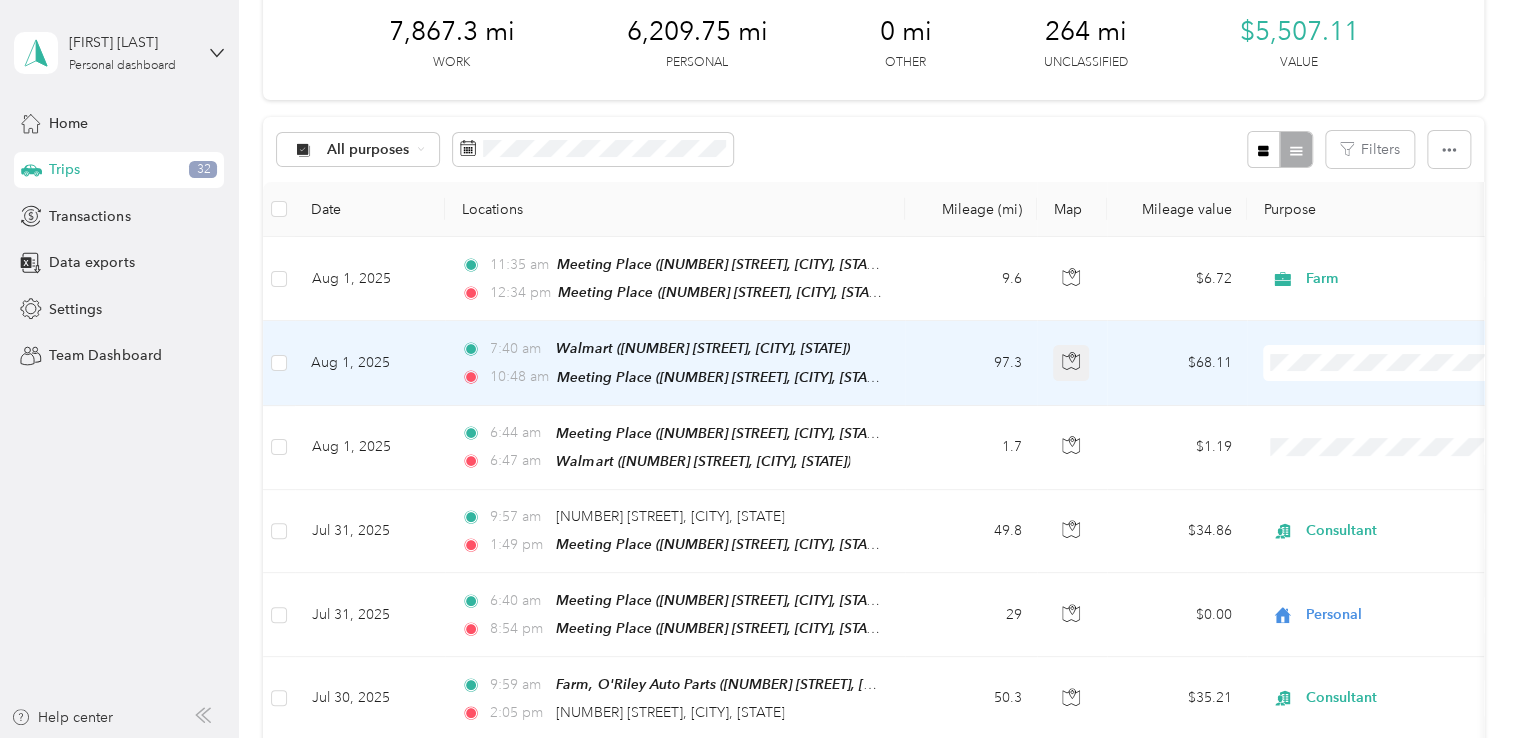 click 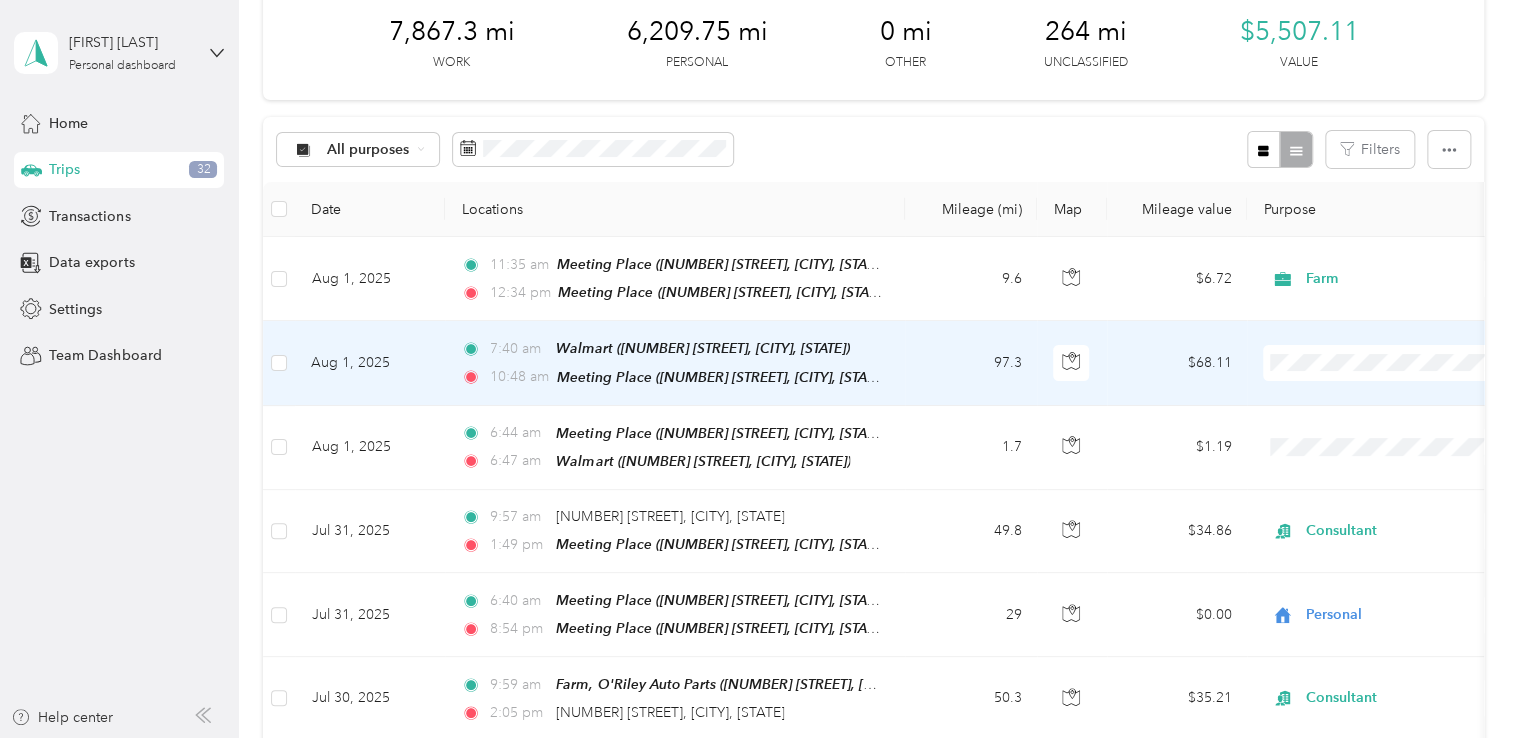click on "97.3" at bounding box center [971, 363] 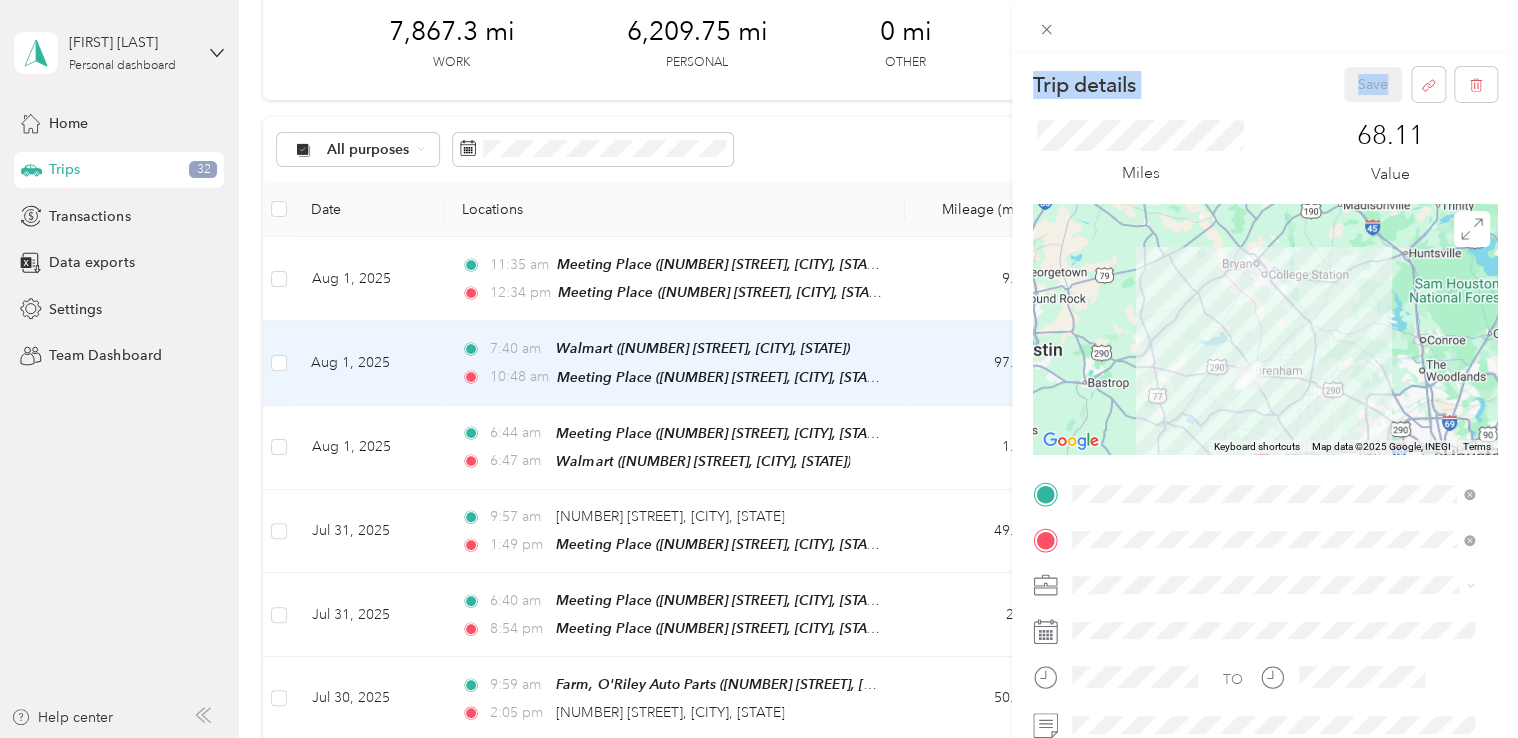 drag, startPoint x: 1064, startPoint y: 181, endPoint x: 965, endPoint y: 107, distance: 123.60016 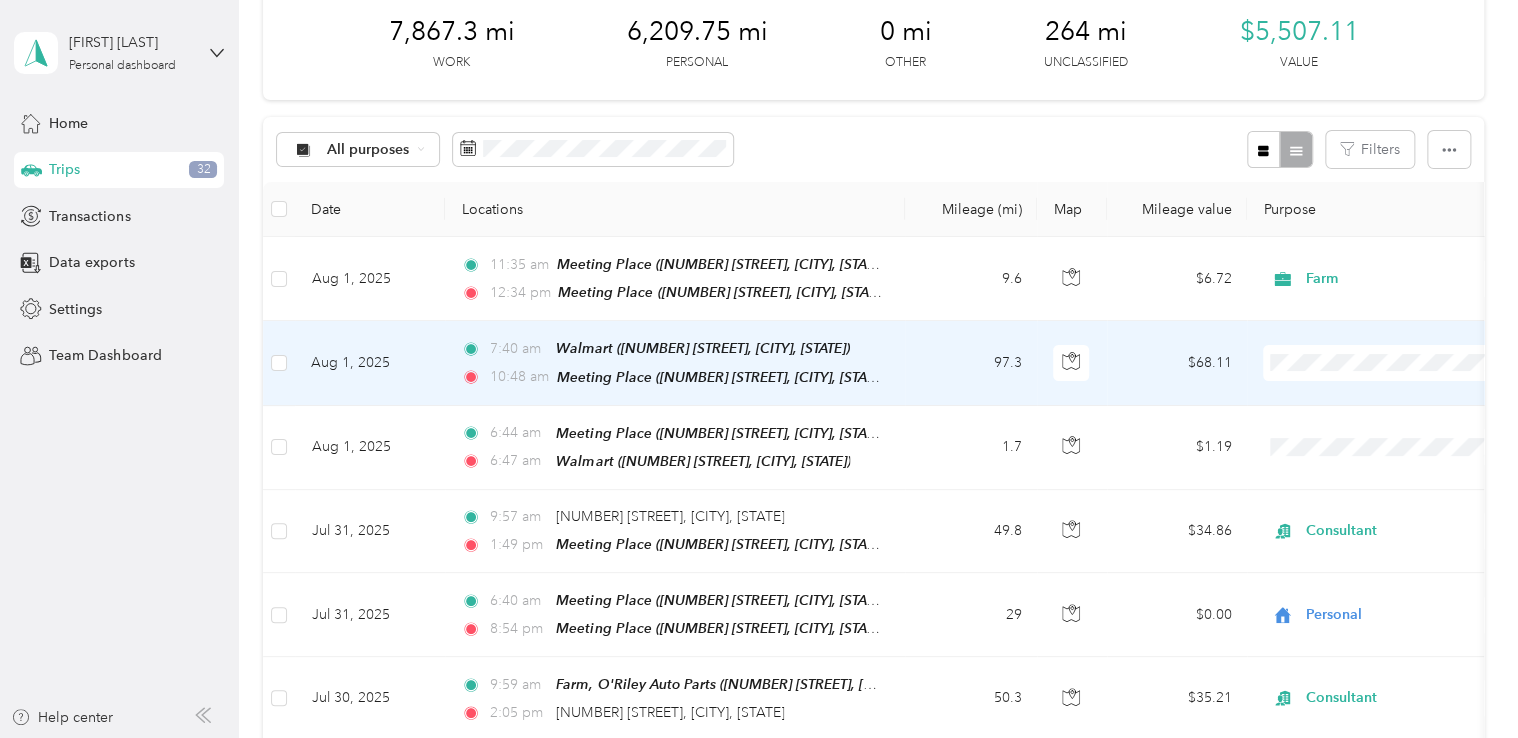 click on "97.3" at bounding box center [971, 363] 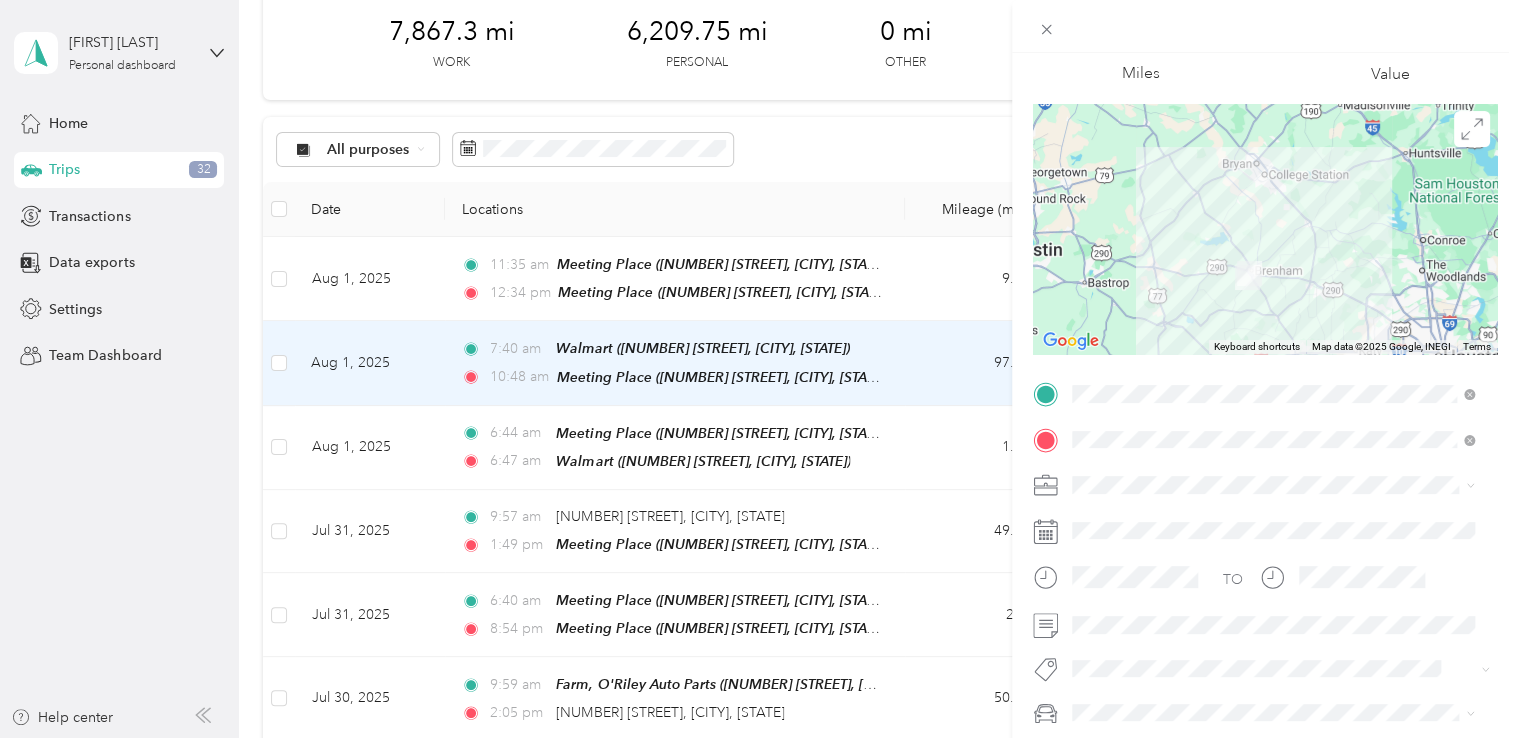 scroll, scrollTop: 200, scrollLeft: 0, axis: vertical 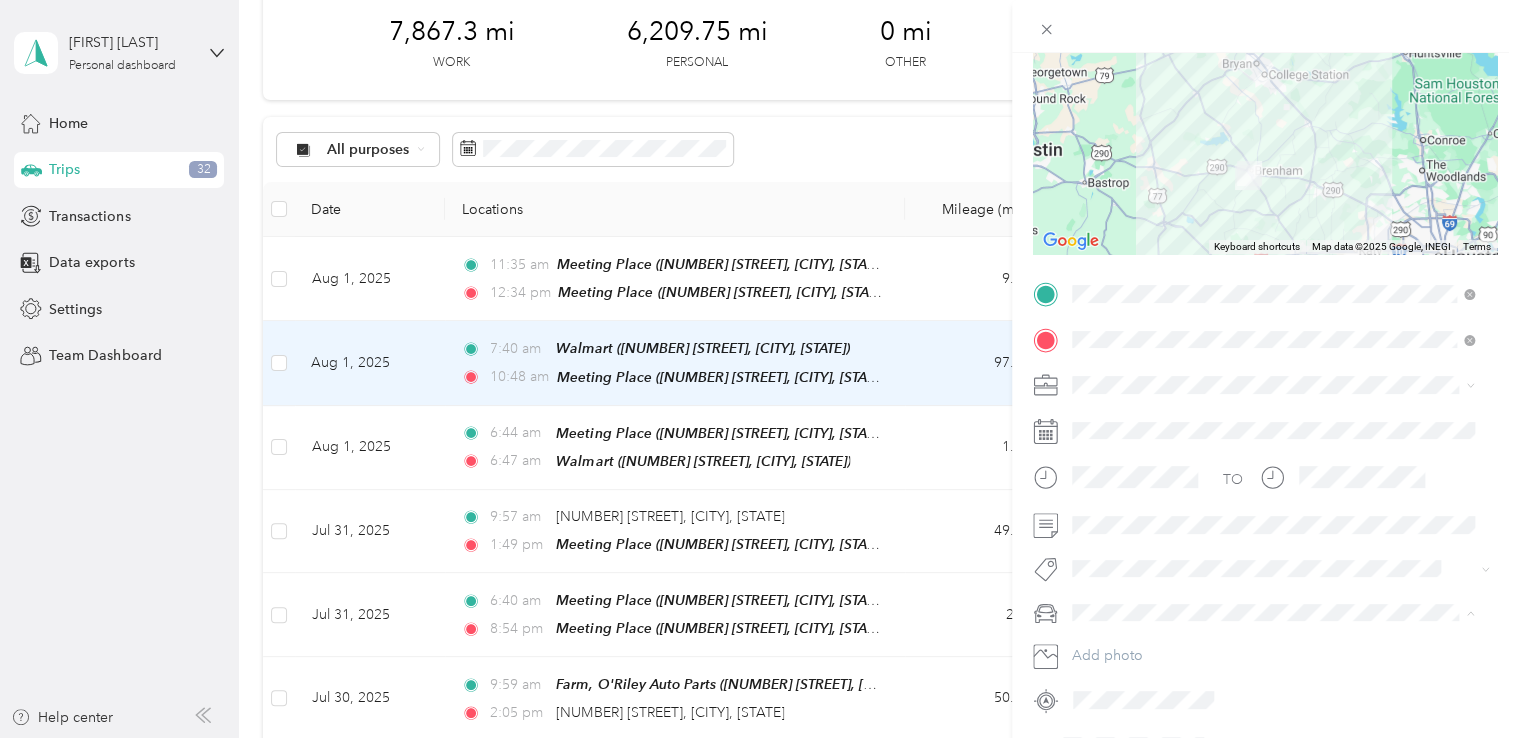 click on "Yellow Fever" at bounding box center [1118, 471] 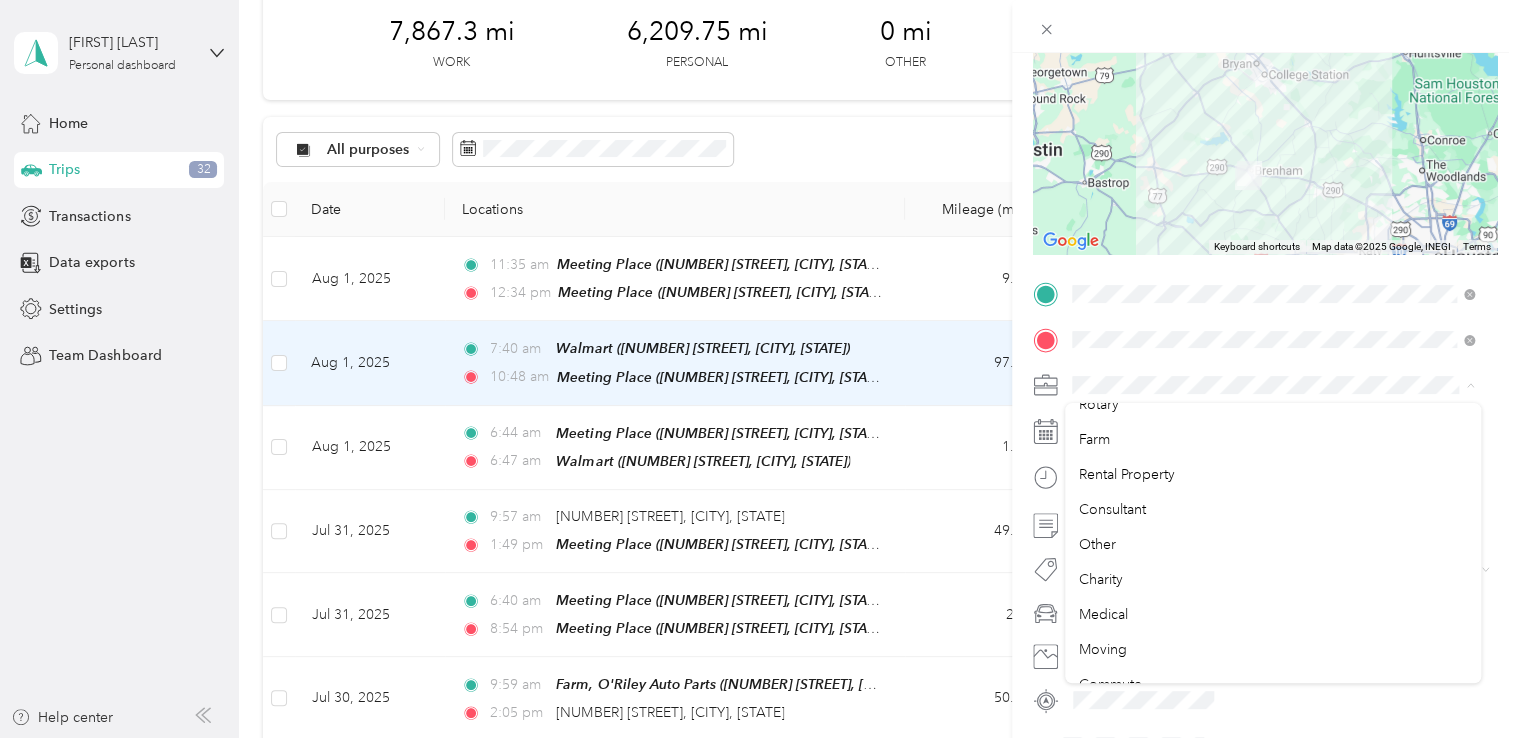 scroll, scrollTop: 175, scrollLeft: 0, axis: vertical 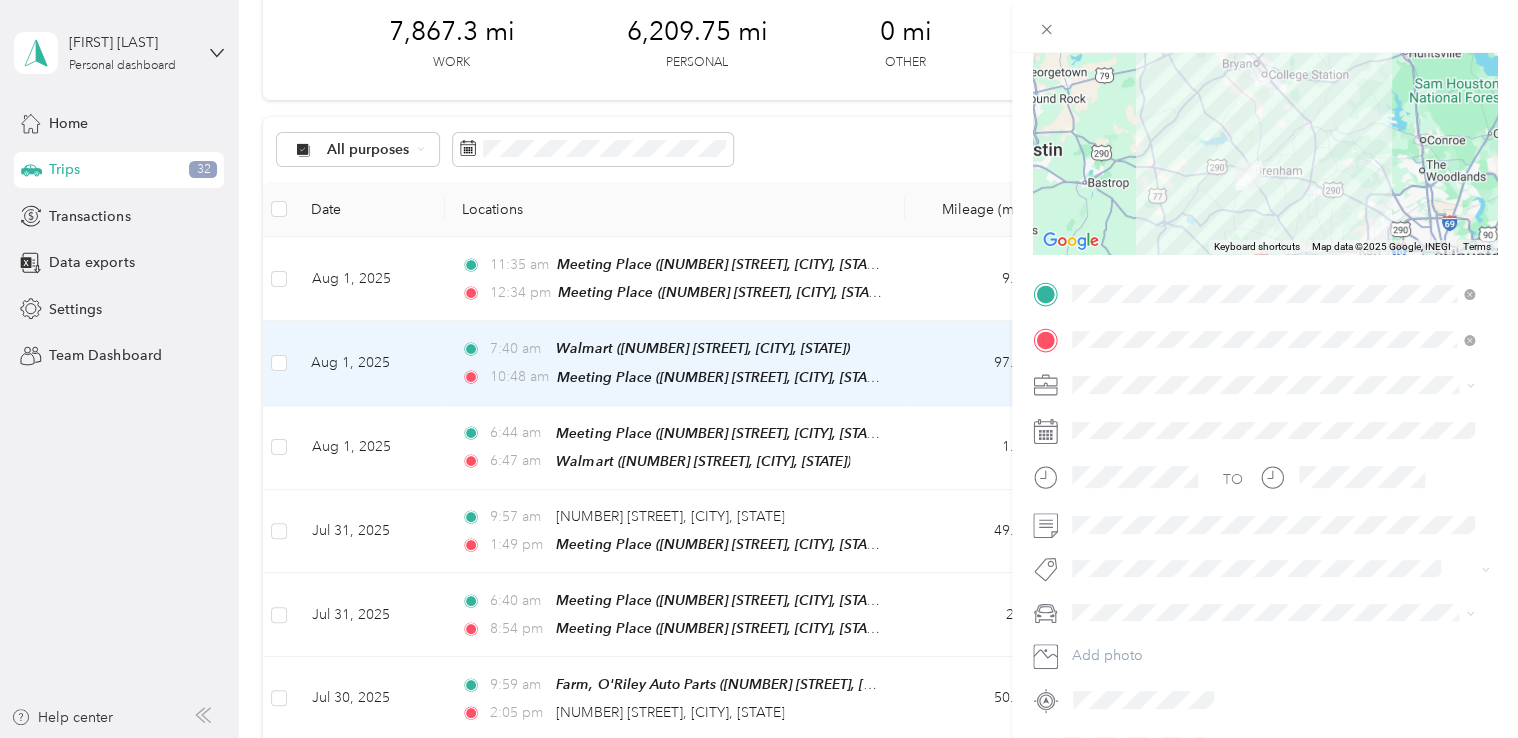 click on "Medical" at bounding box center [1273, 592] 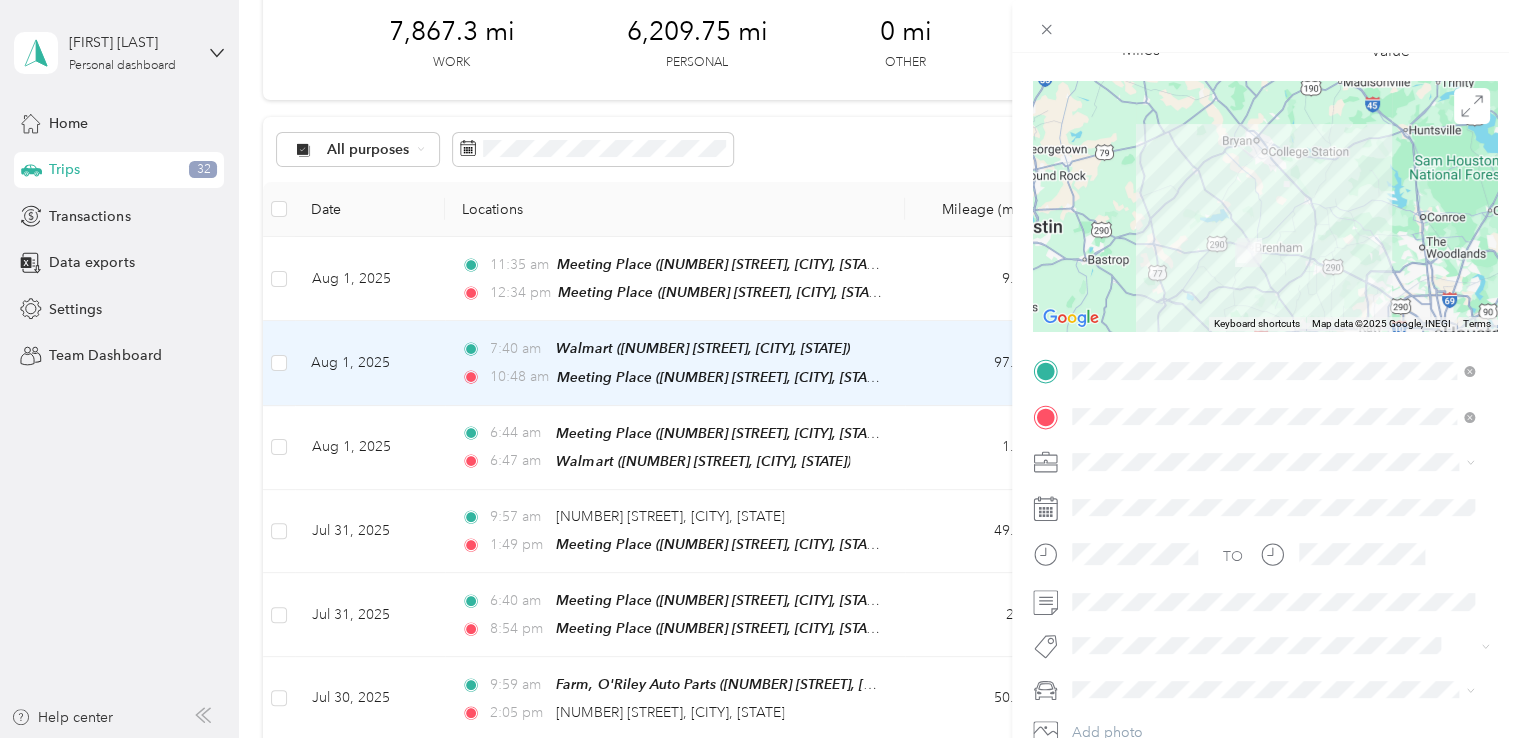 scroll, scrollTop: 0, scrollLeft: 0, axis: both 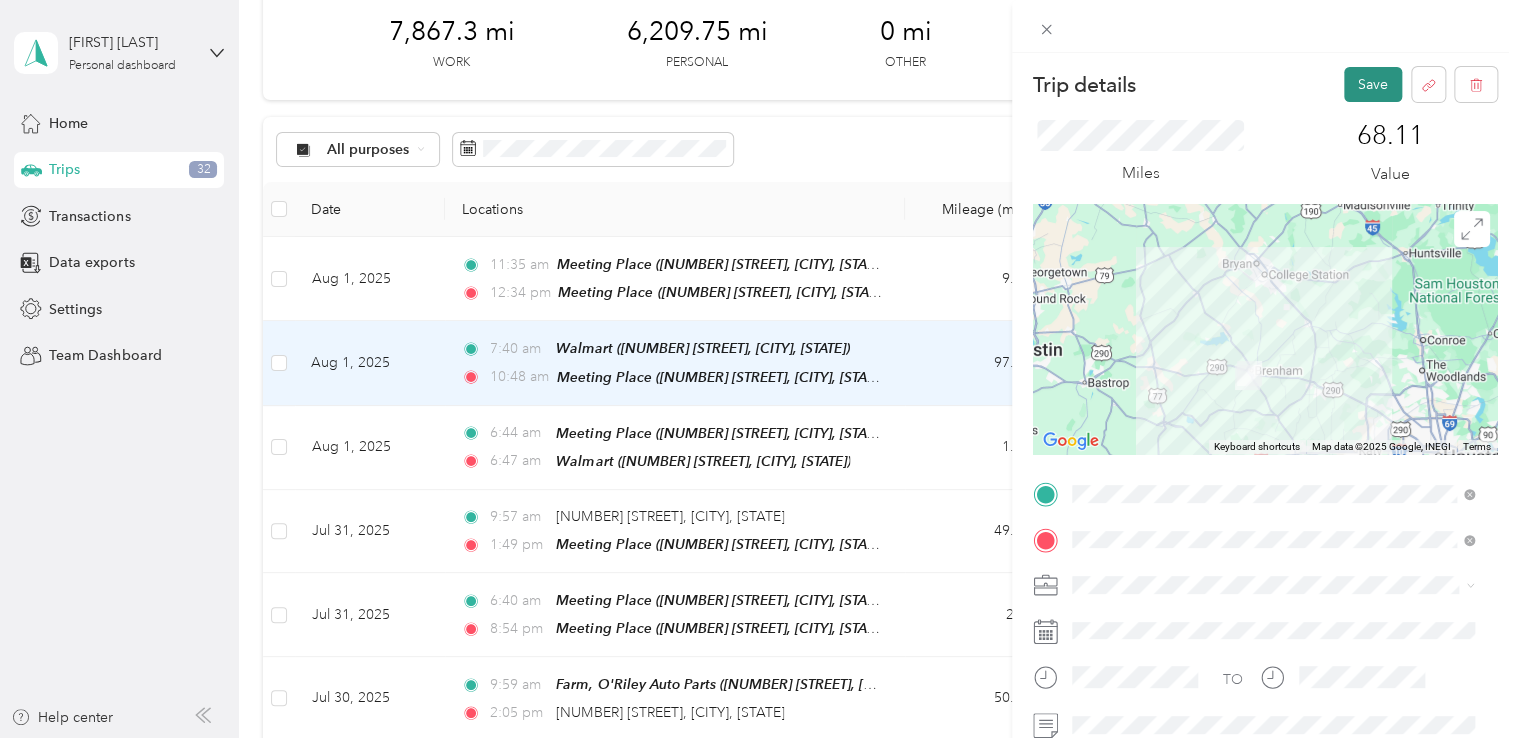 click on "Save" at bounding box center [1373, 84] 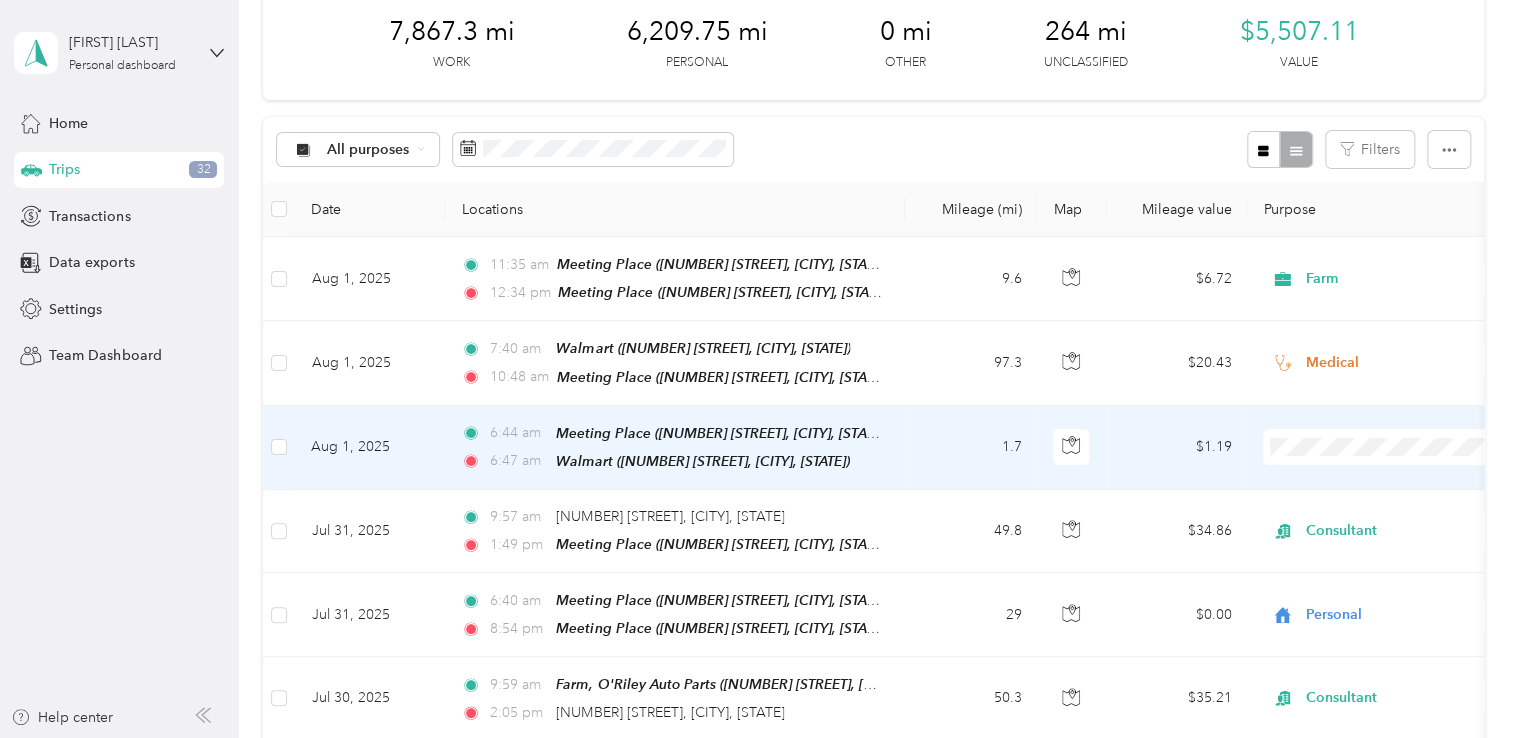 click at bounding box center (1072, 448) 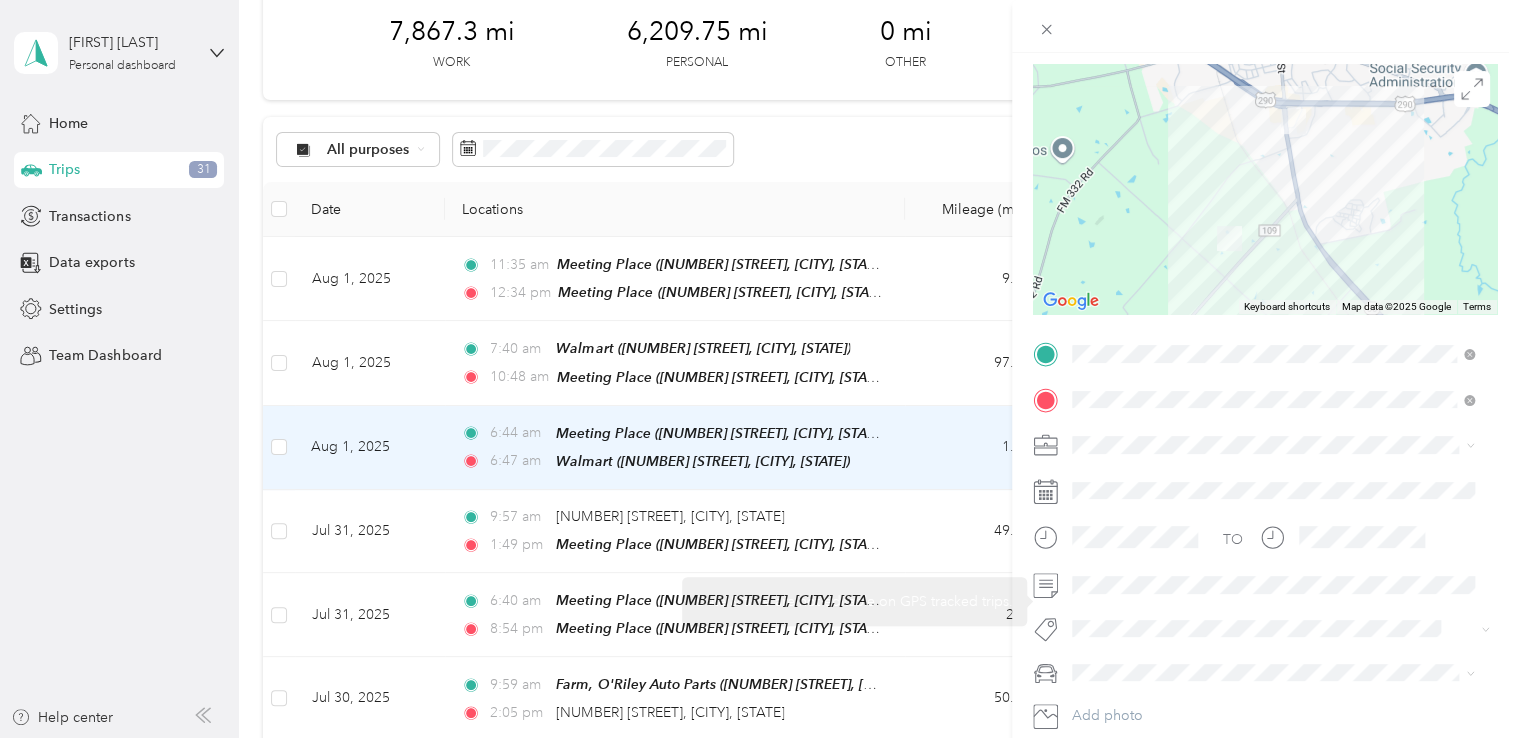 scroll, scrollTop: 200, scrollLeft: 0, axis: vertical 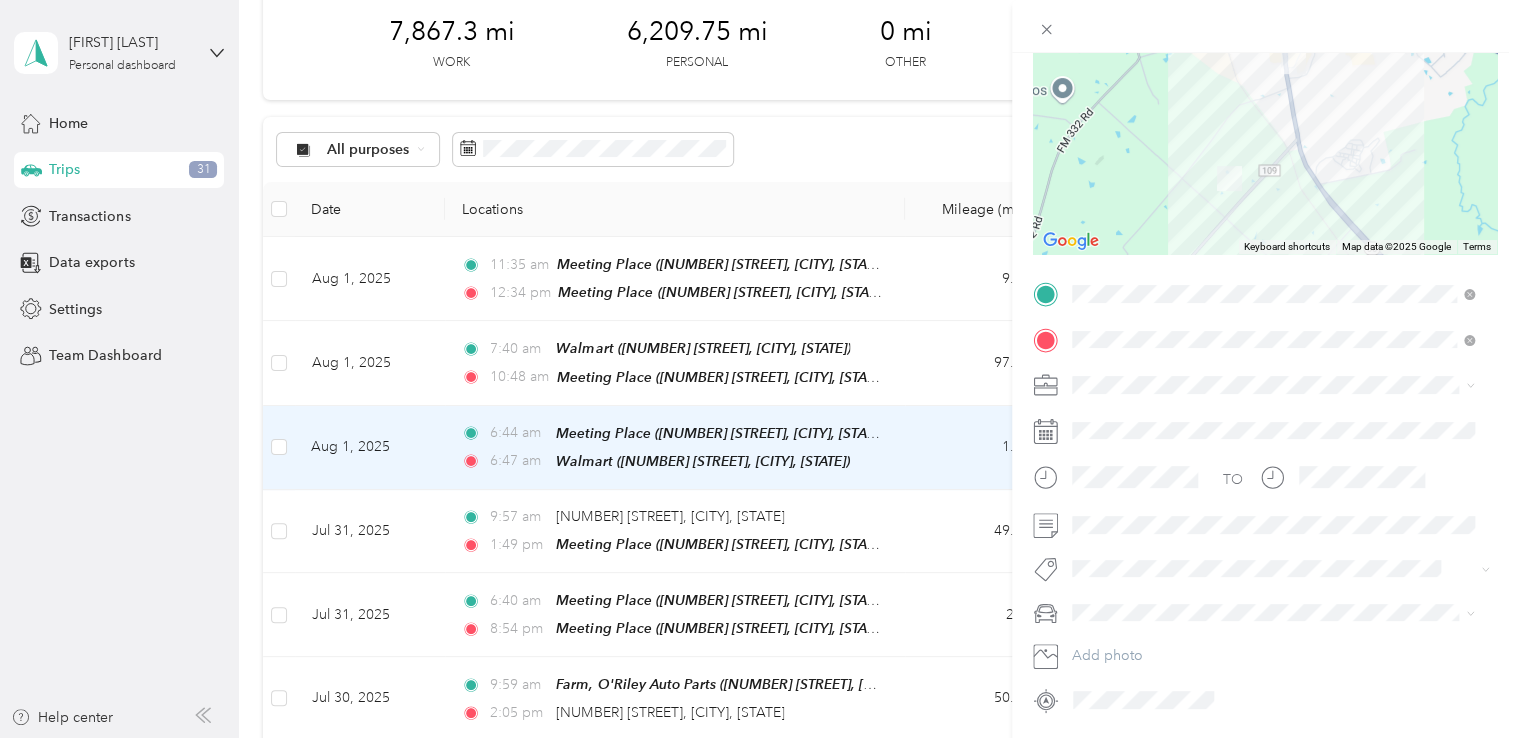 click on "Yellow Fever" at bounding box center (1273, 468) 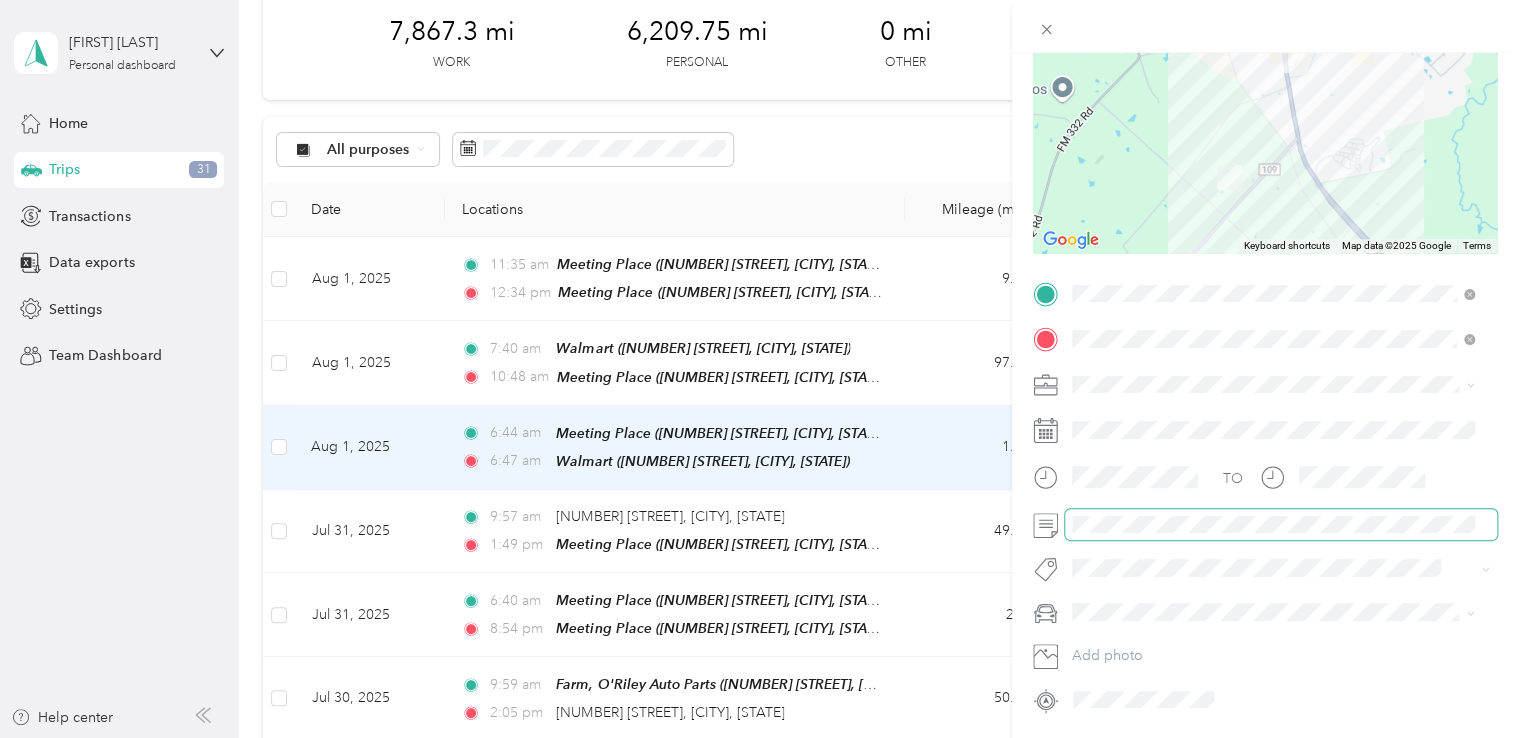 click on "TO Add photo" at bounding box center [1265, 497] 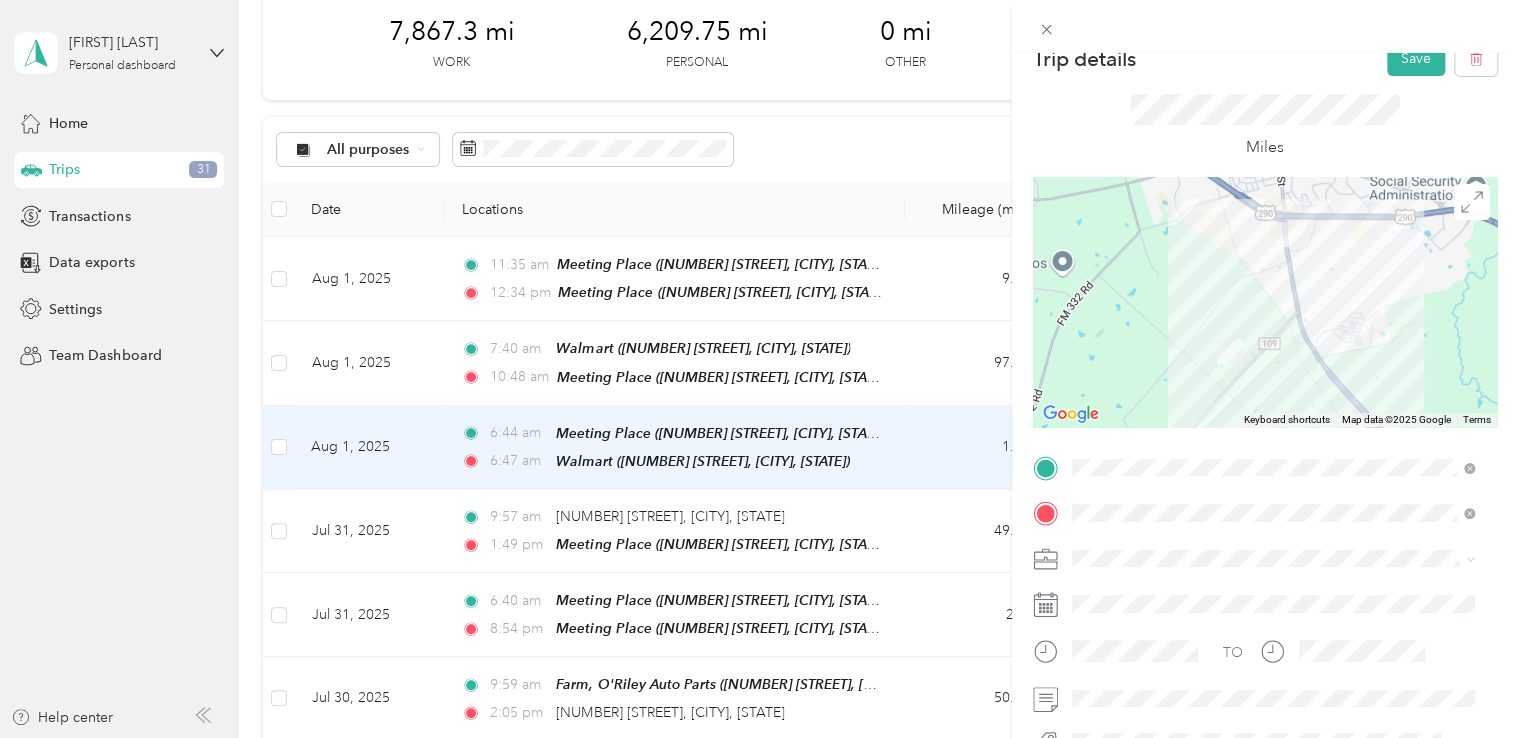 scroll, scrollTop: 0, scrollLeft: 0, axis: both 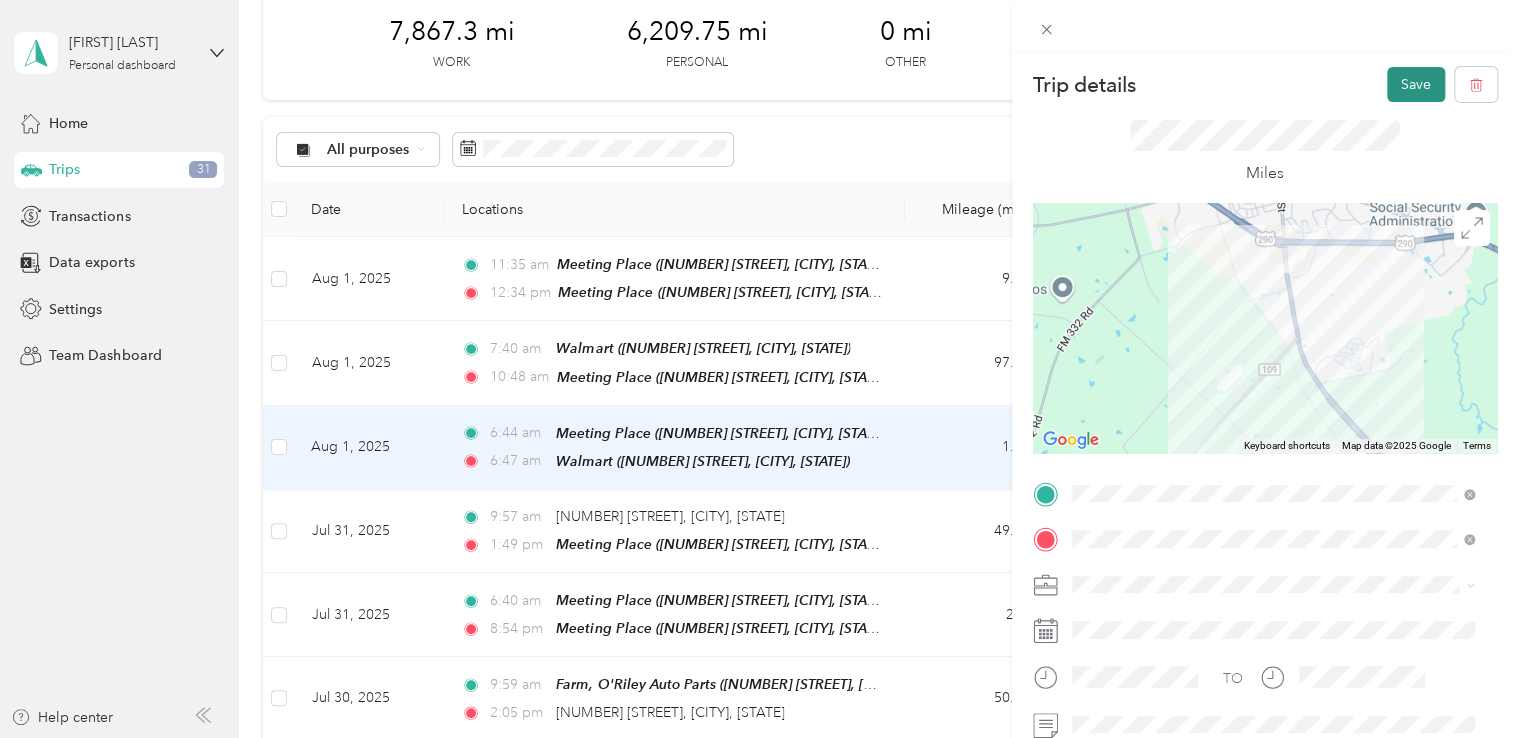drag, startPoint x: 1393, startPoint y: 82, endPoint x: 1397, endPoint y: 93, distance: 11.7046995 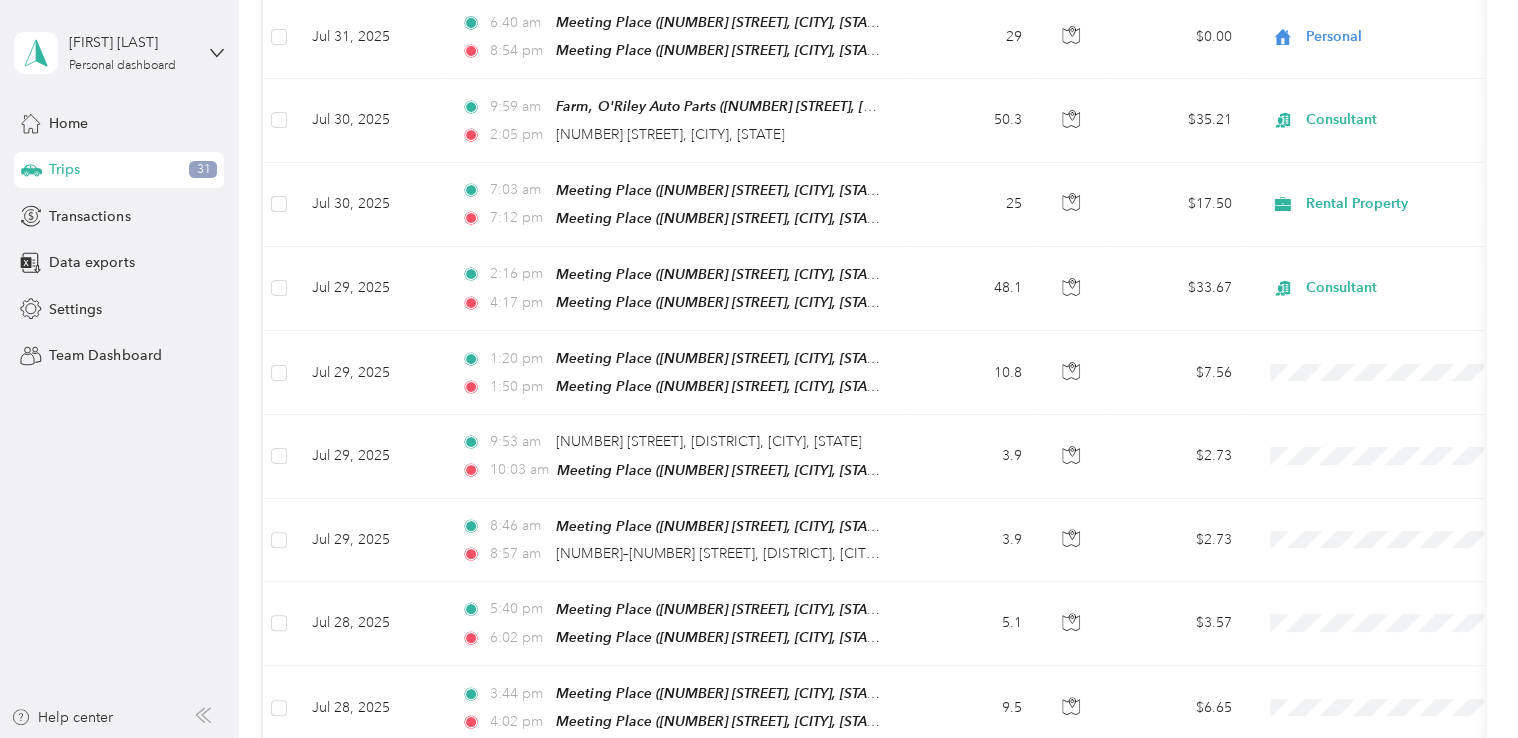 scroll, scrollTop: 700, scrollLeft: 0, axis: vertical 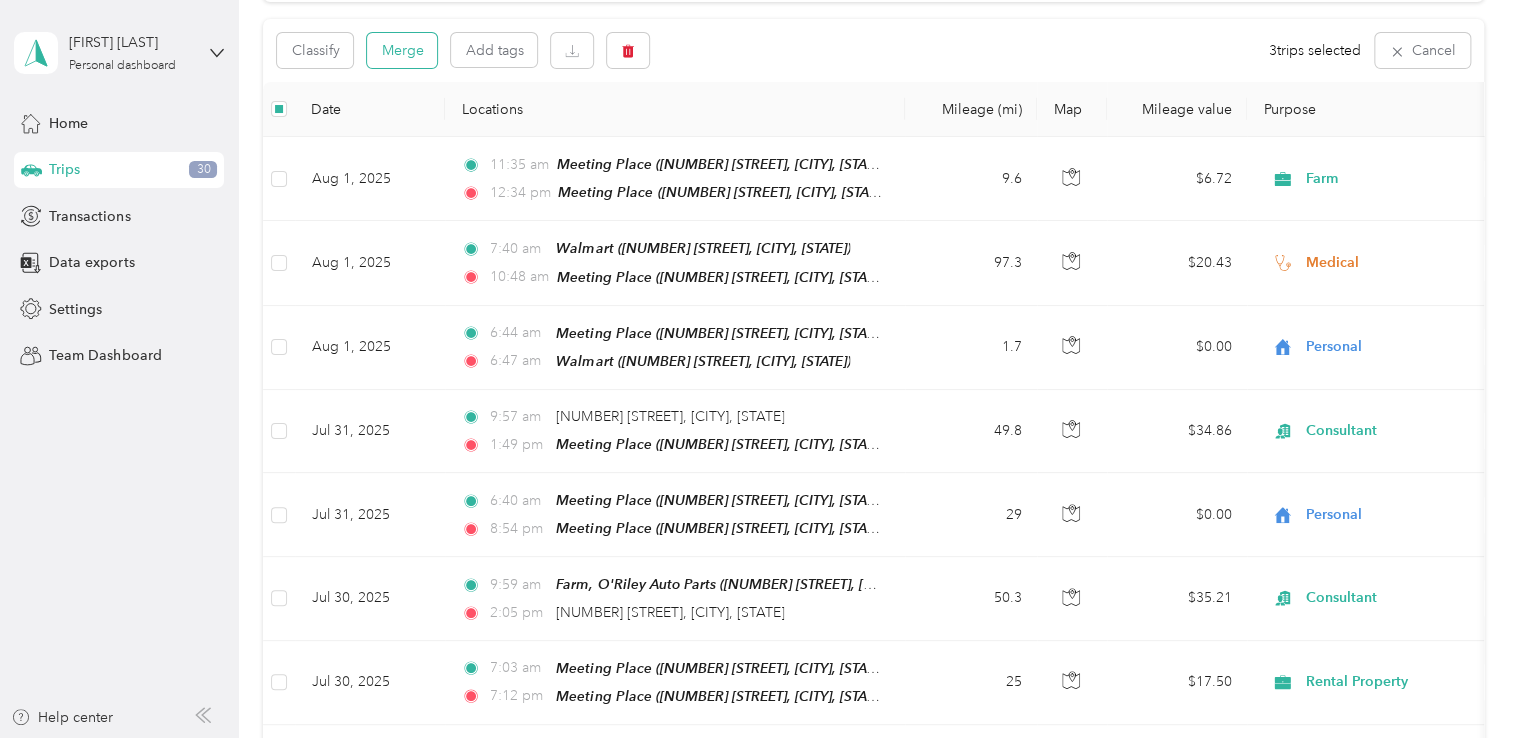 click on "Merge" at bounding box center (402, 50) 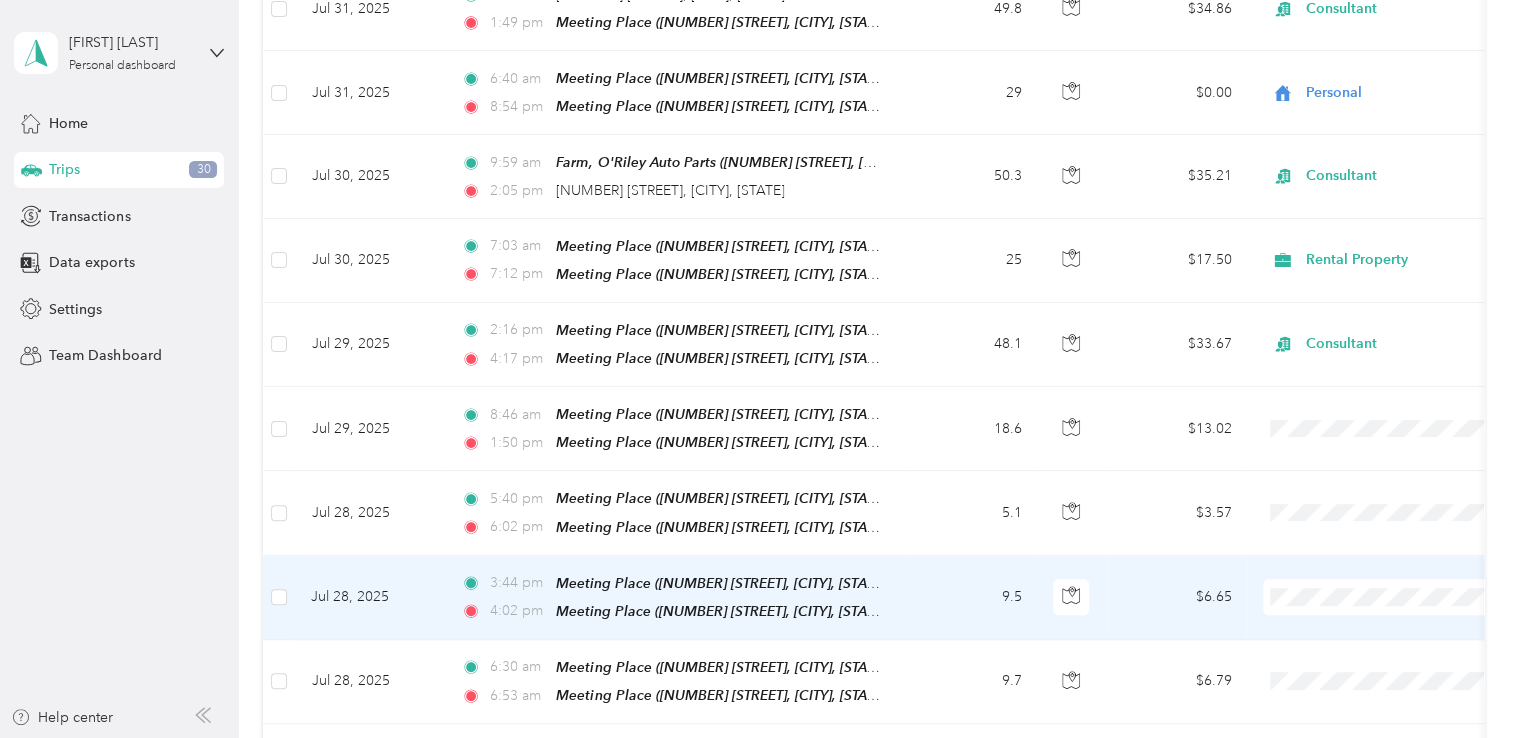 scroll, scrollTop: 598, scrollLeft: 0, axis: vertical 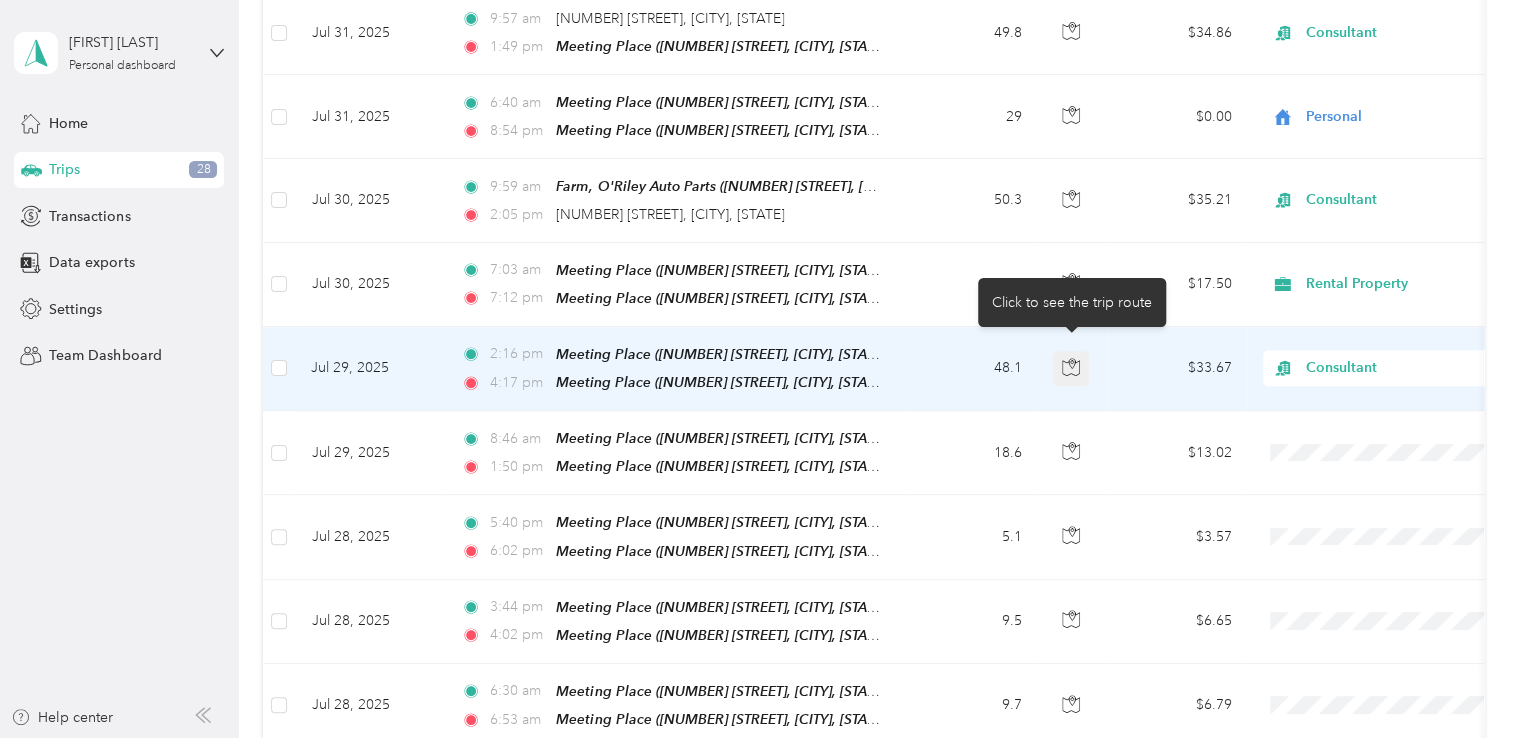 click 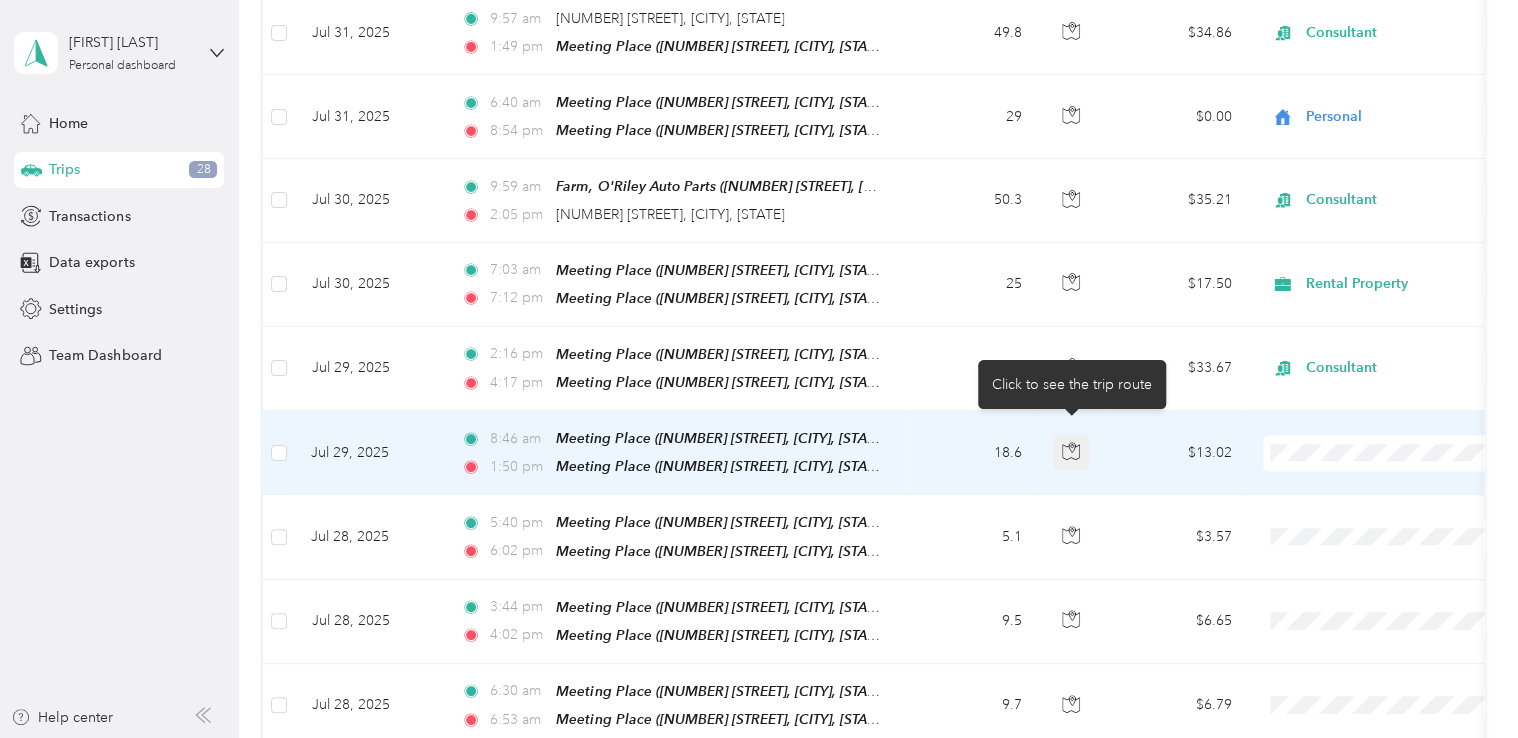 click 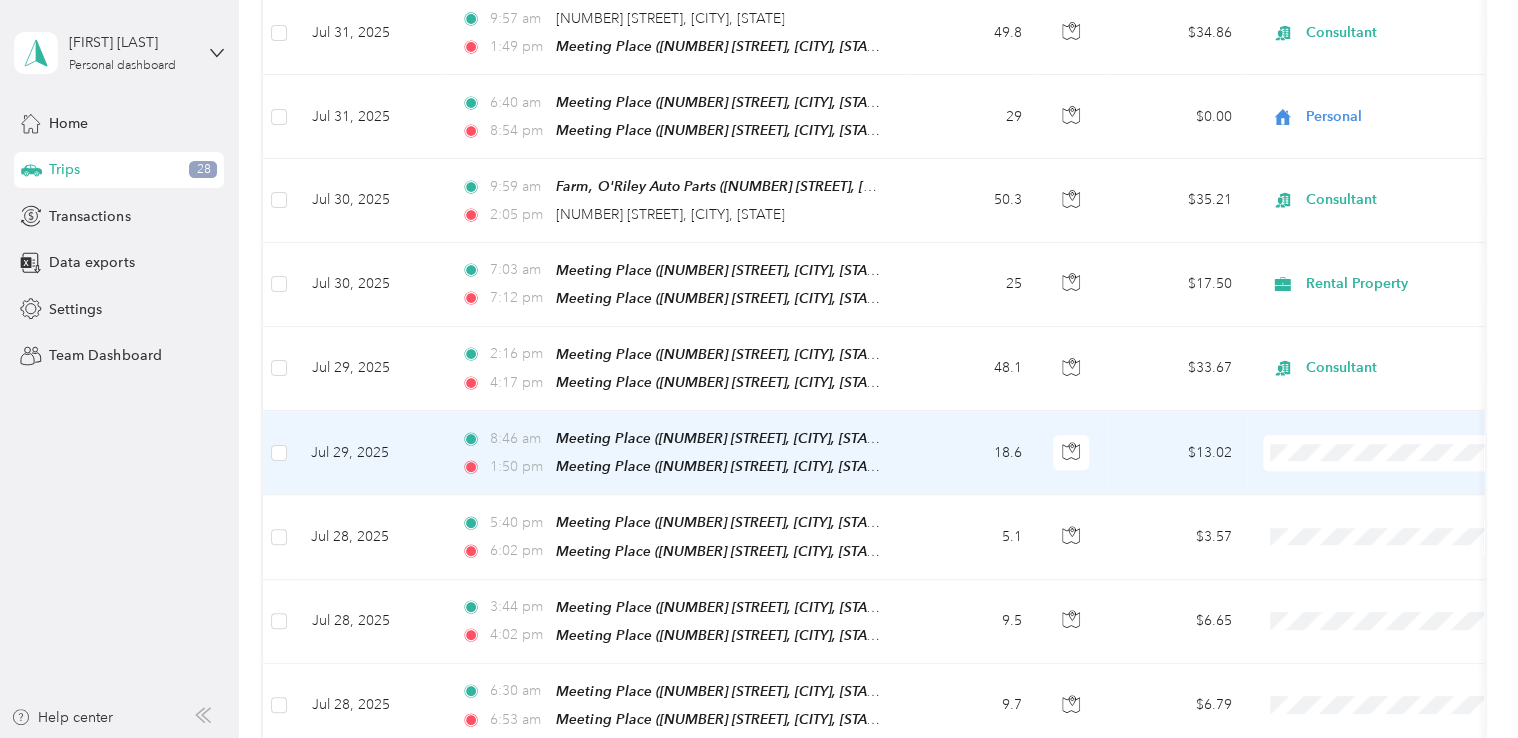 click on "$13.02" at bounding box center (1177, 453) 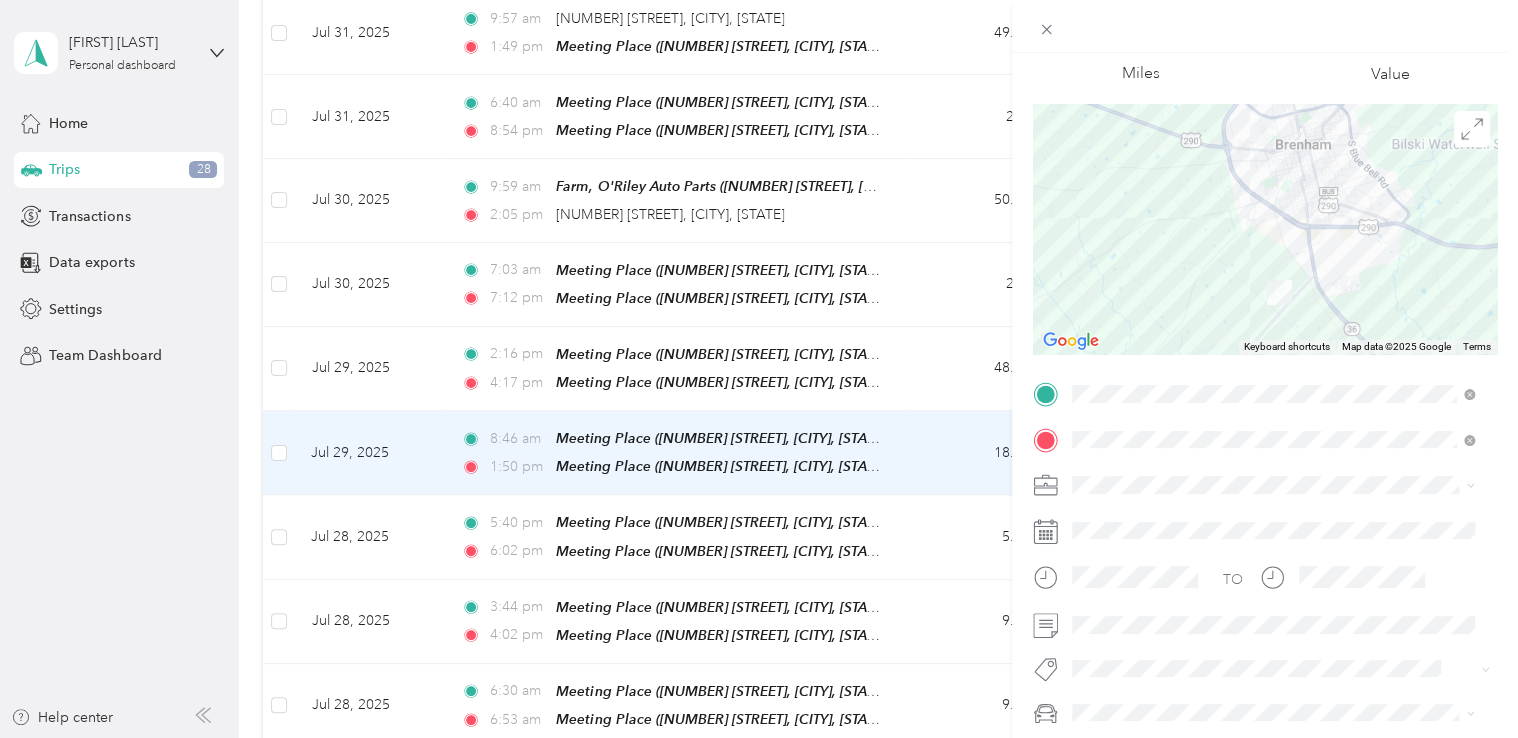 scroll, scrollTop: 200, scrollLeft: 0, axis: vertical 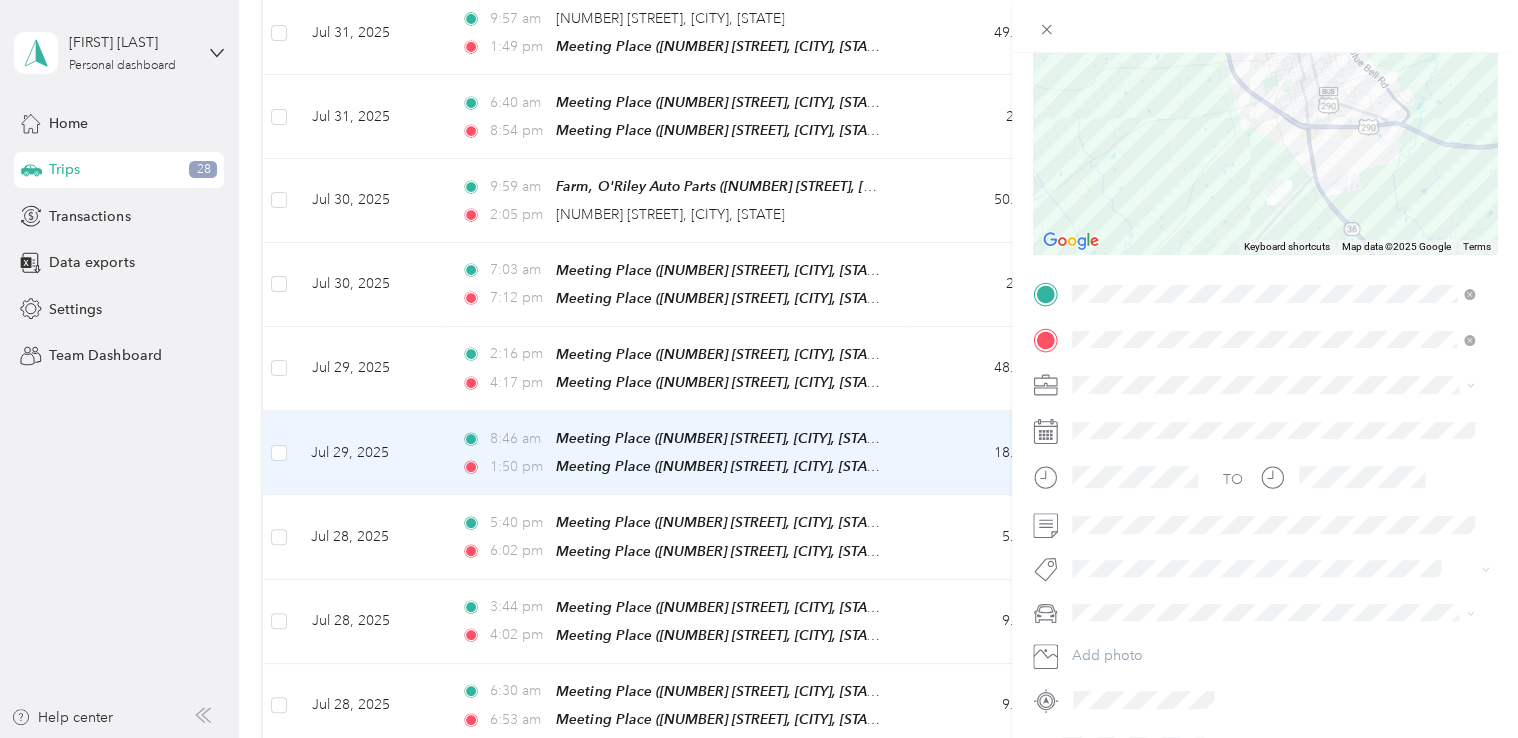 click on "Yellow Fever" at bounding box center [1118, 471] 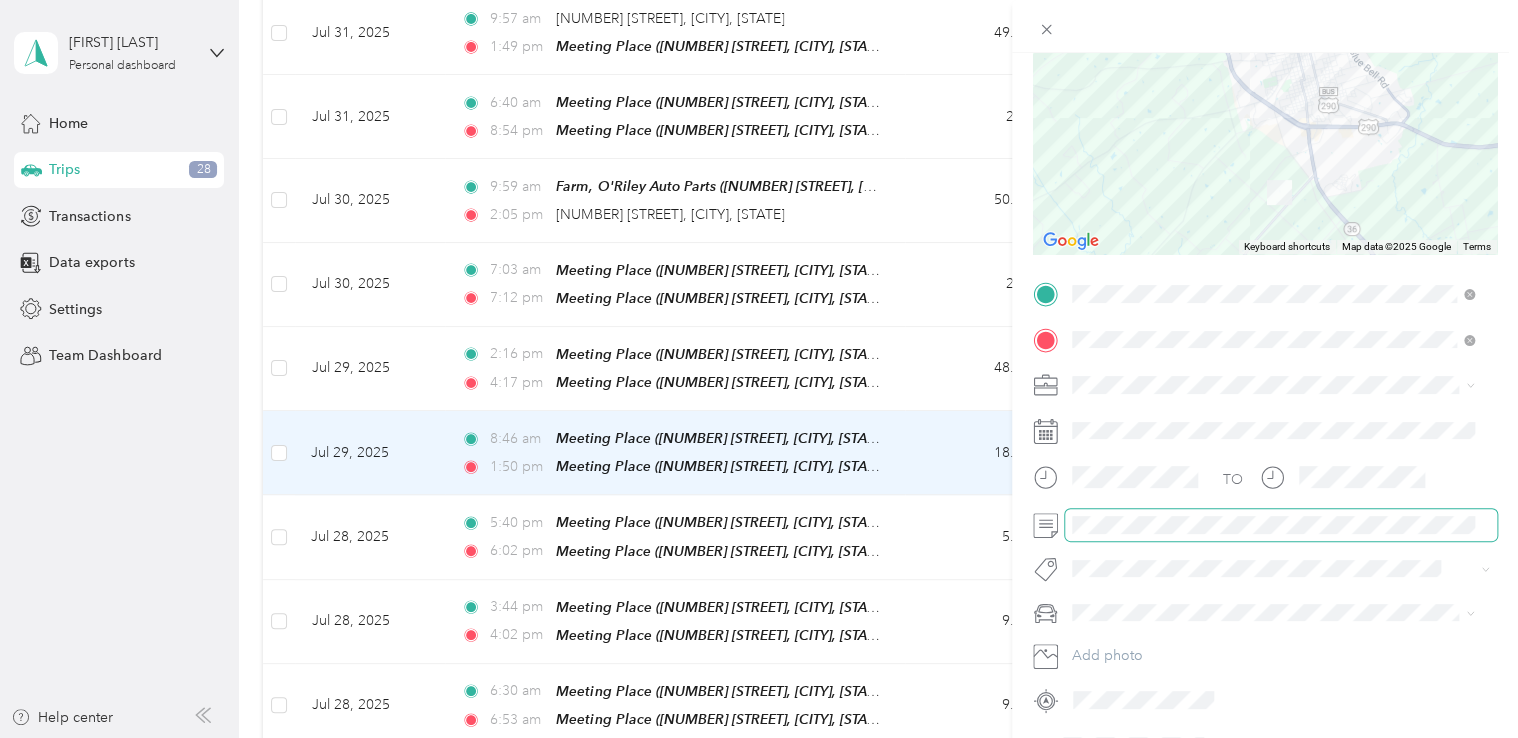scroll, scrollTop: 0, scrollLeft: 0, axis: both 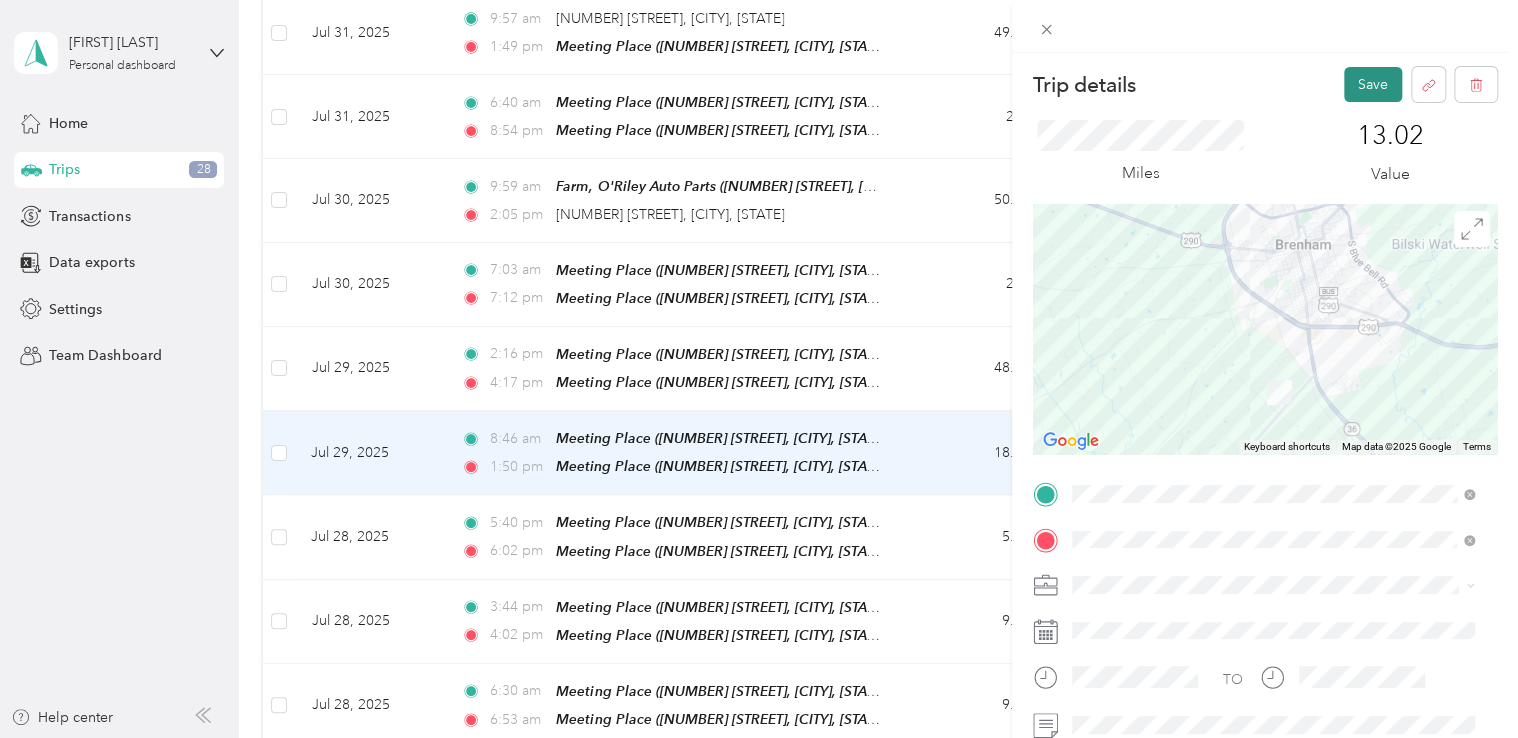 click on "Save" at bounding box center (1373, 84) 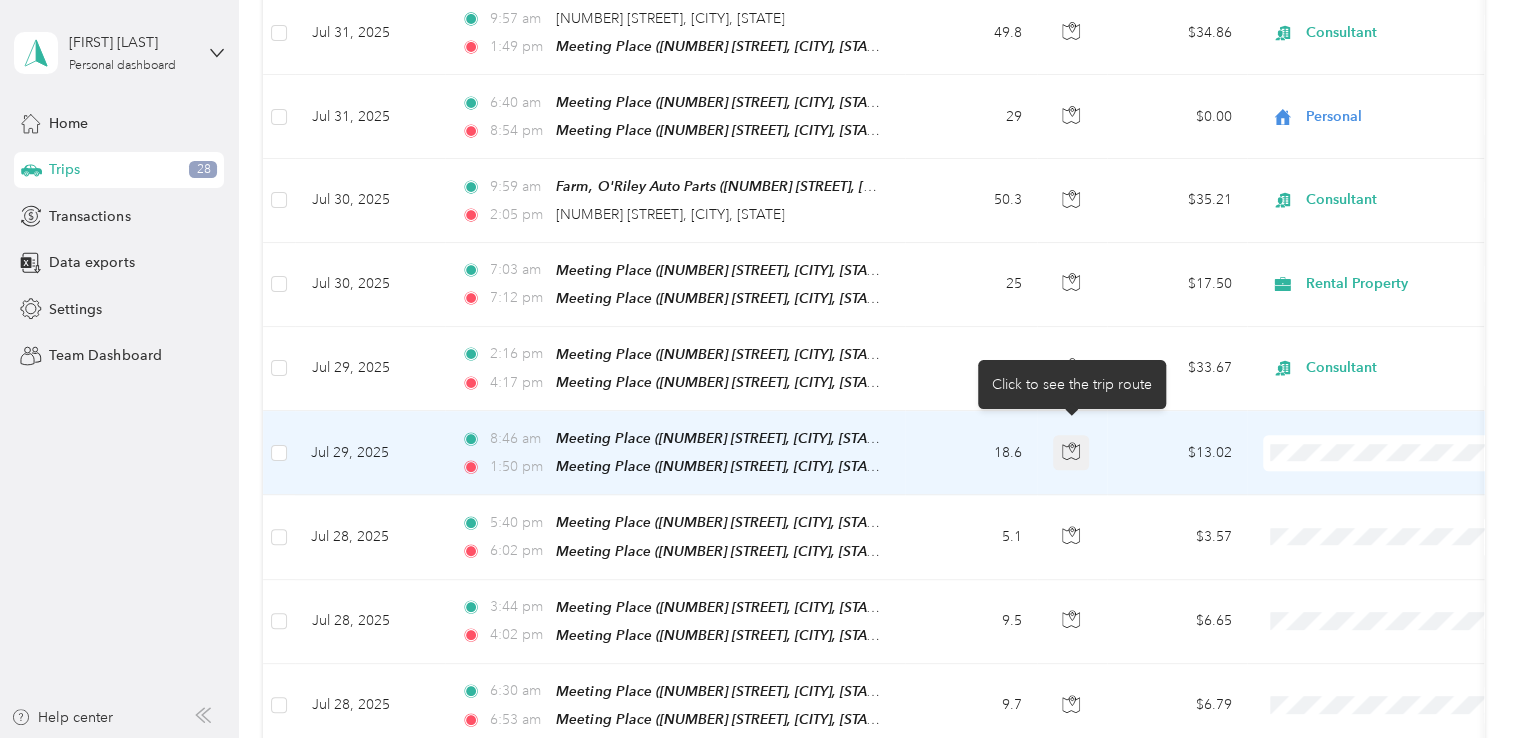 click 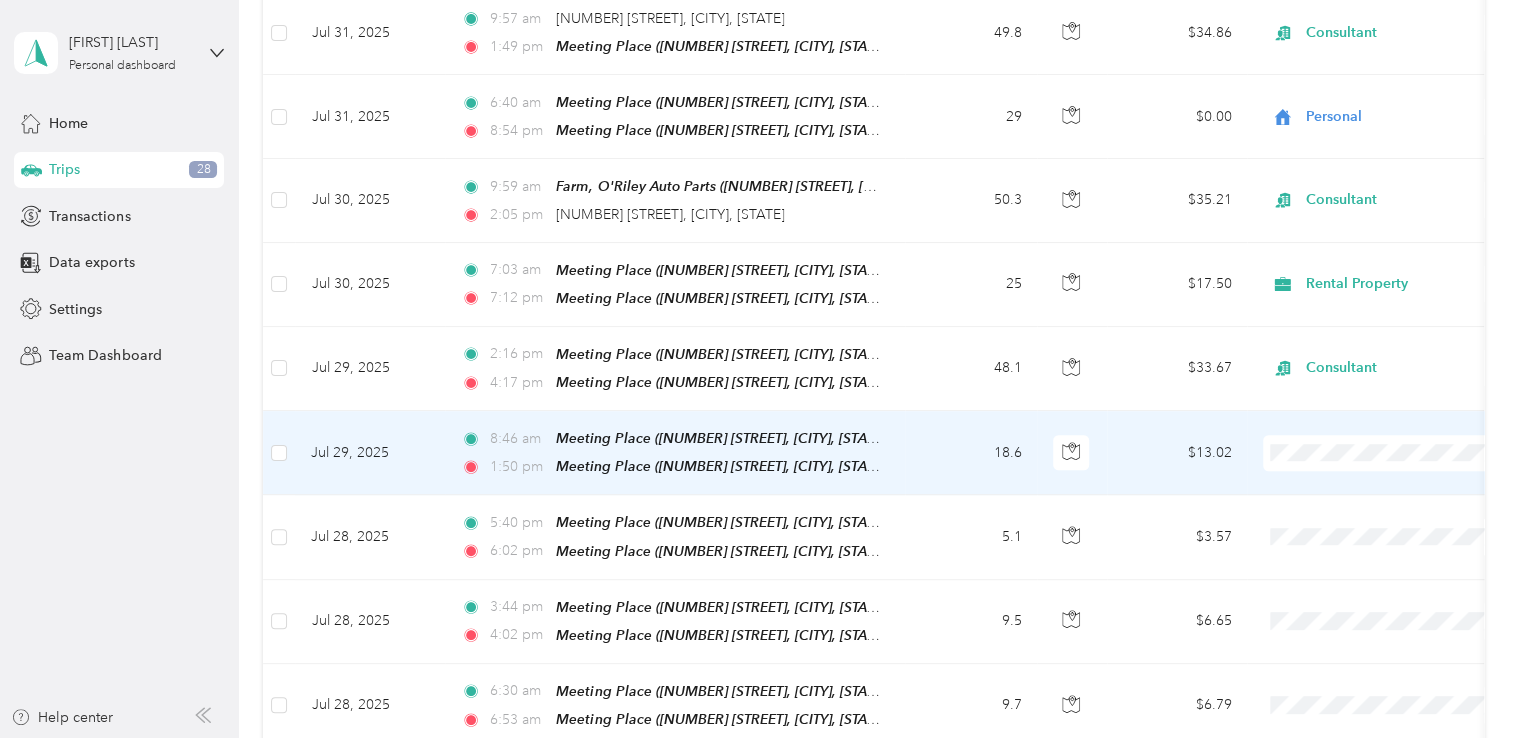click on "$13.02" at bounding box center [1177, 453] 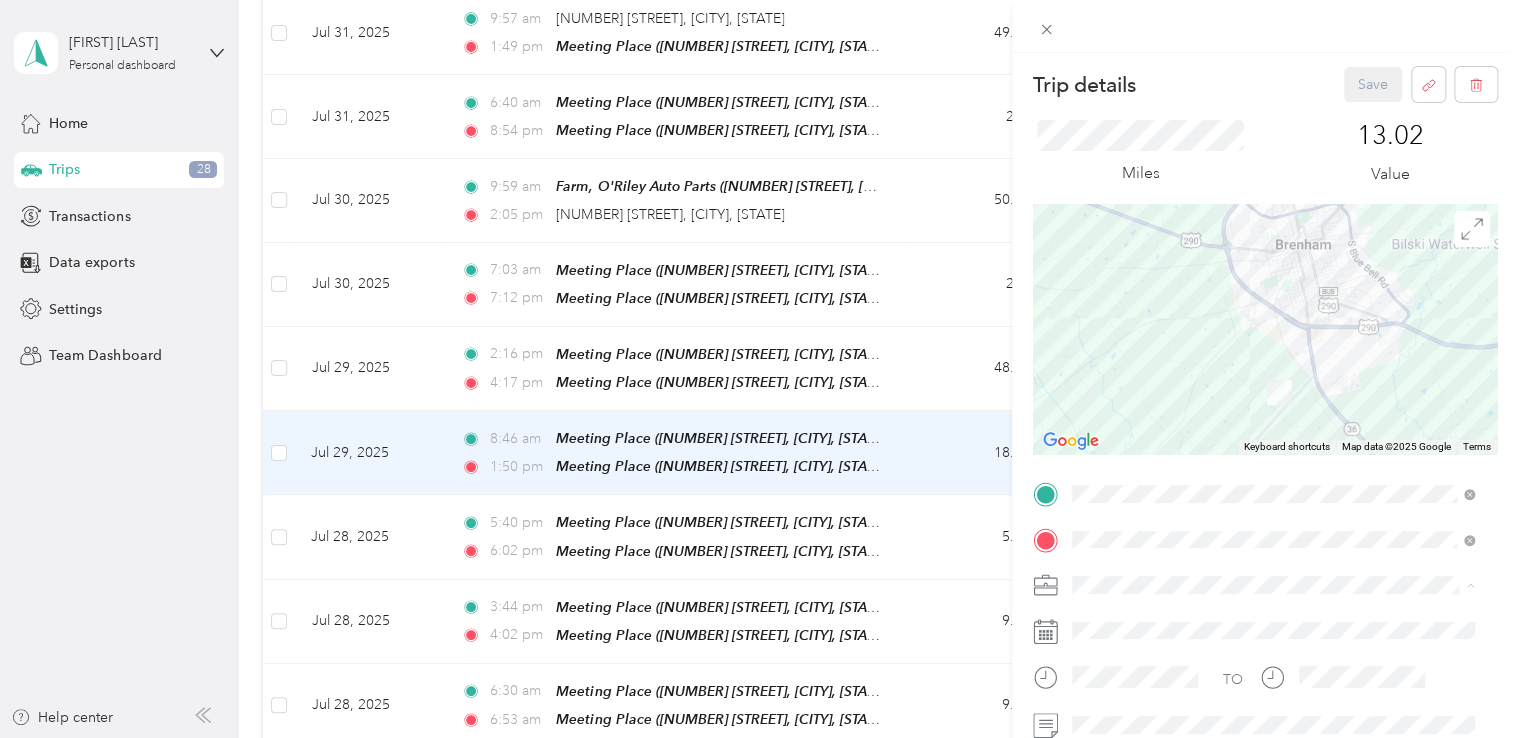 click on "Personal" at bounding box center [1273, 339] 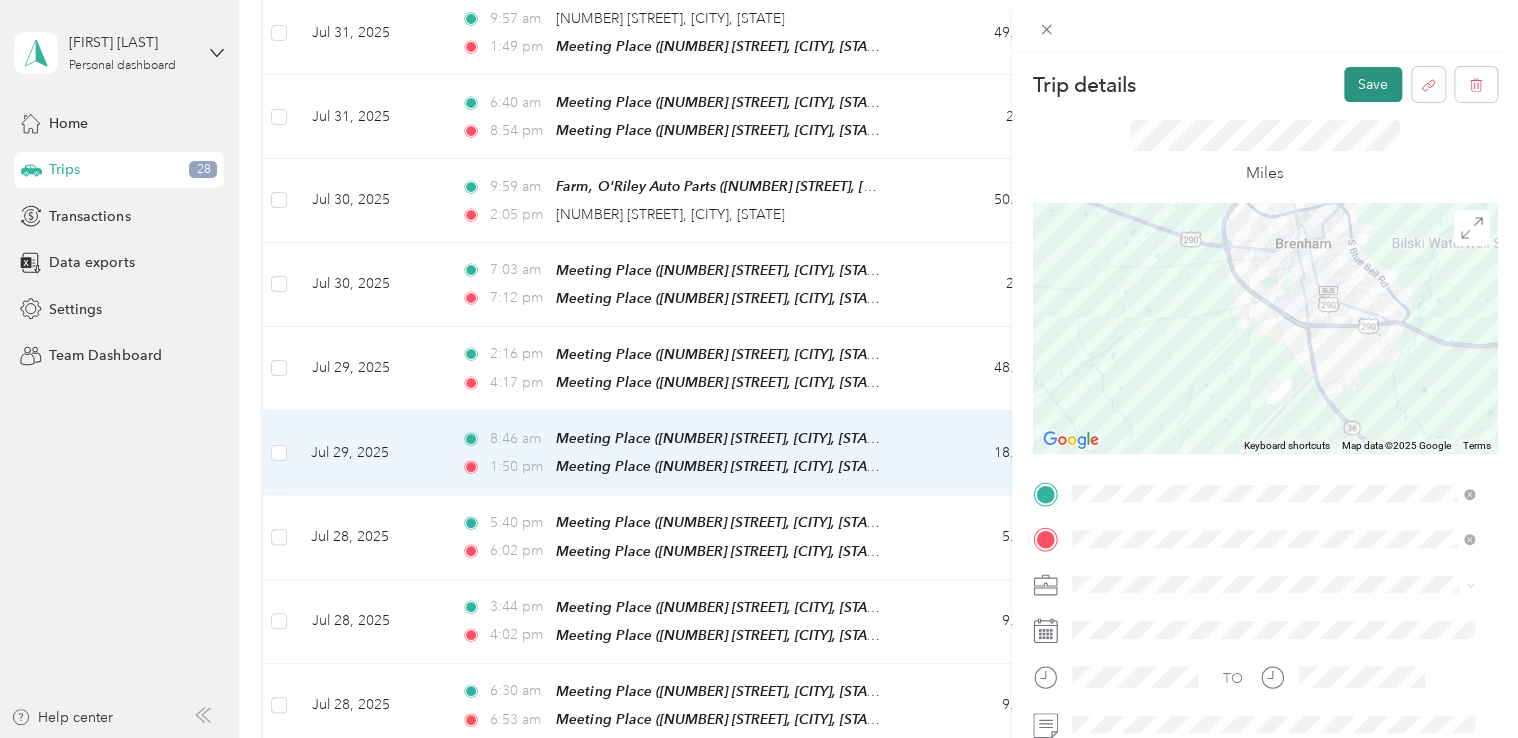 click on "Save" at bounding box center (1373, 84) 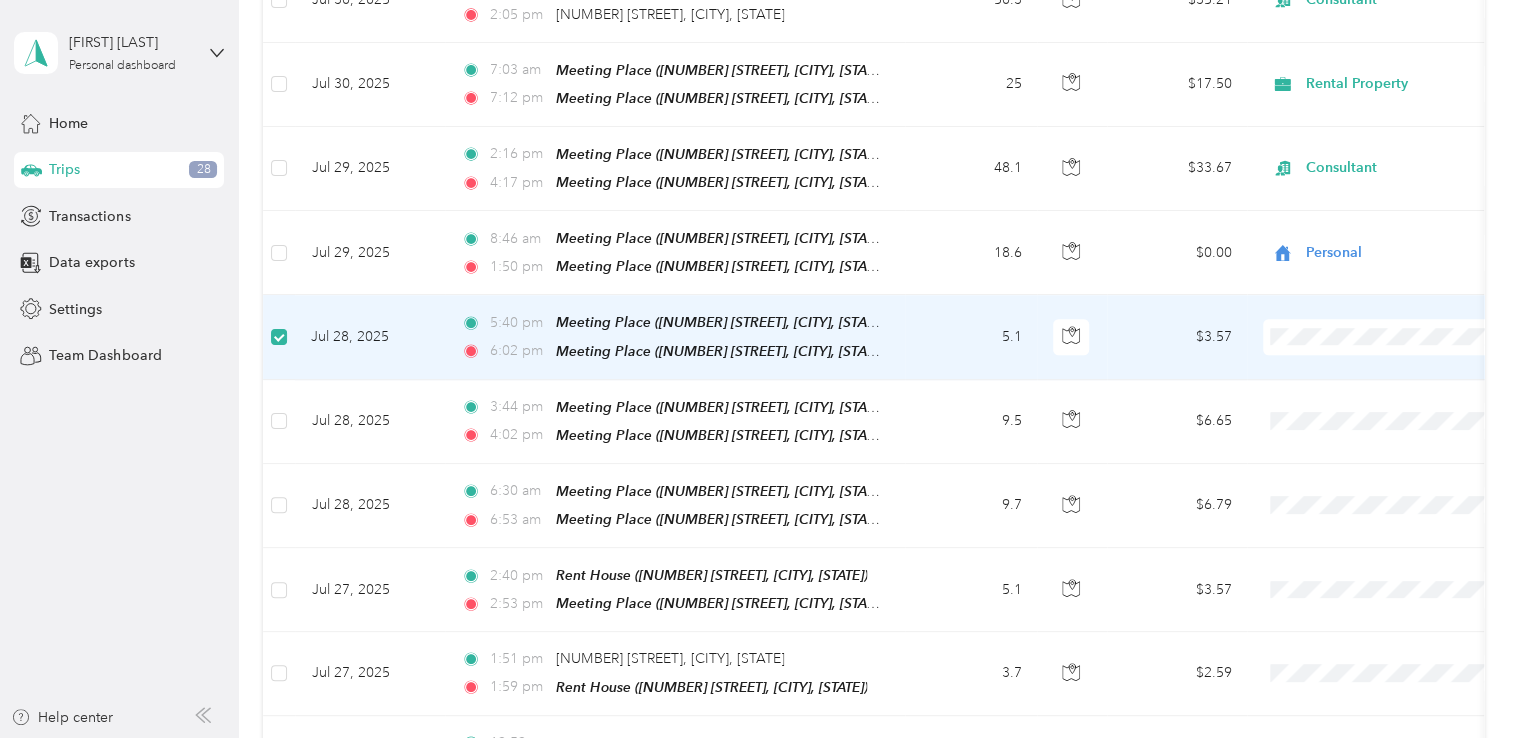 scroll, scrollTop: 796, scrollLeft: 0, axis: vertical 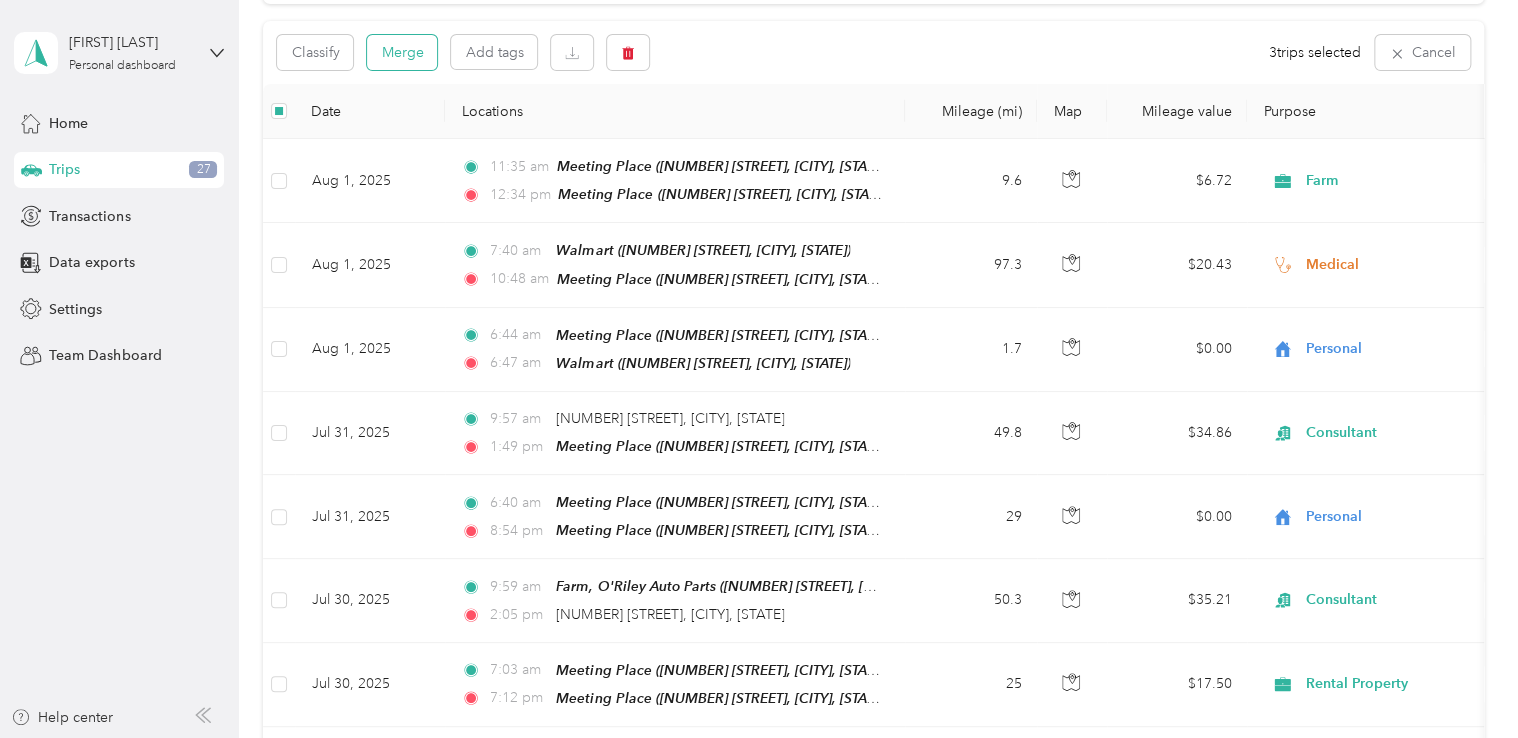 click on "Merge" at bounding box center [402, 52] 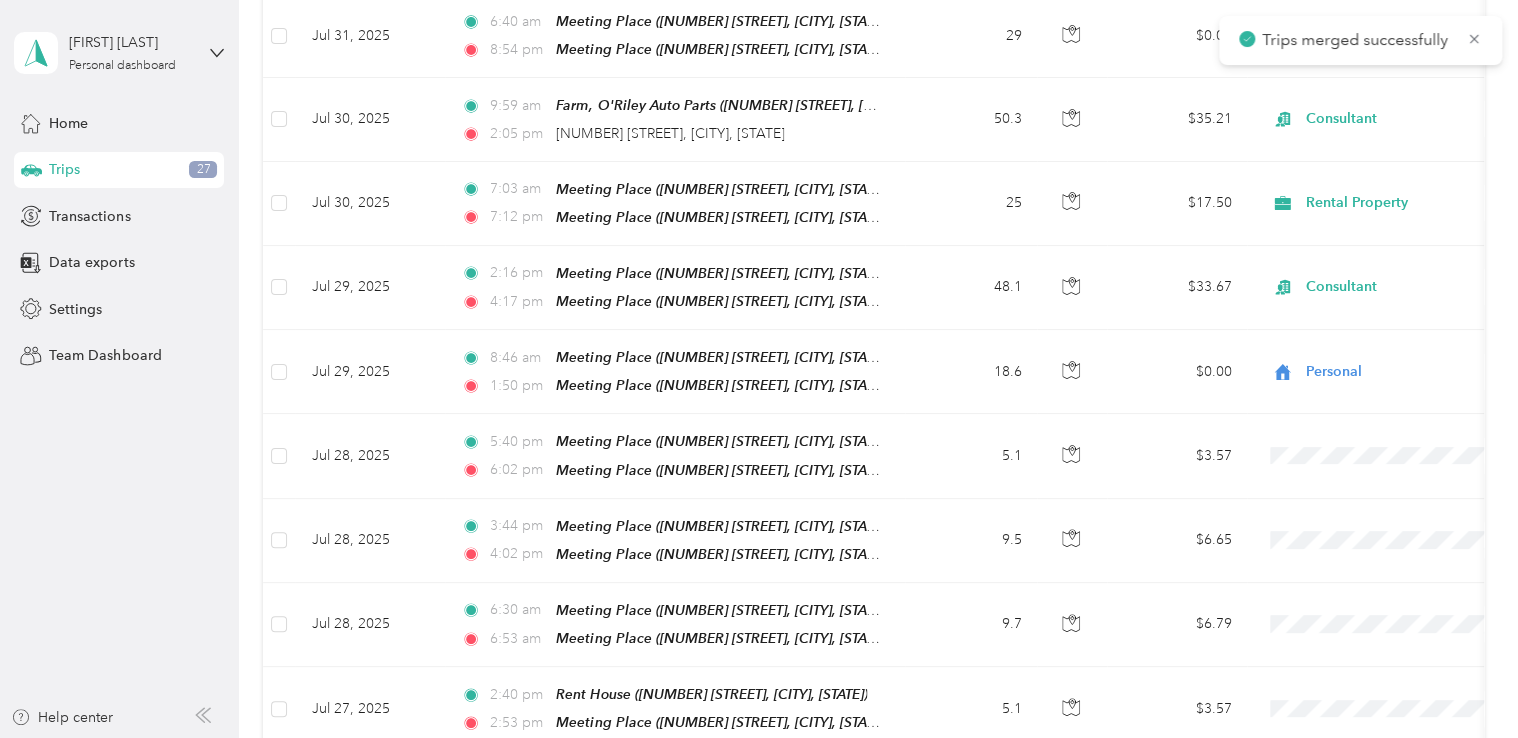 scroll, scrollTop: 696, scrollLeft: 0, axis: vertical 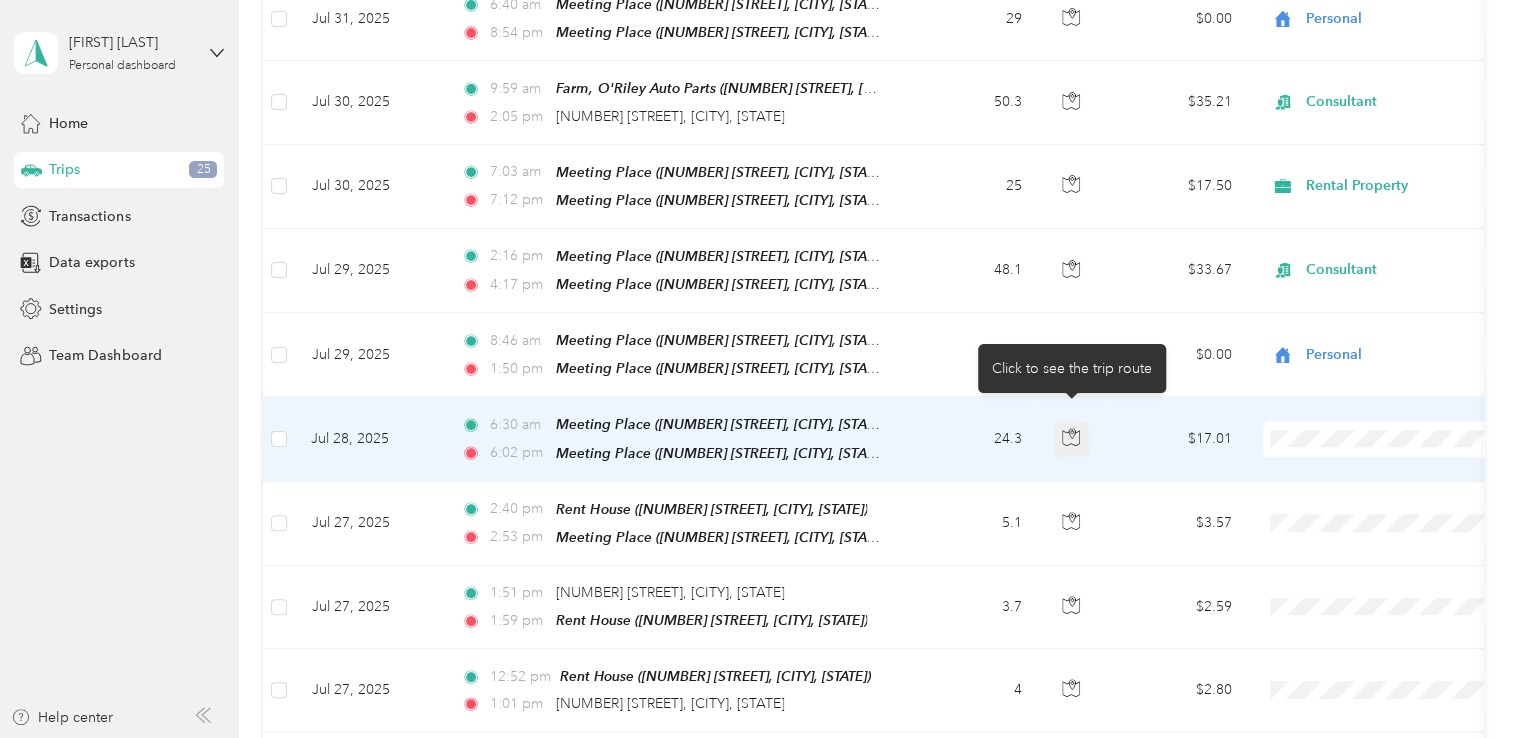 click 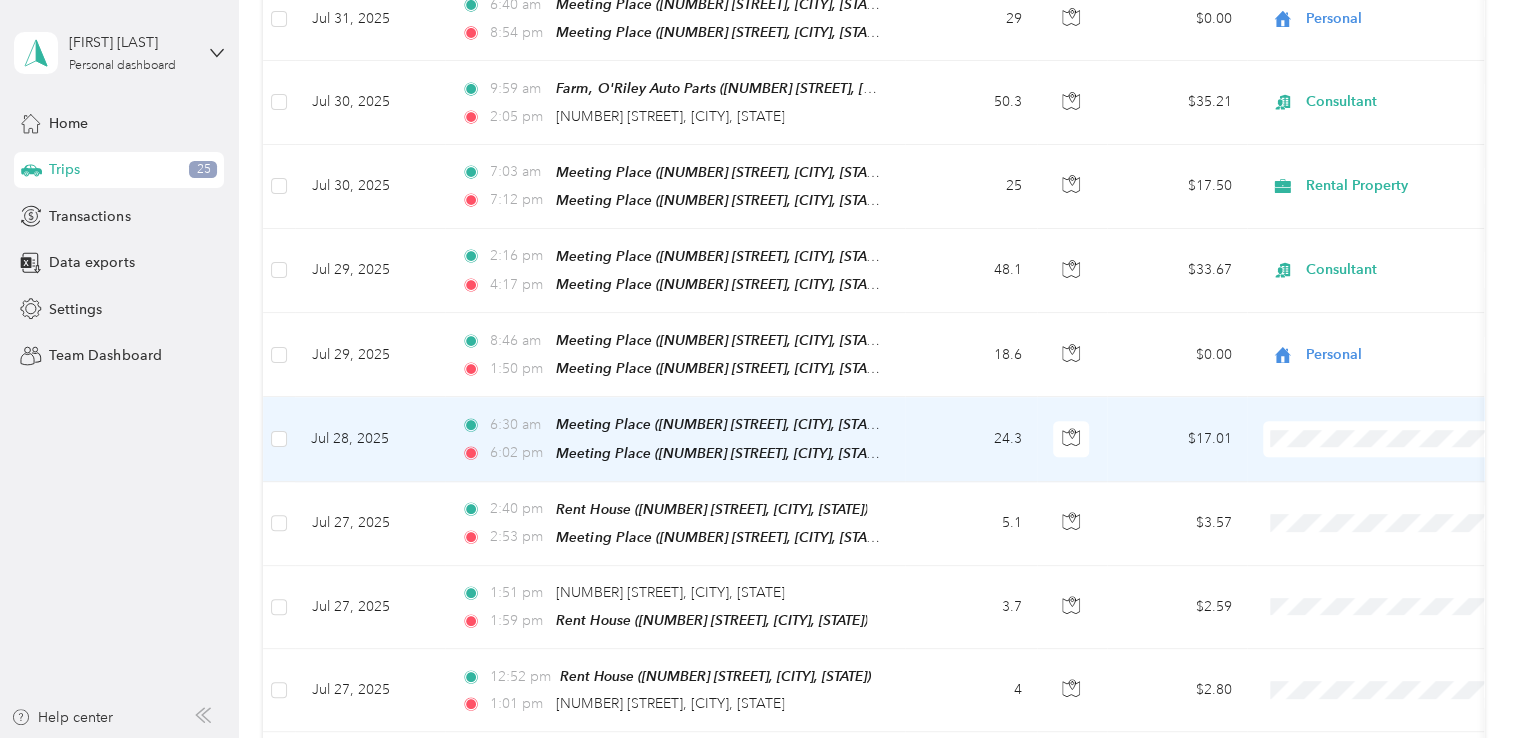 click on "Rental Property" at bounding box center (1405, 657) 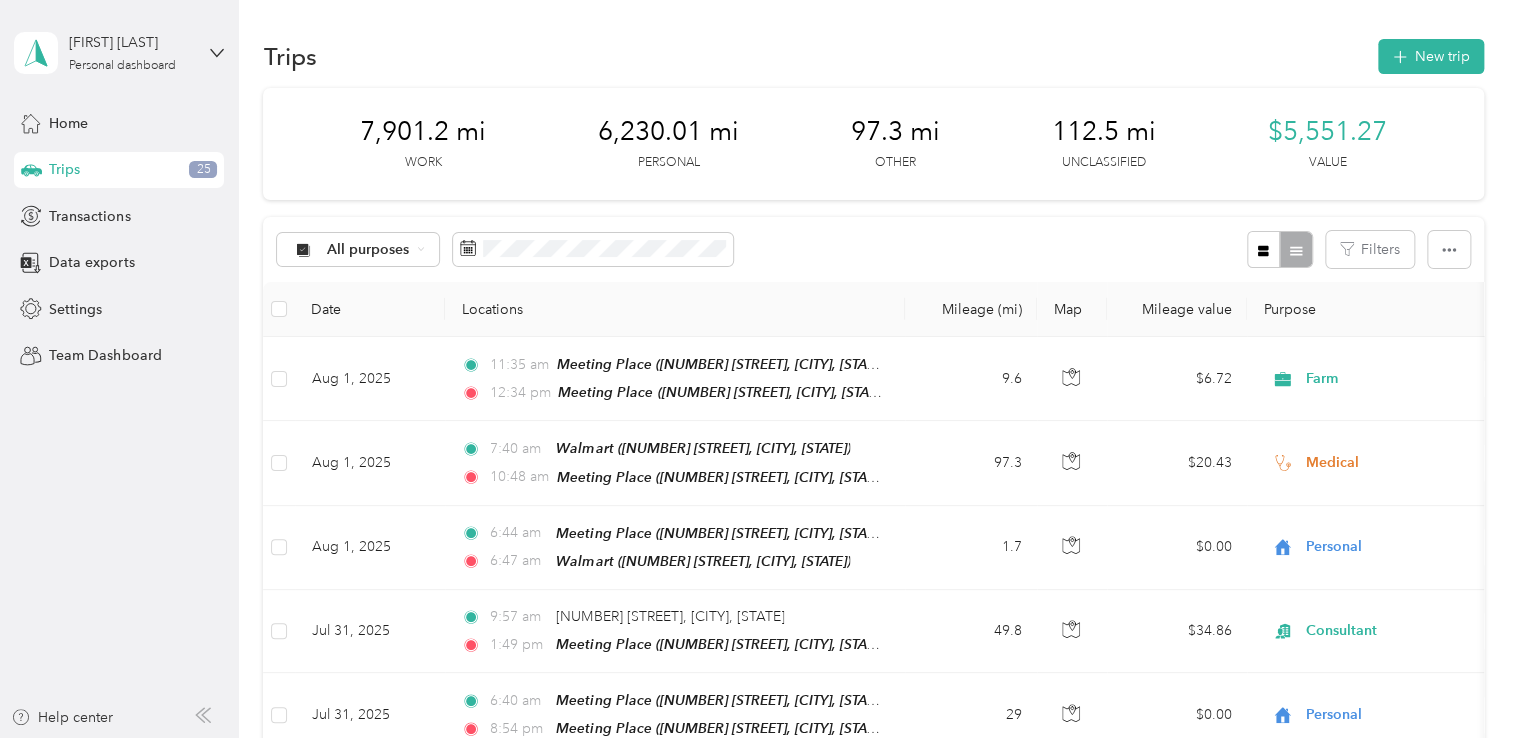 scroll, scrollTop: 0, scrollLeft: 0, axis: both 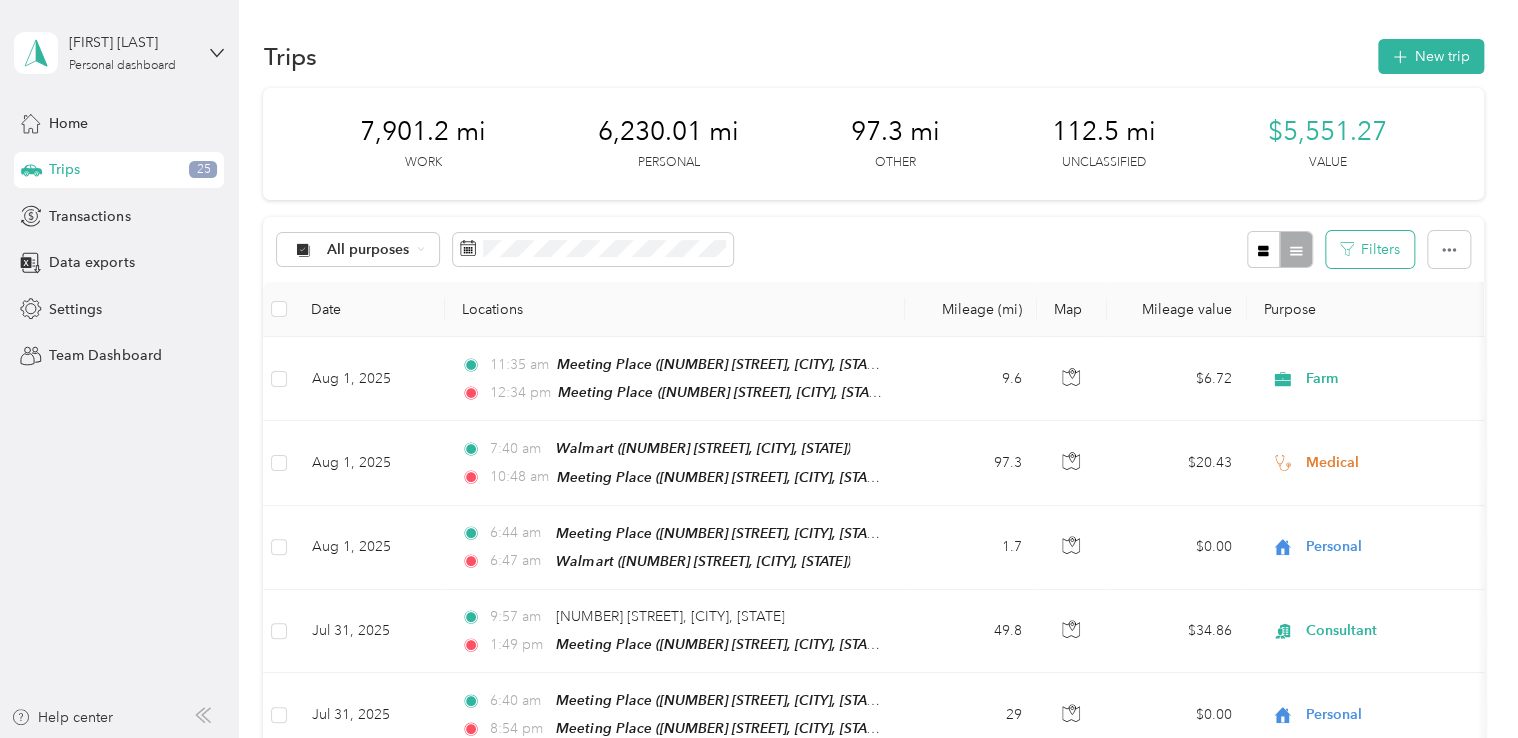 click on "Filters" at bounding box center [1370, 249] 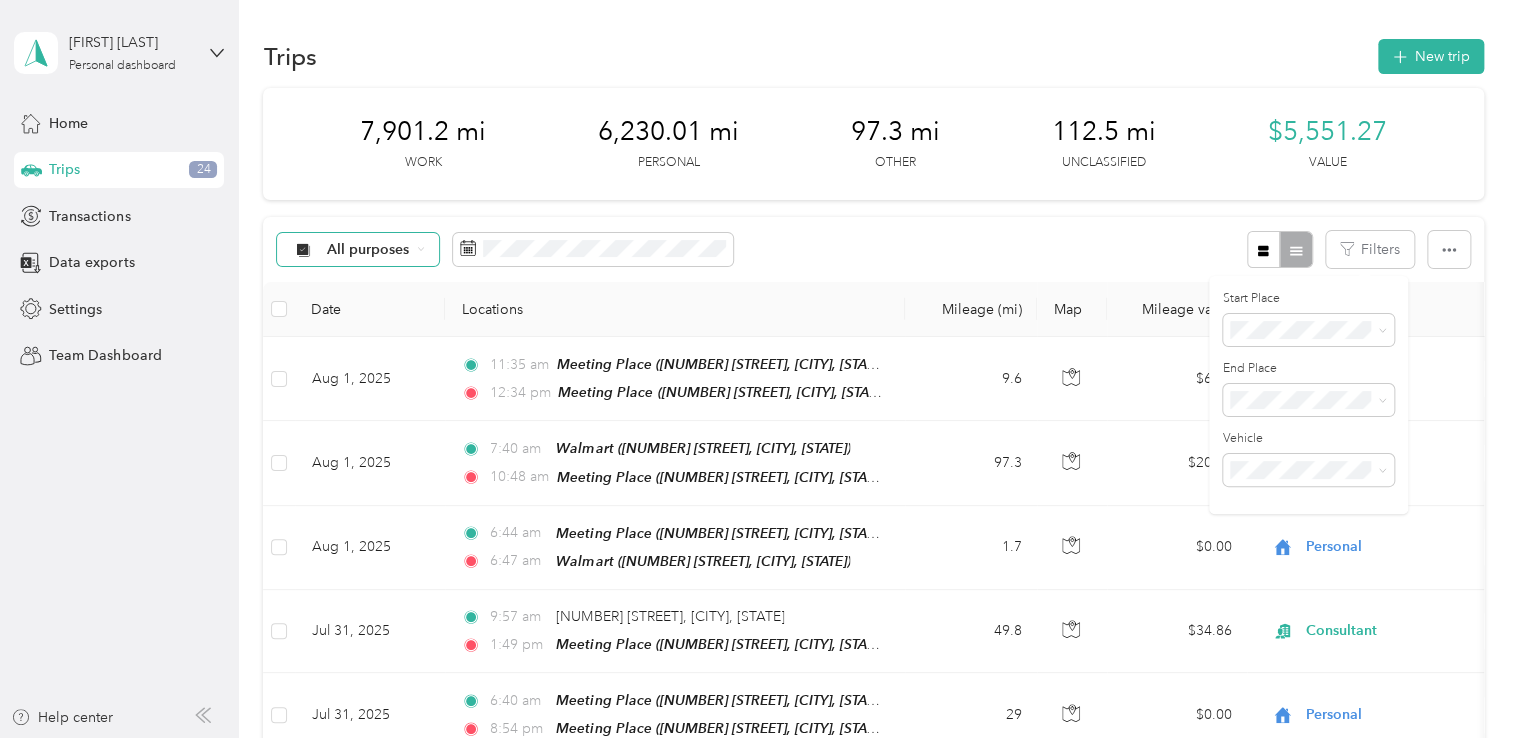 click on "All purposes" at bounding box center (358, 250) 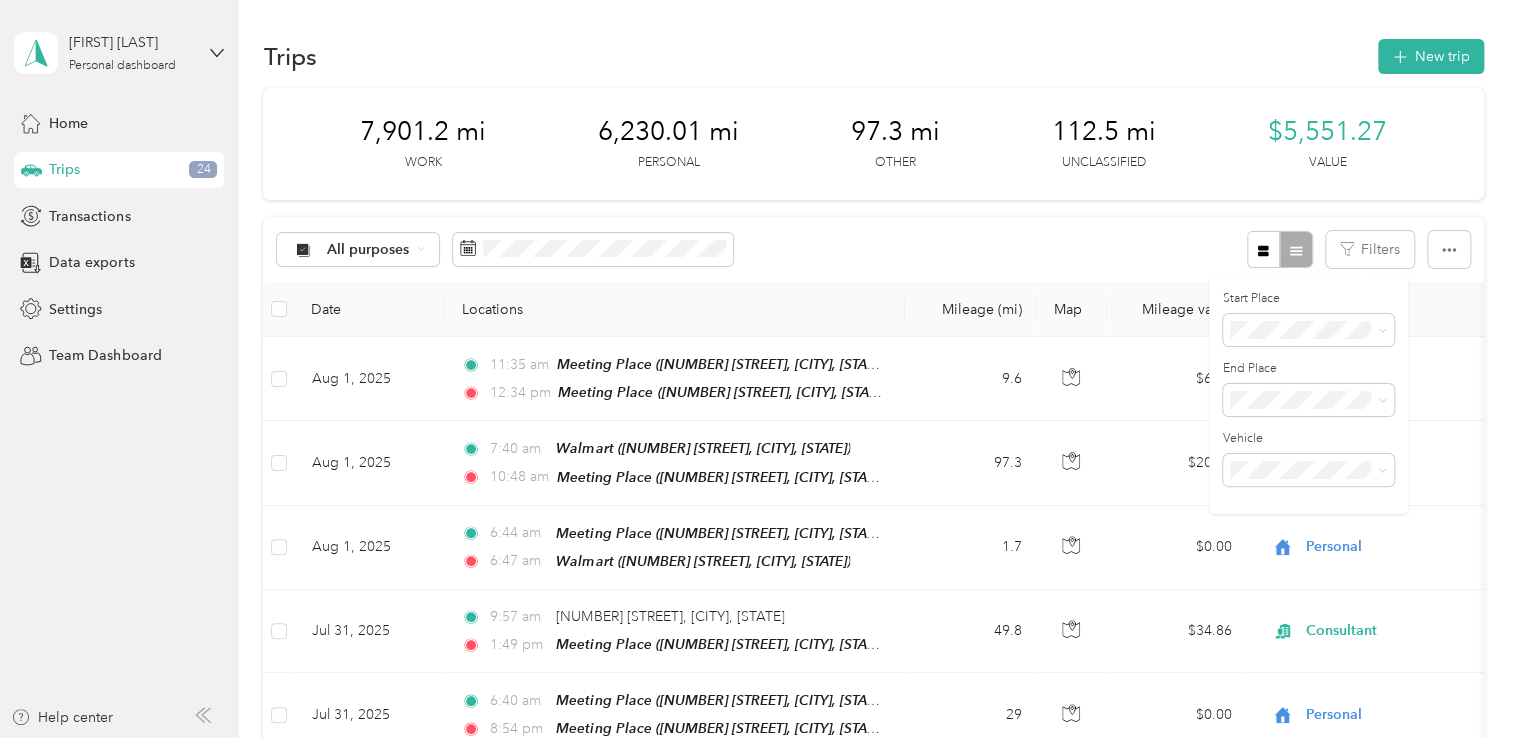 click on "Unclassified" at bounding box center [378, 313] 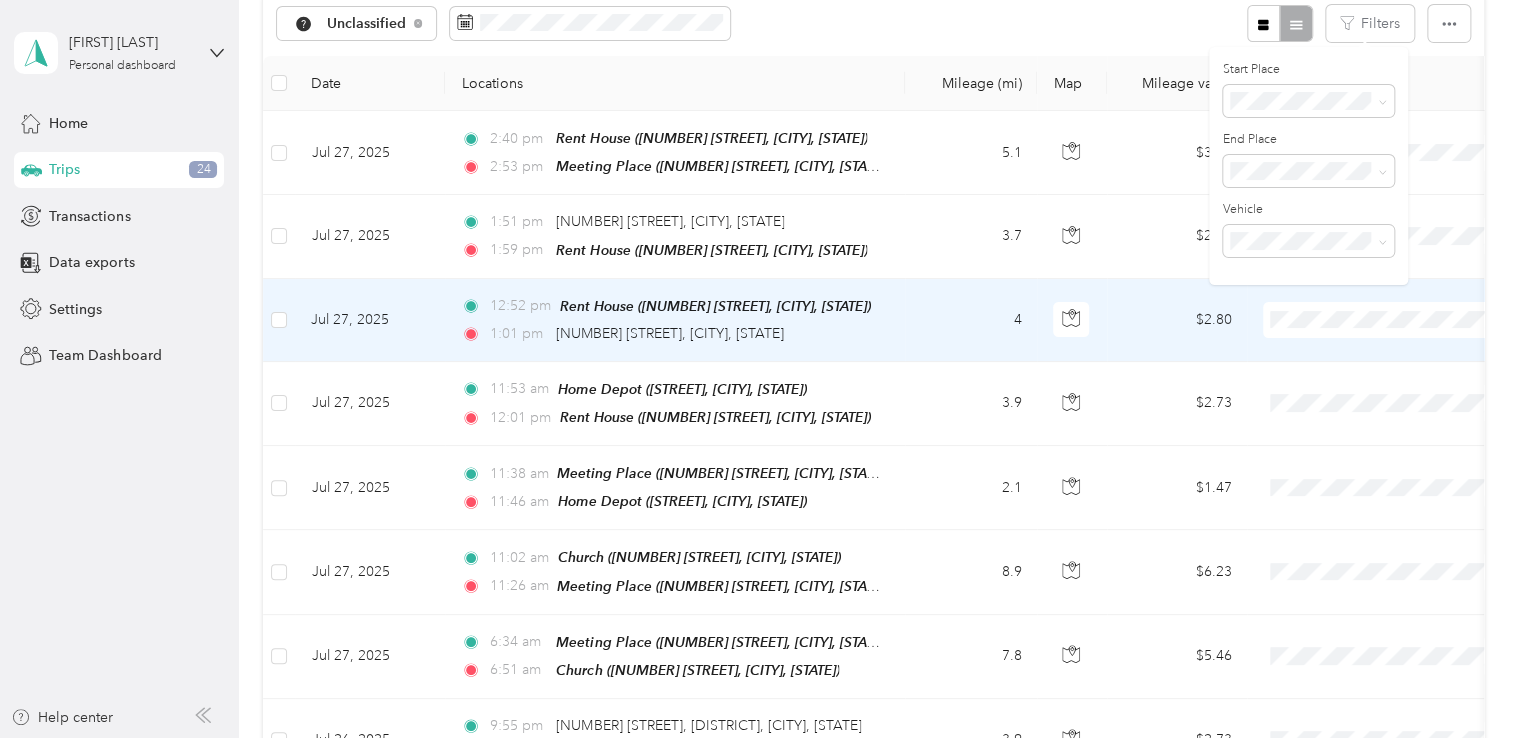 scroll, scrollTop: 228, scrollLeft: 0, axis: vertical 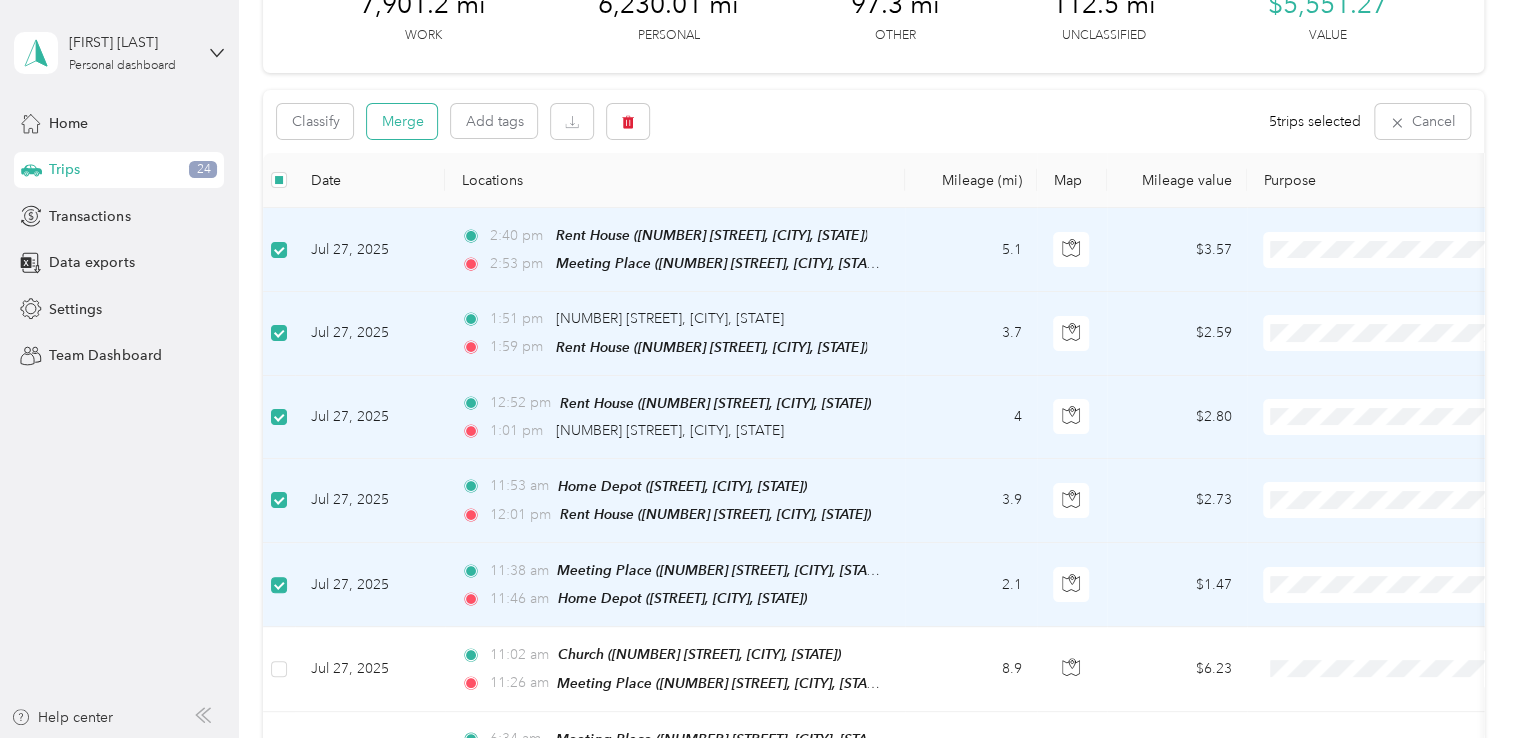 click on "Merge" at bounding box center (402, 121) 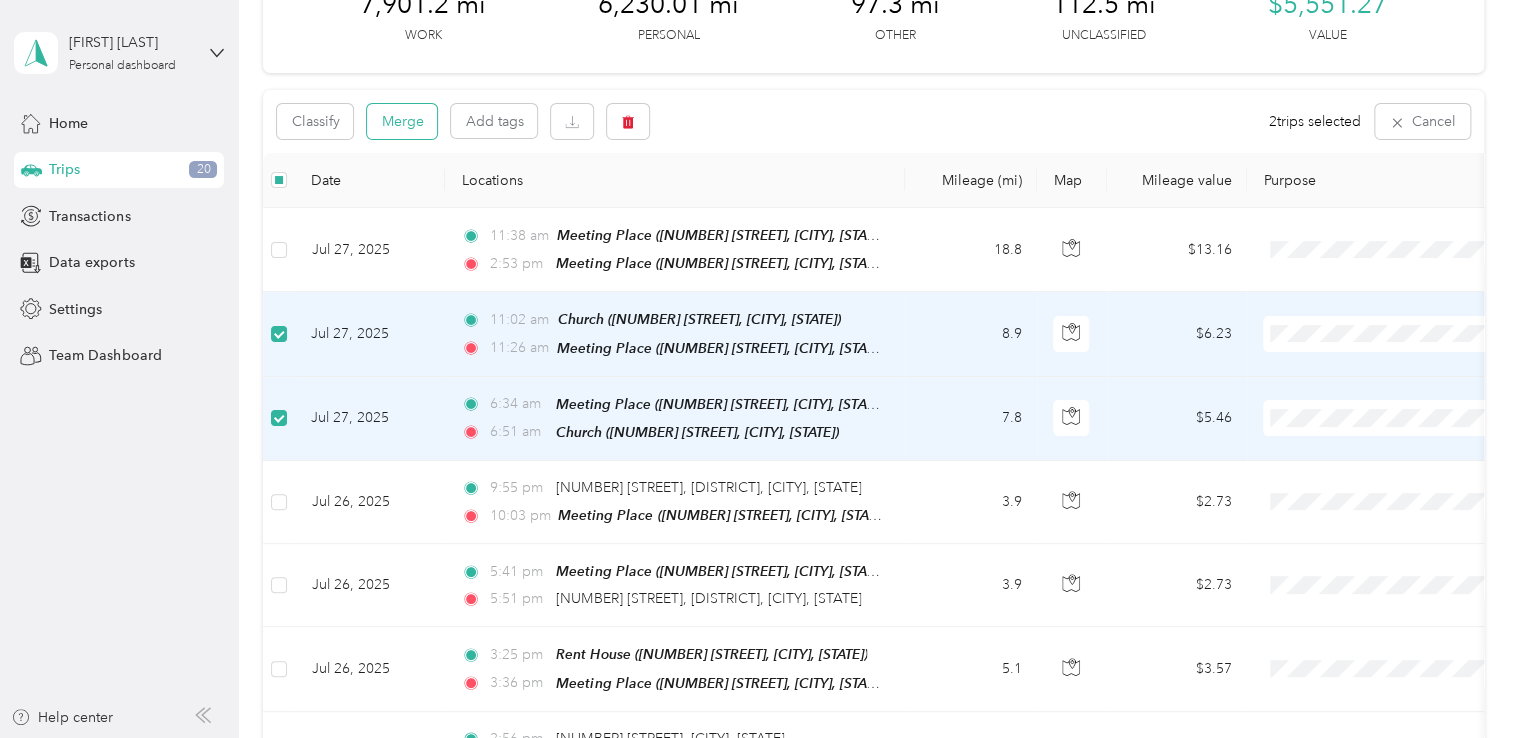 click on "Merge" at bounding box center (402, 121) 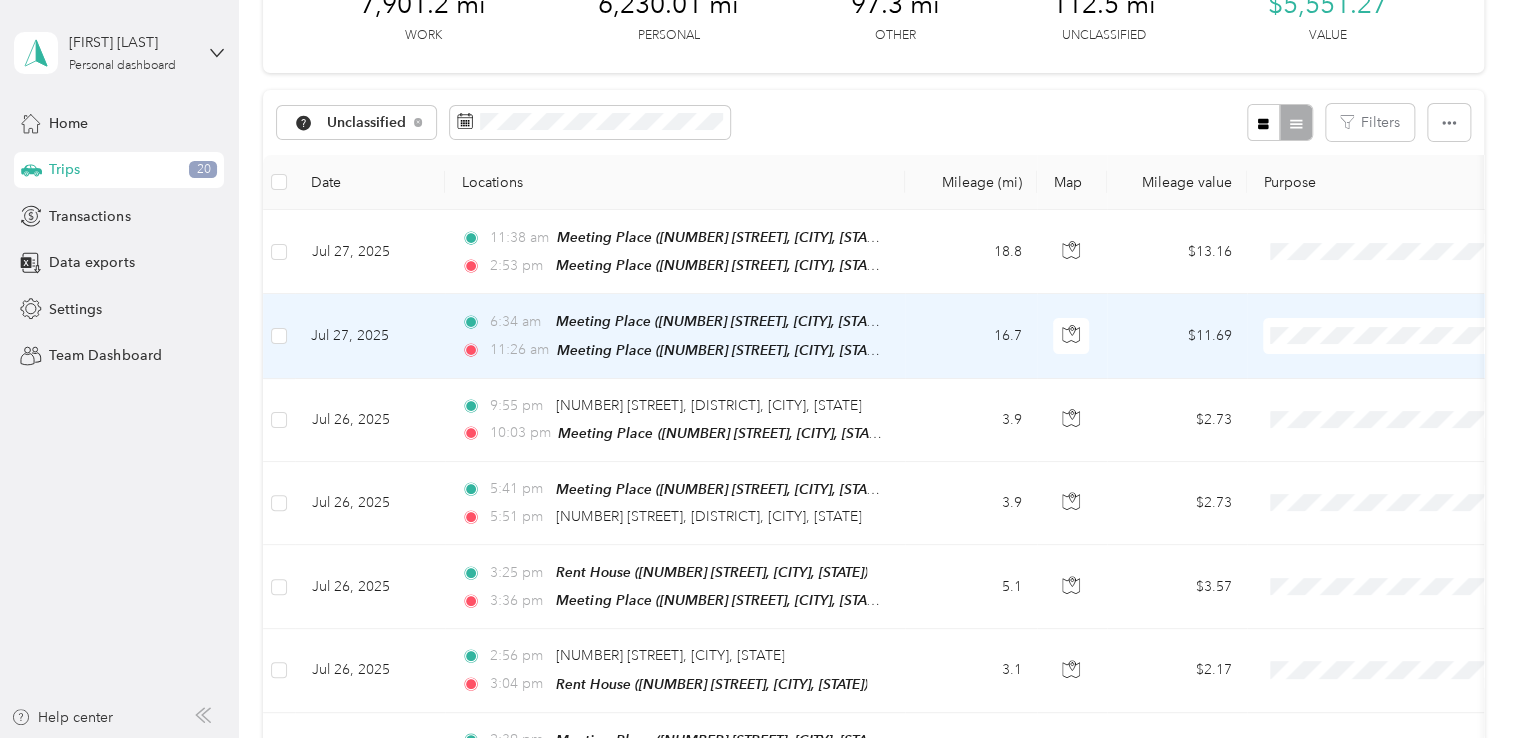 click on "Charity 2" at bounding box center [1388, 439] 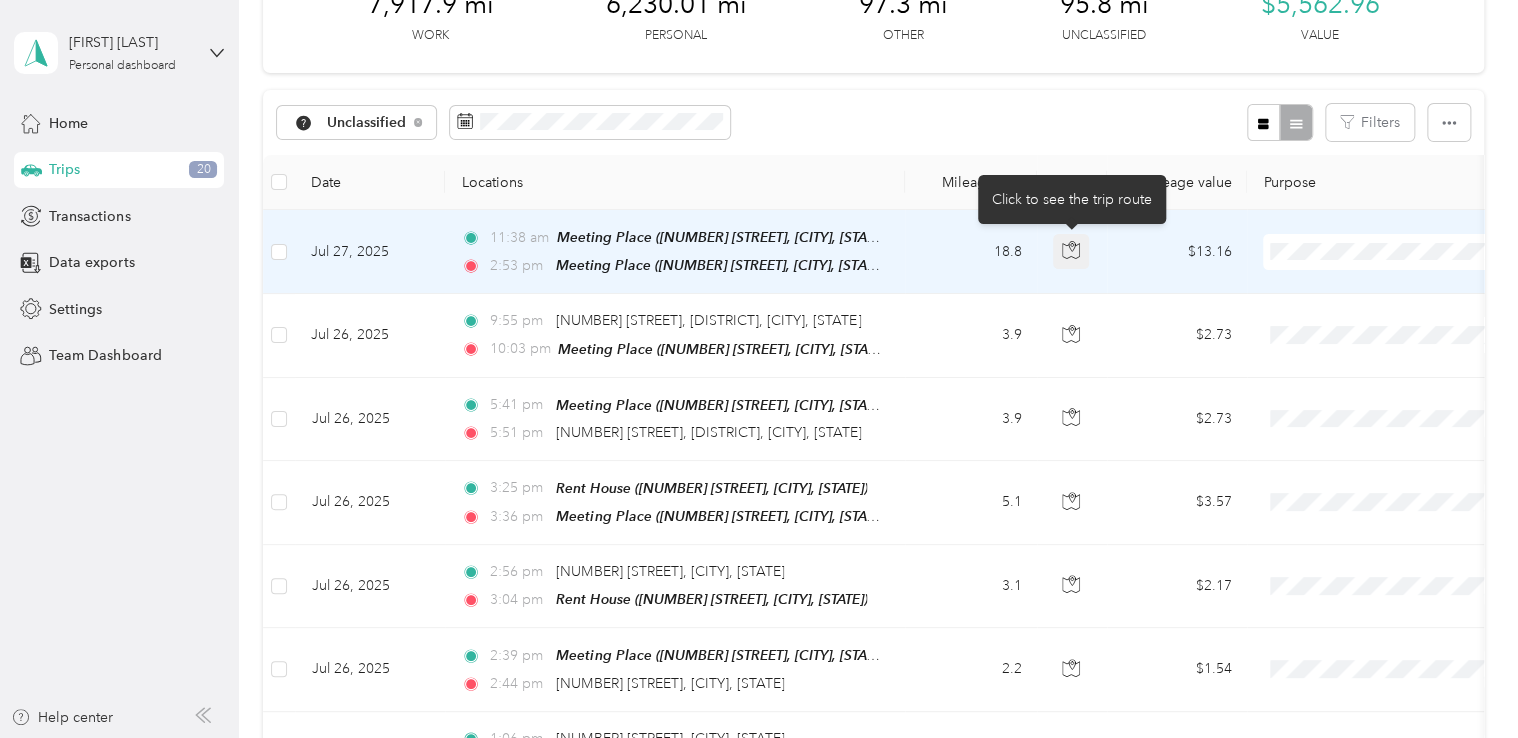 click at bounding box center [1071, 252] 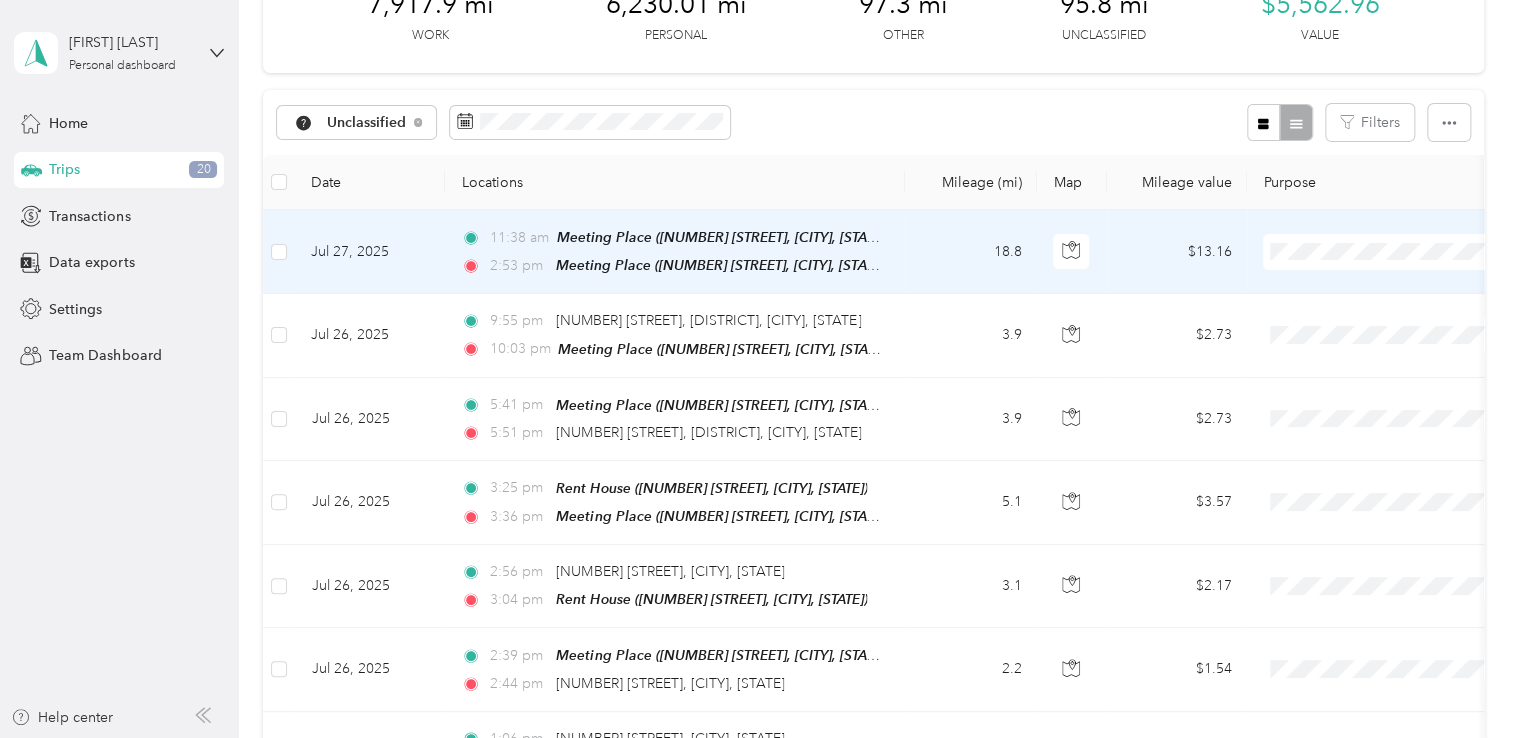 click on "$13.16" at bounding box center [1177, 252] 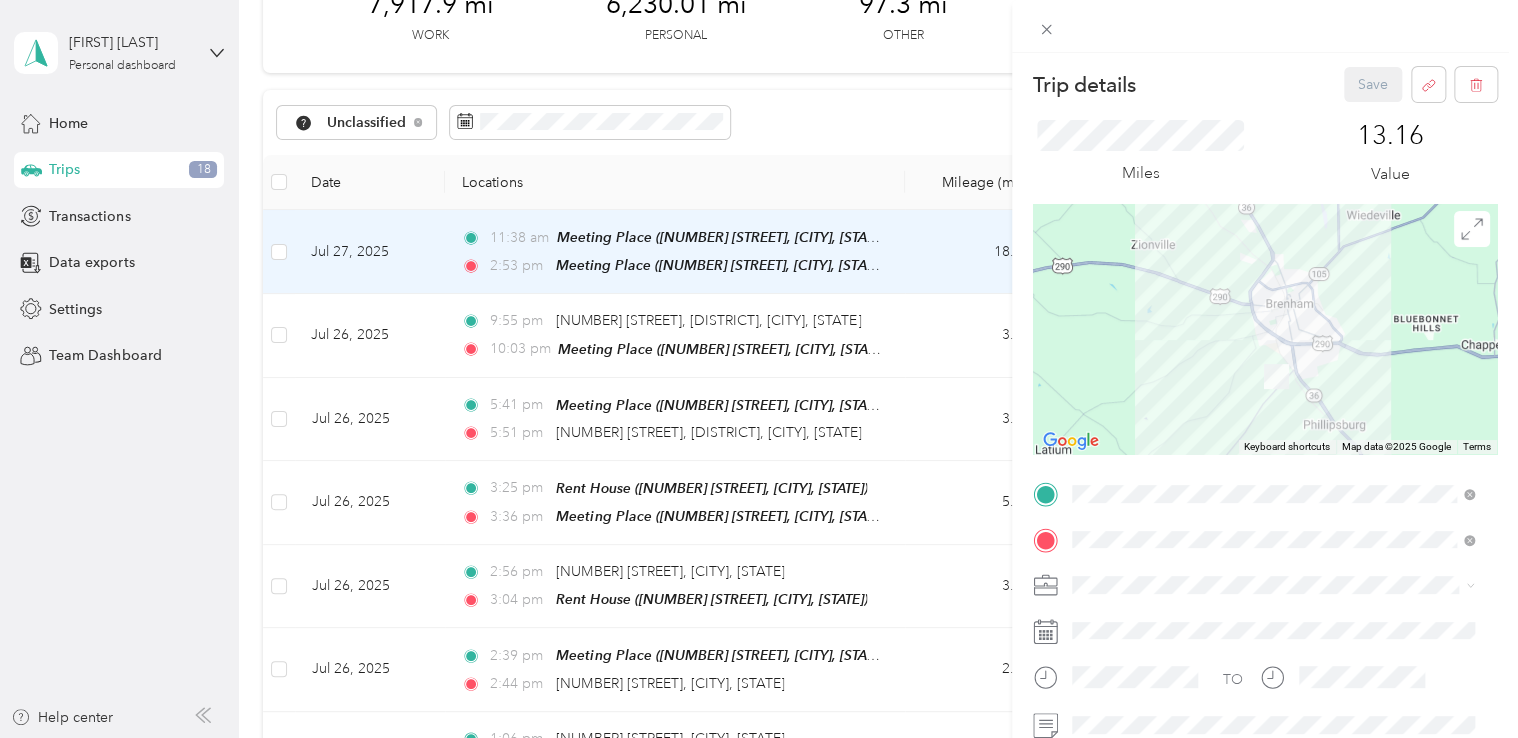 scroll, scrollTop: 100, scrollLeft: 0, axis: vertical 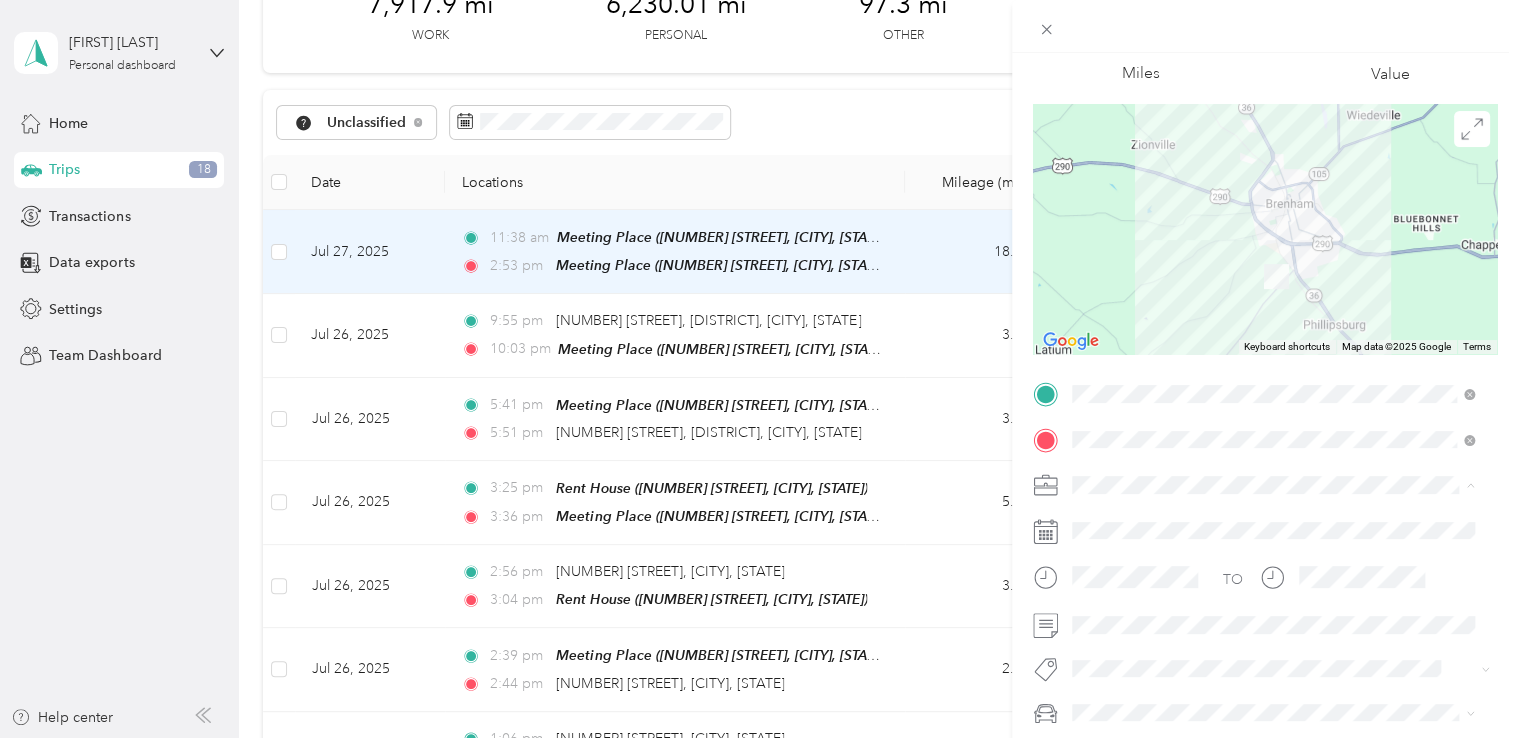 click on "Rental Property" at bounding box center (1273, 414) 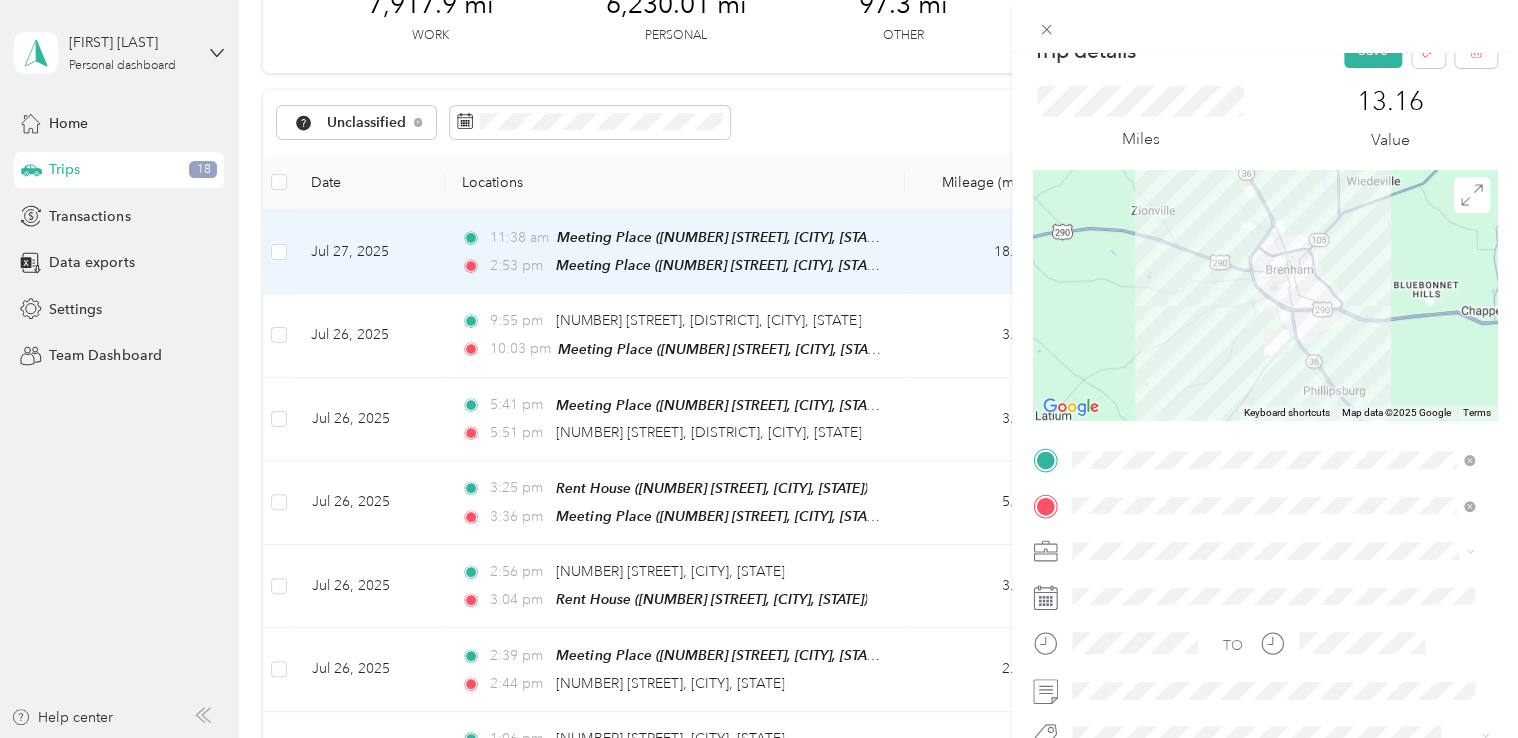 scroll, scrollTop: 0, scrollLeft: 0, axis: both 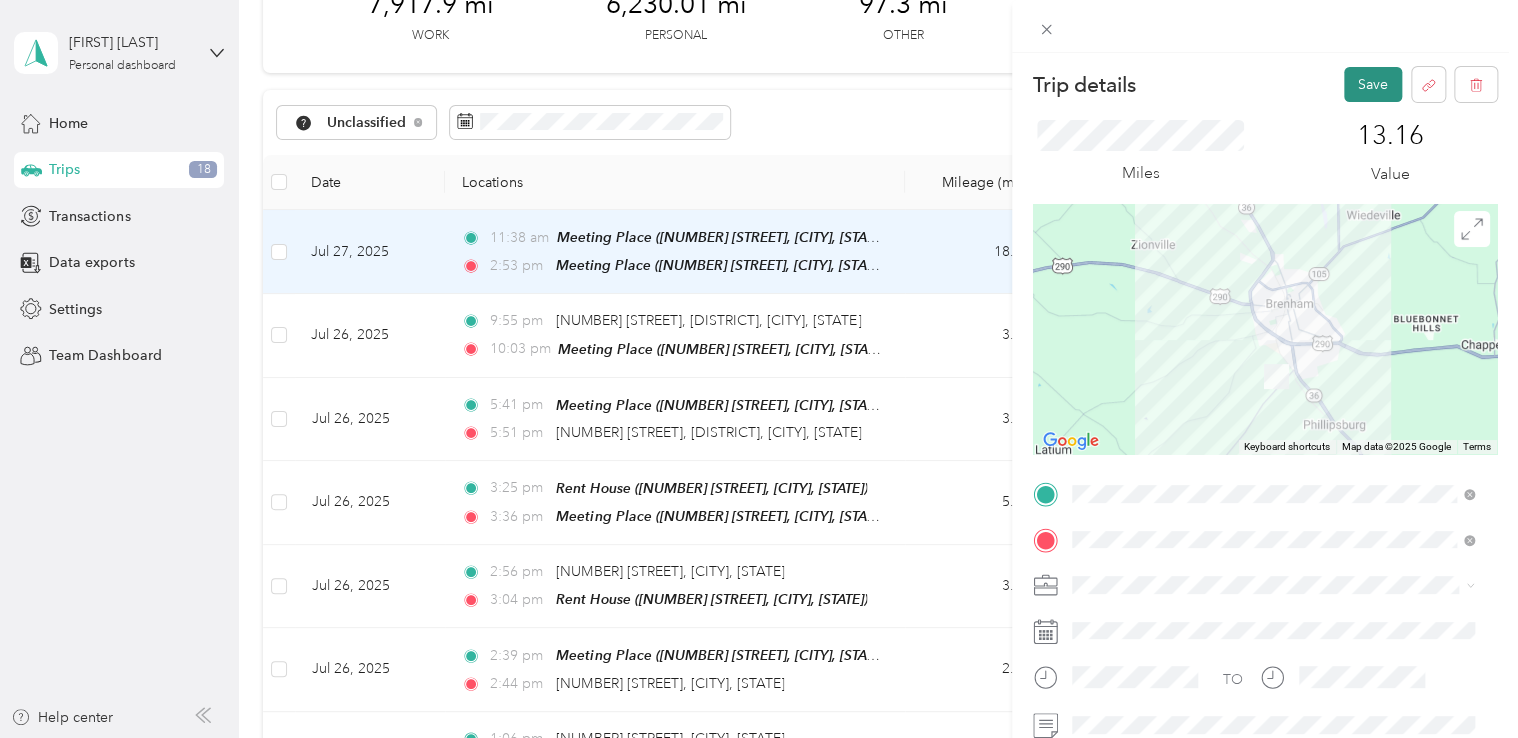 click on "Save" at bounding box center (1373, 84) 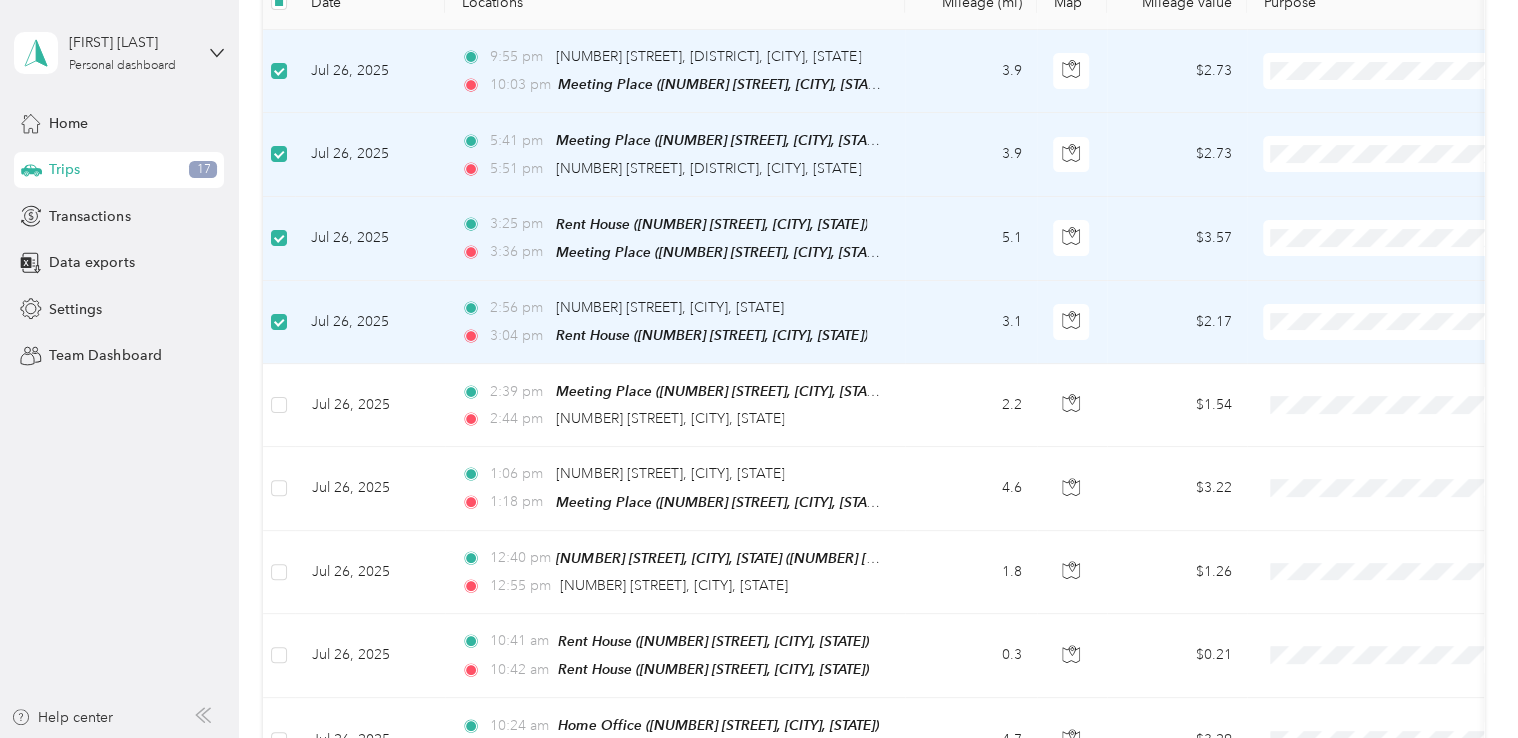 scroll, scrollTop: 327, scrollLeft: 0, axis: vertical 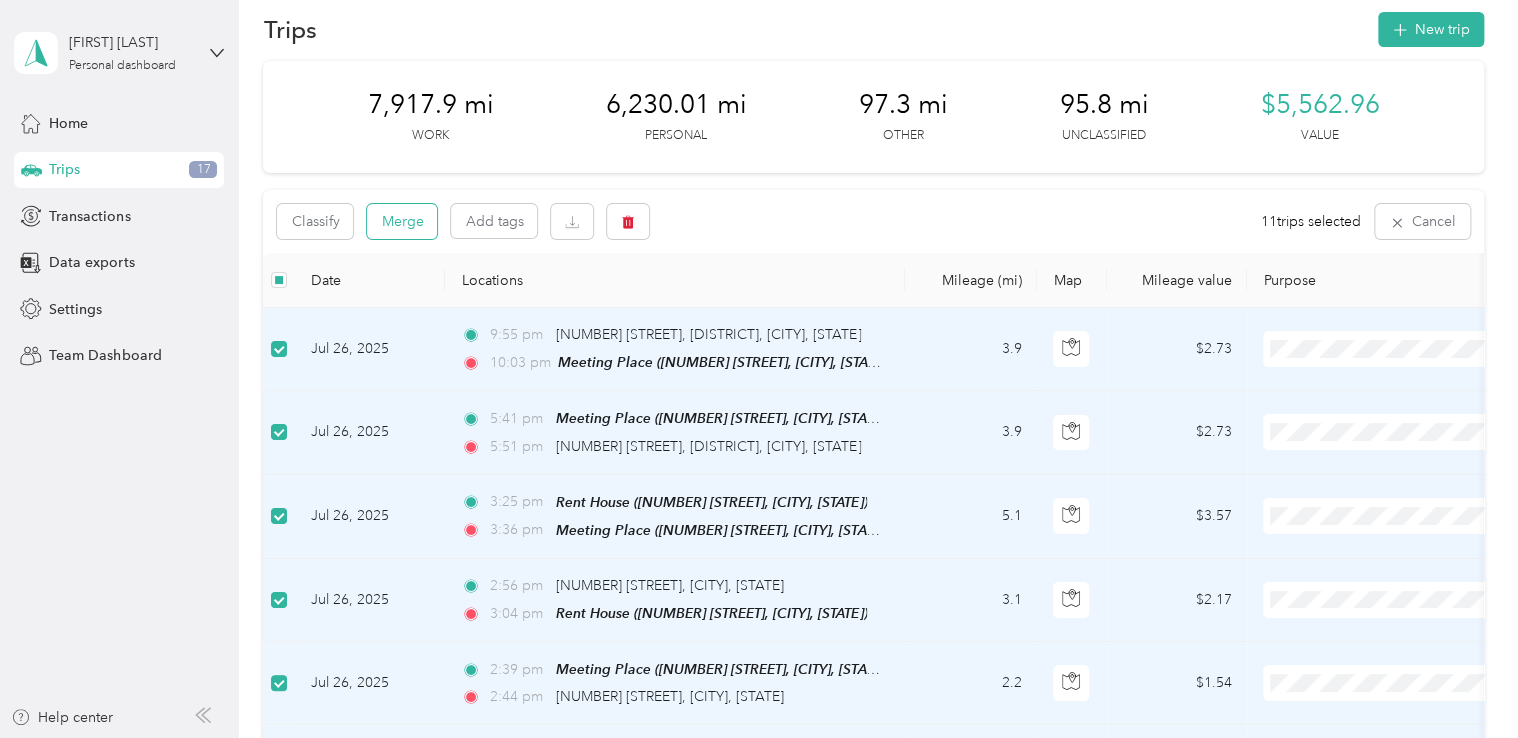 click on "Merge" at bounding box center (402, 221) 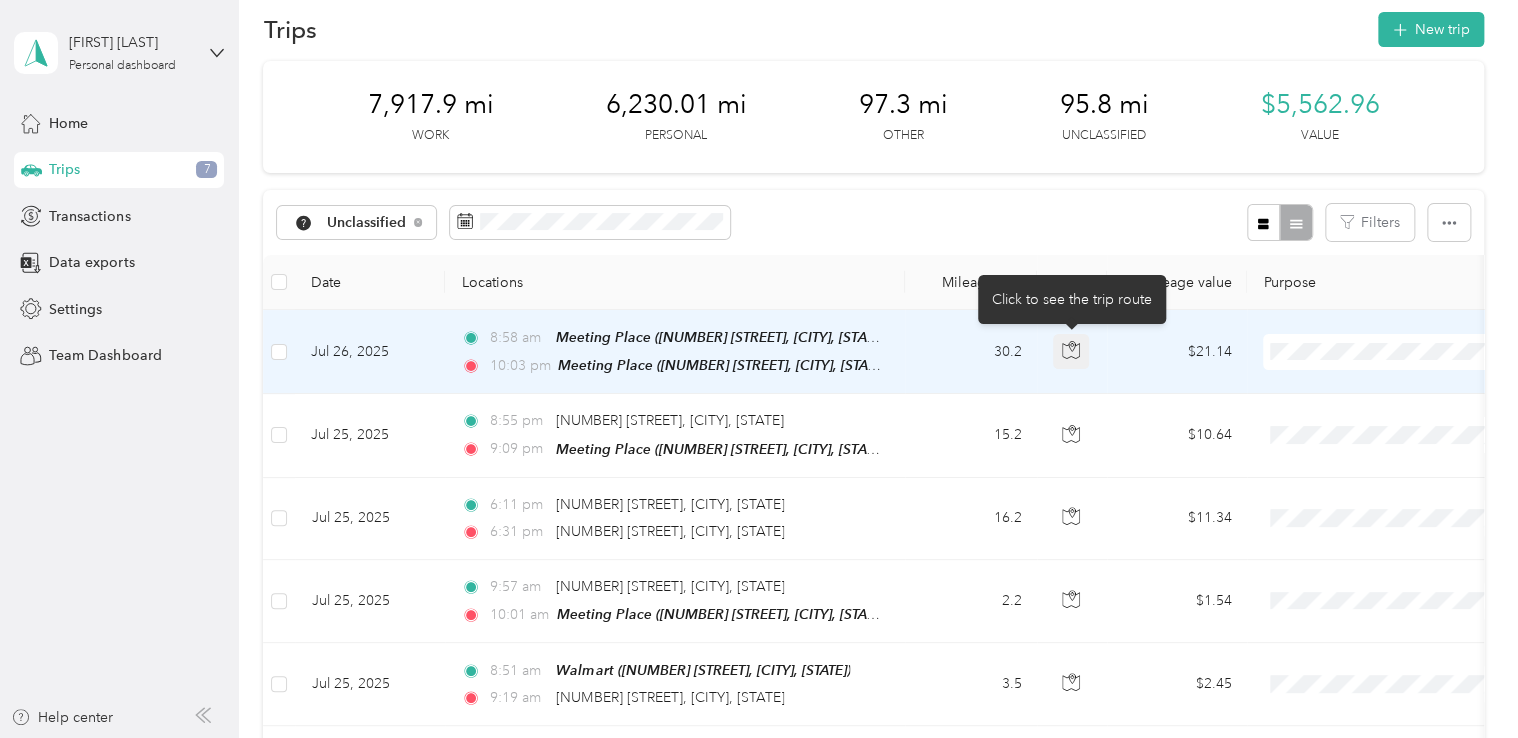 click 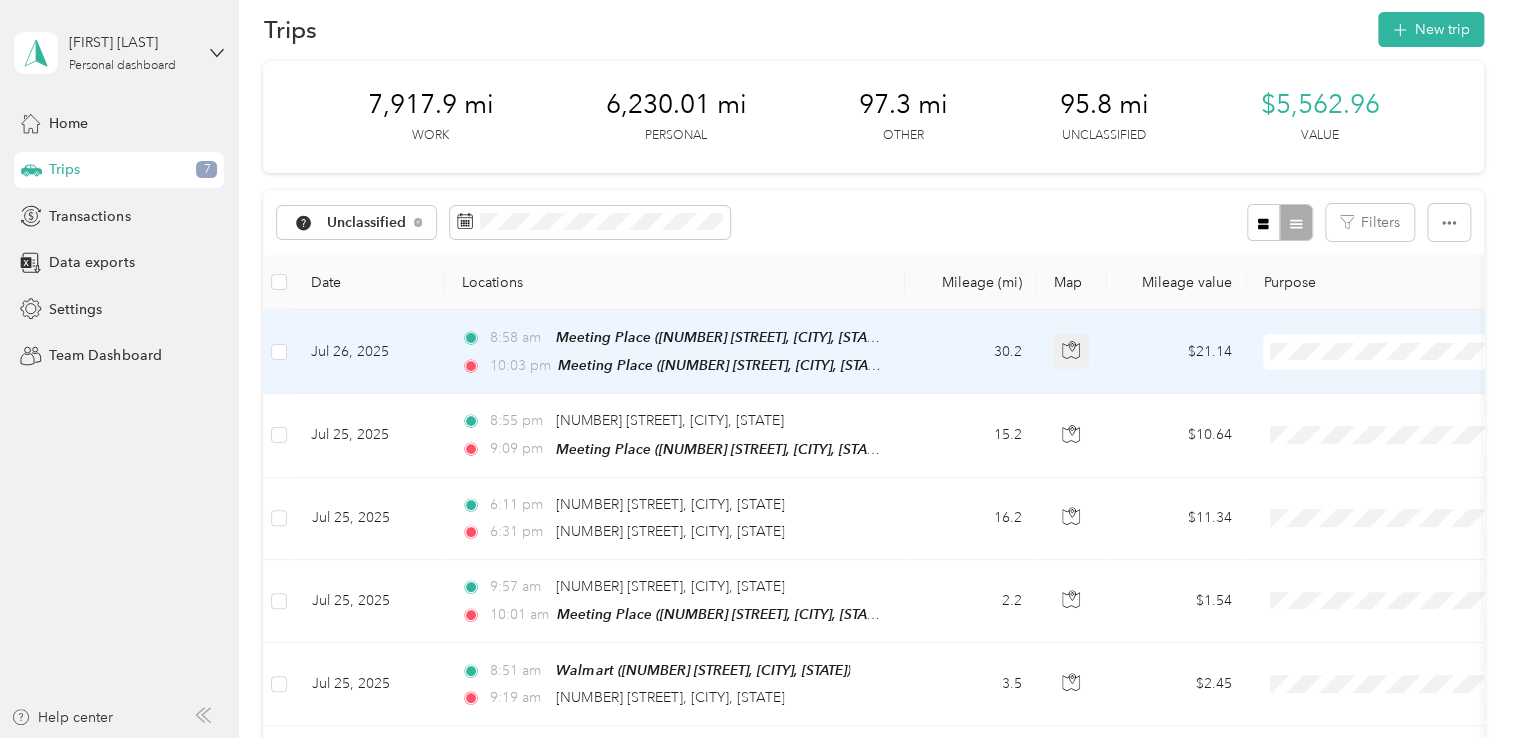 click 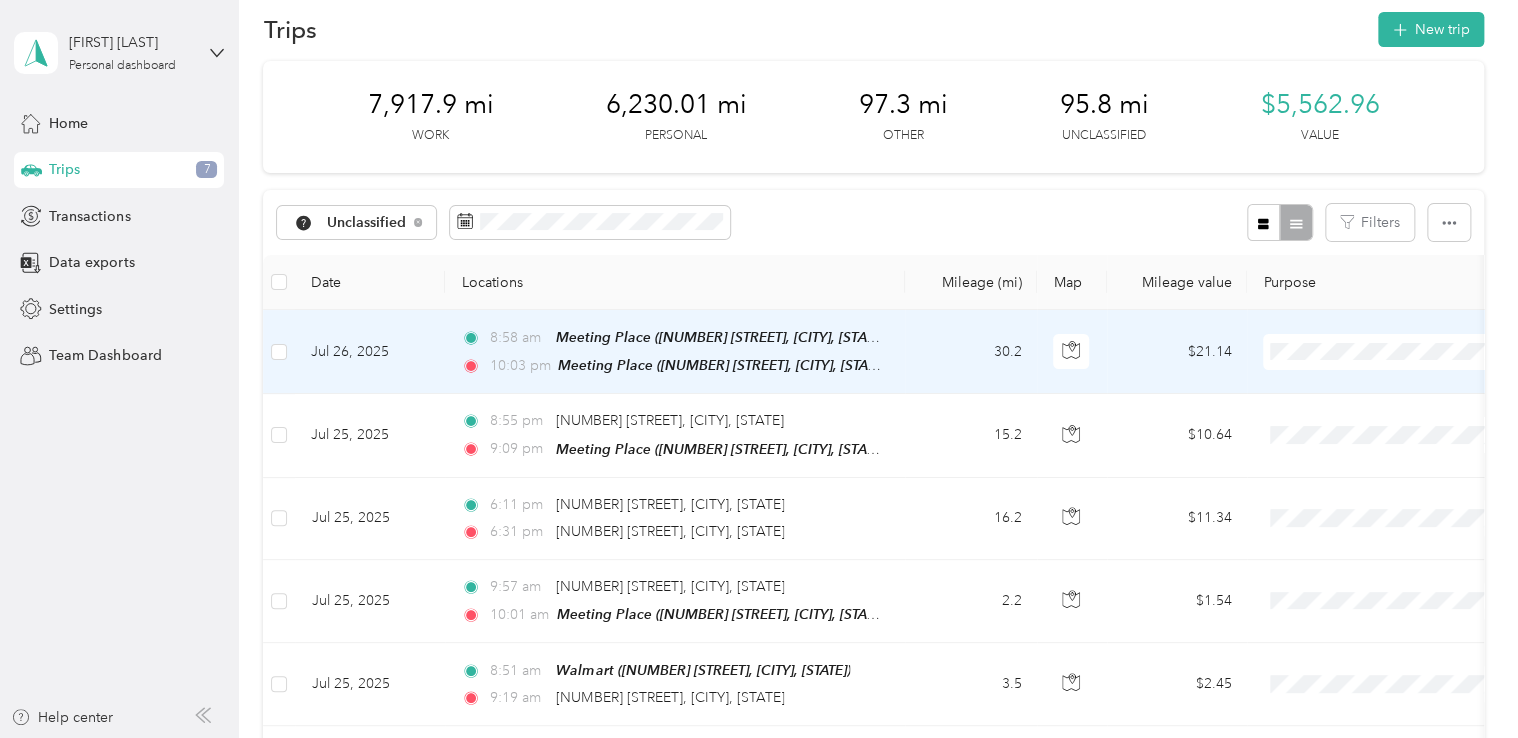 click on "Rental Property" at bounding box center [1388, 591] 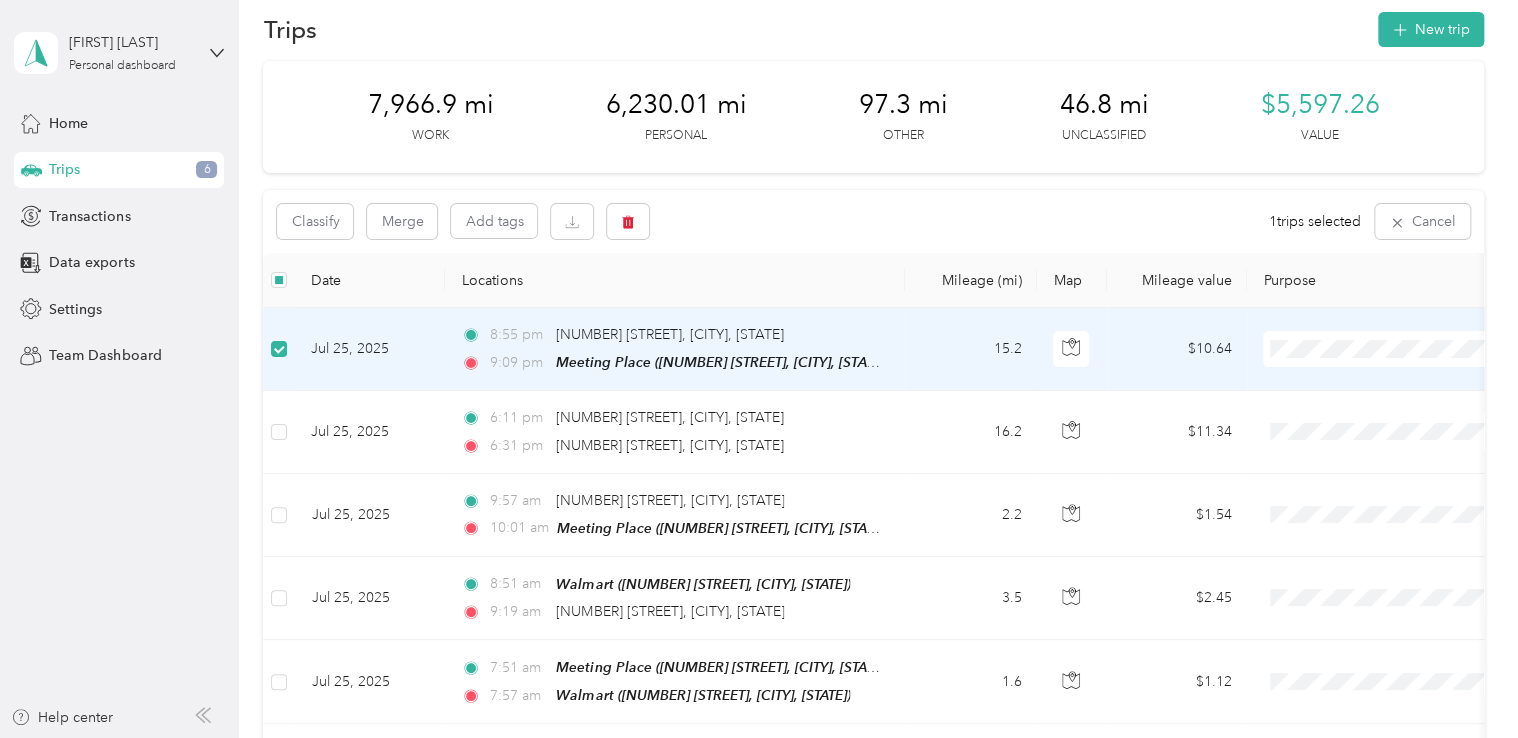 click on "$10.64" at bounding box center (1177, 349) 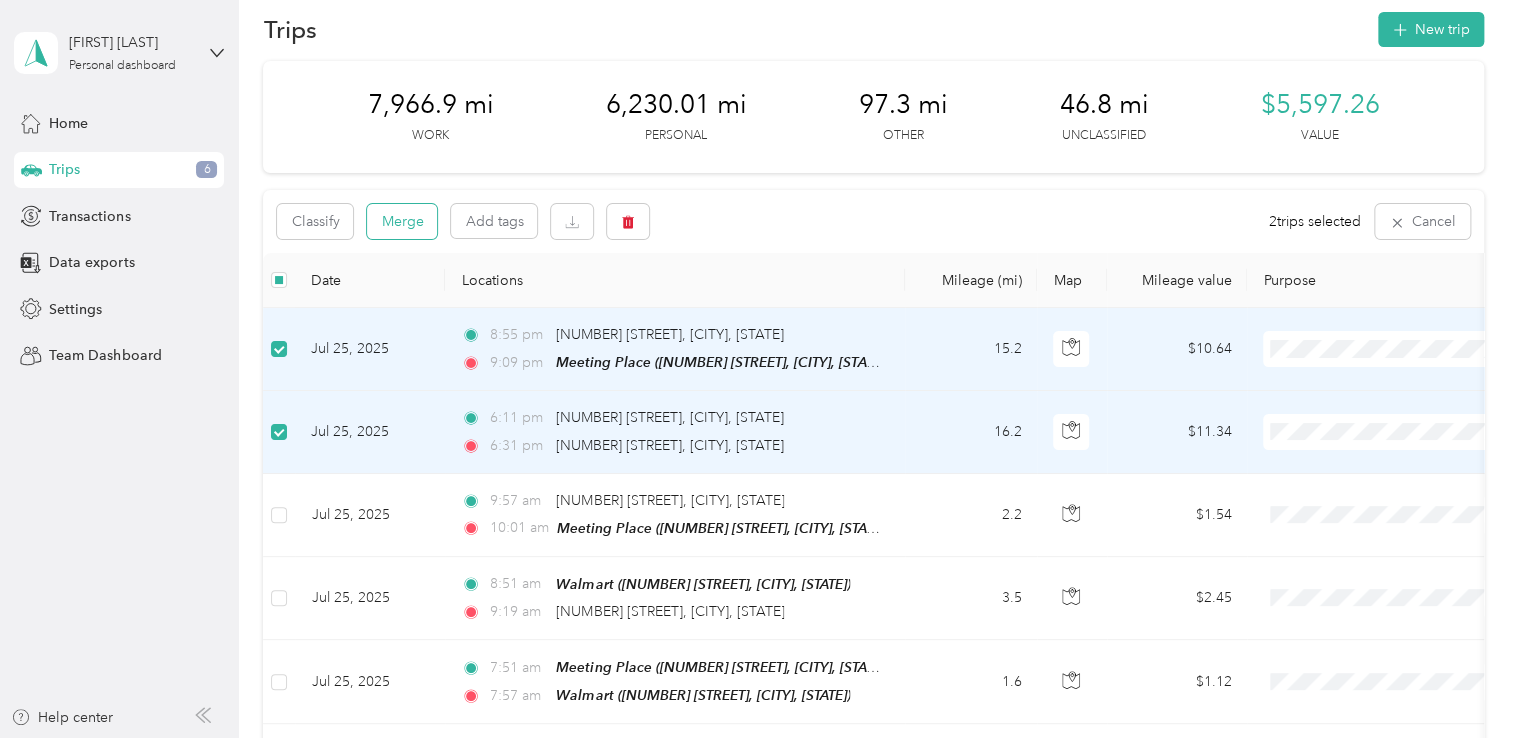 click on "Merge" at bounding box center (402, 221) 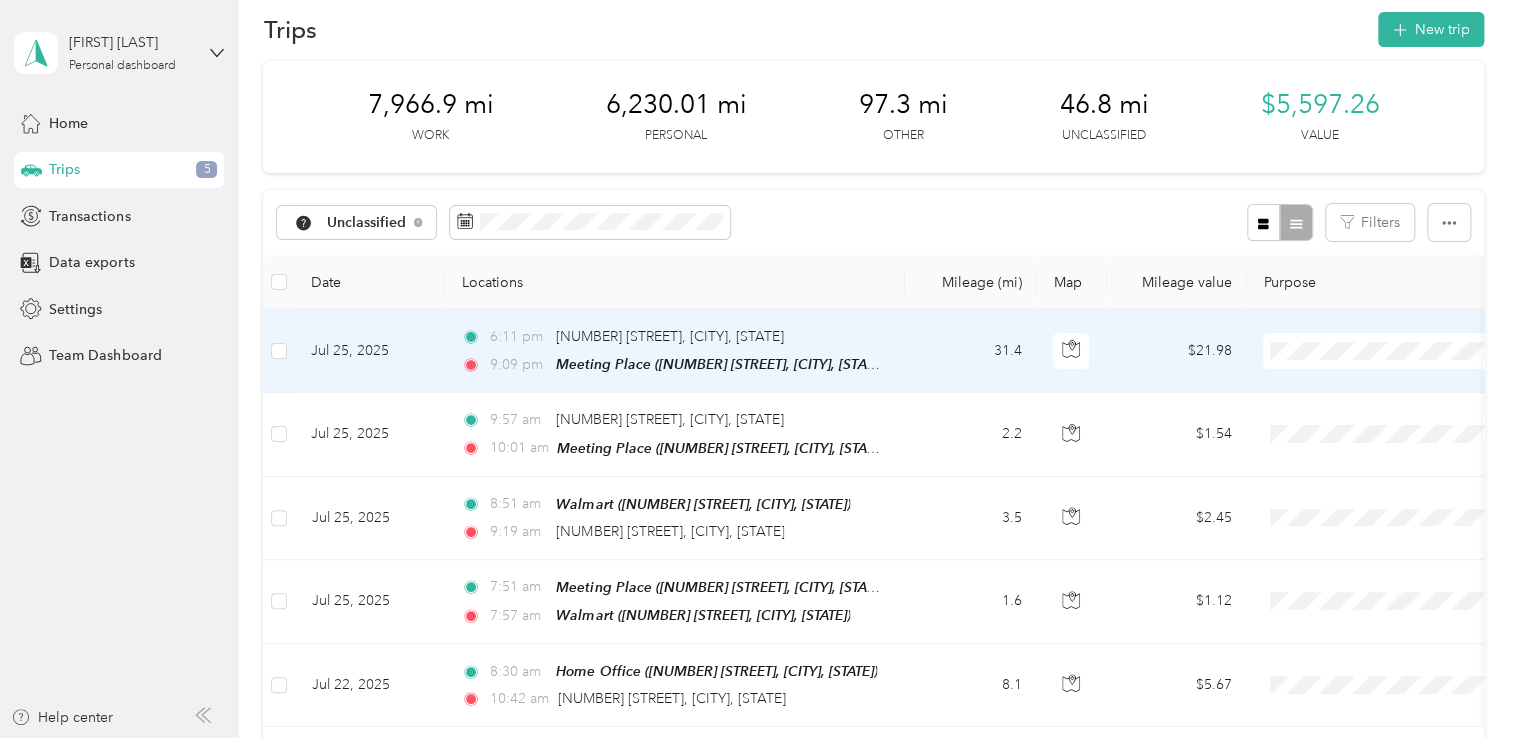 click on "31.4" at bounding box center [971, 351] 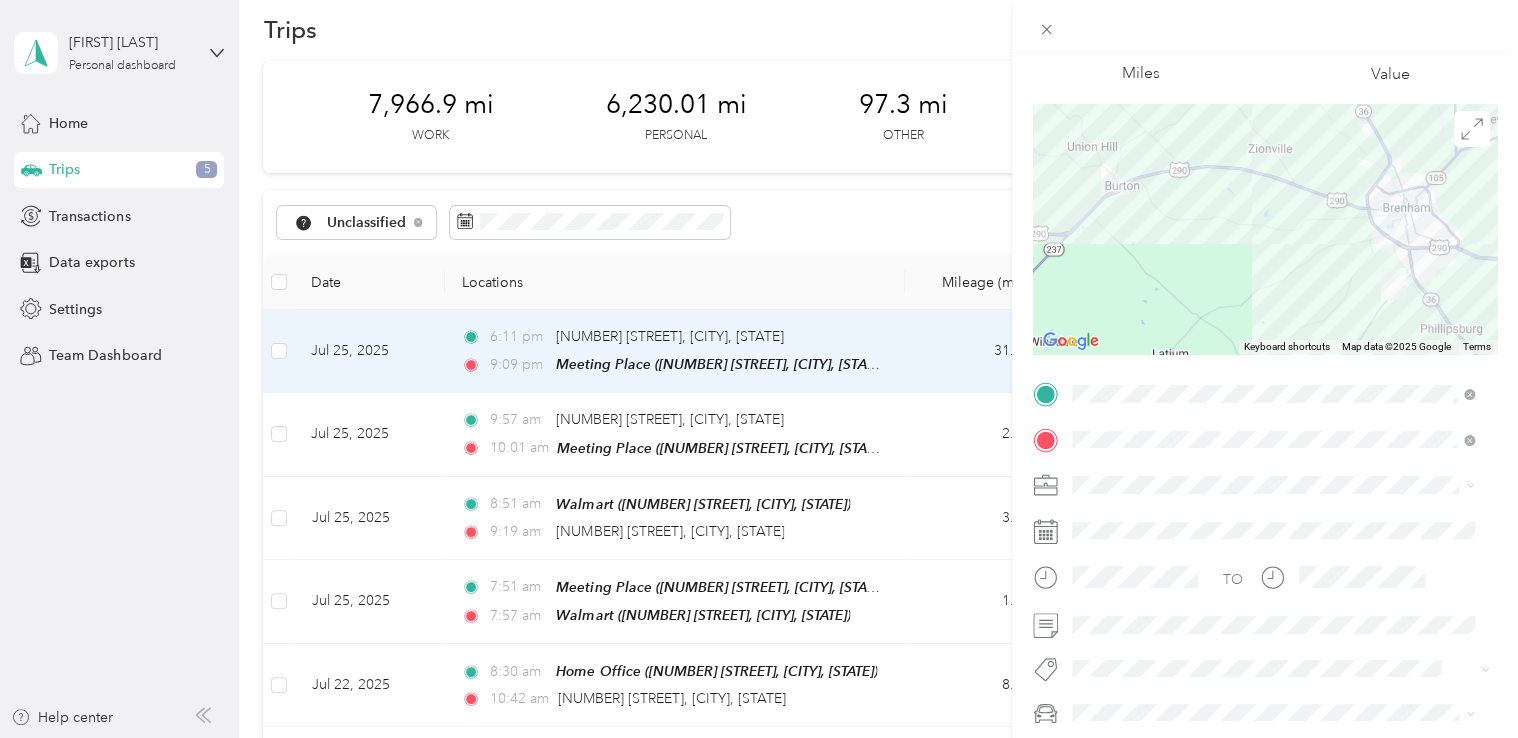 scroll, scrollTop: 200, scrollLeft: 0, axis: vertical 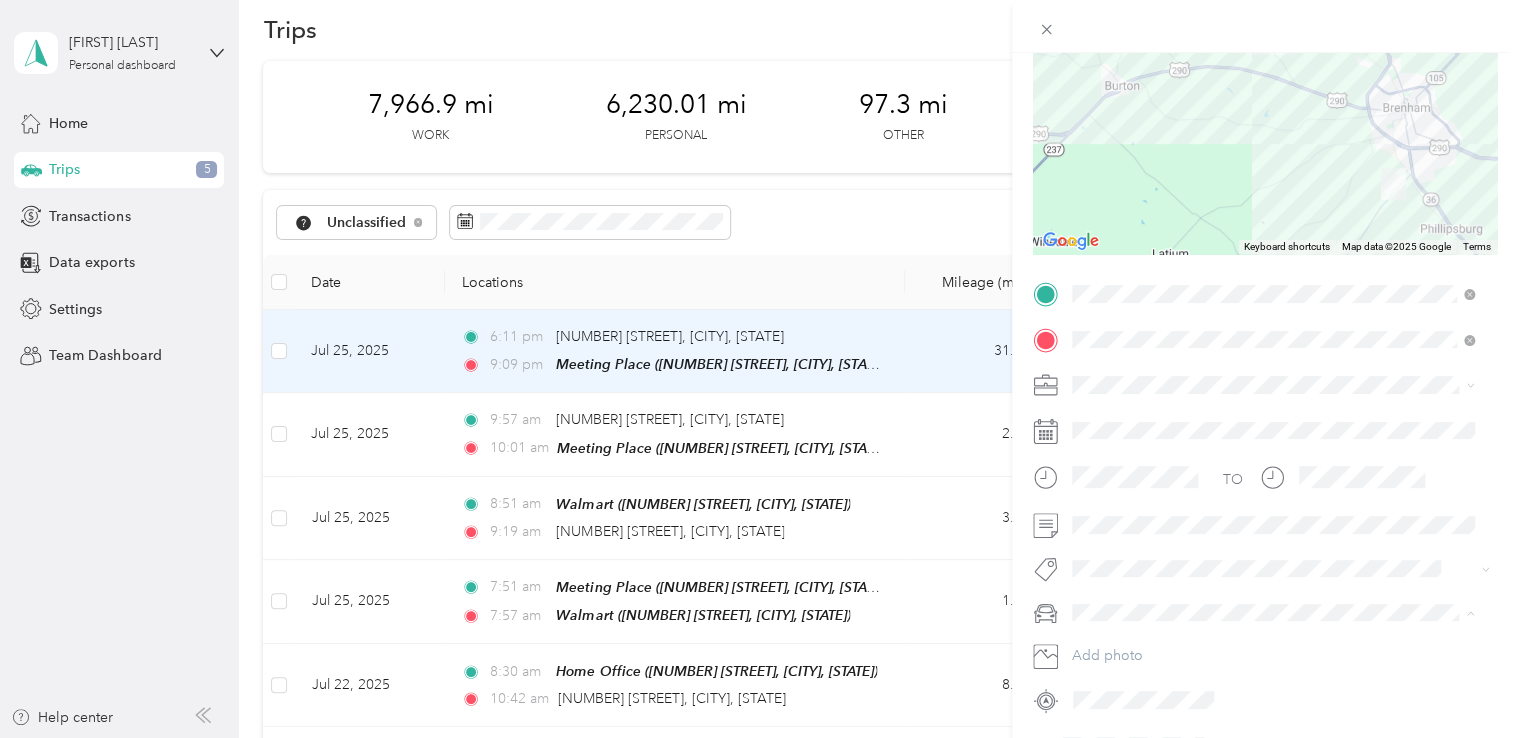 click on "Volvo" at bounding box center [1273, 506] 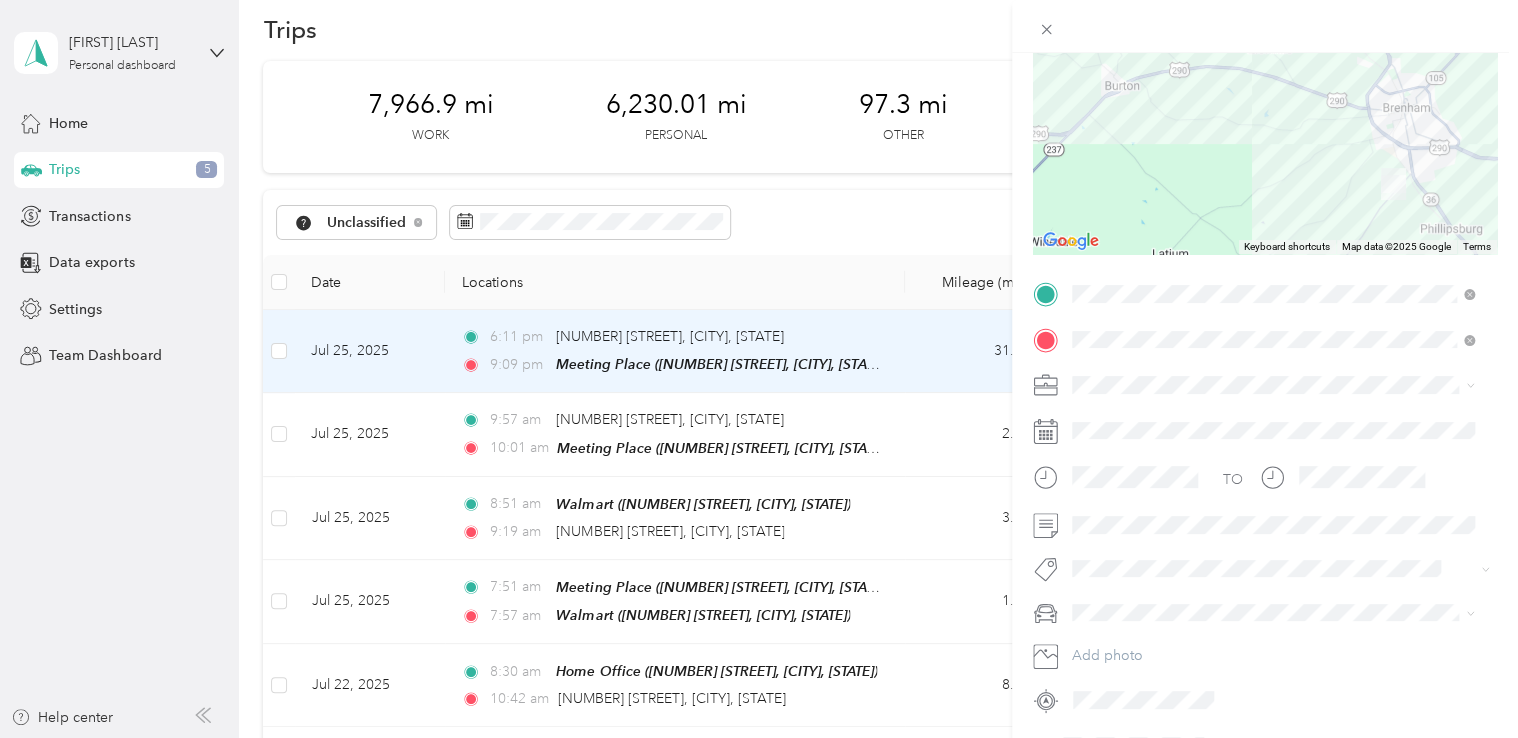 click on "Personal" at bounding box center [1273, 454] 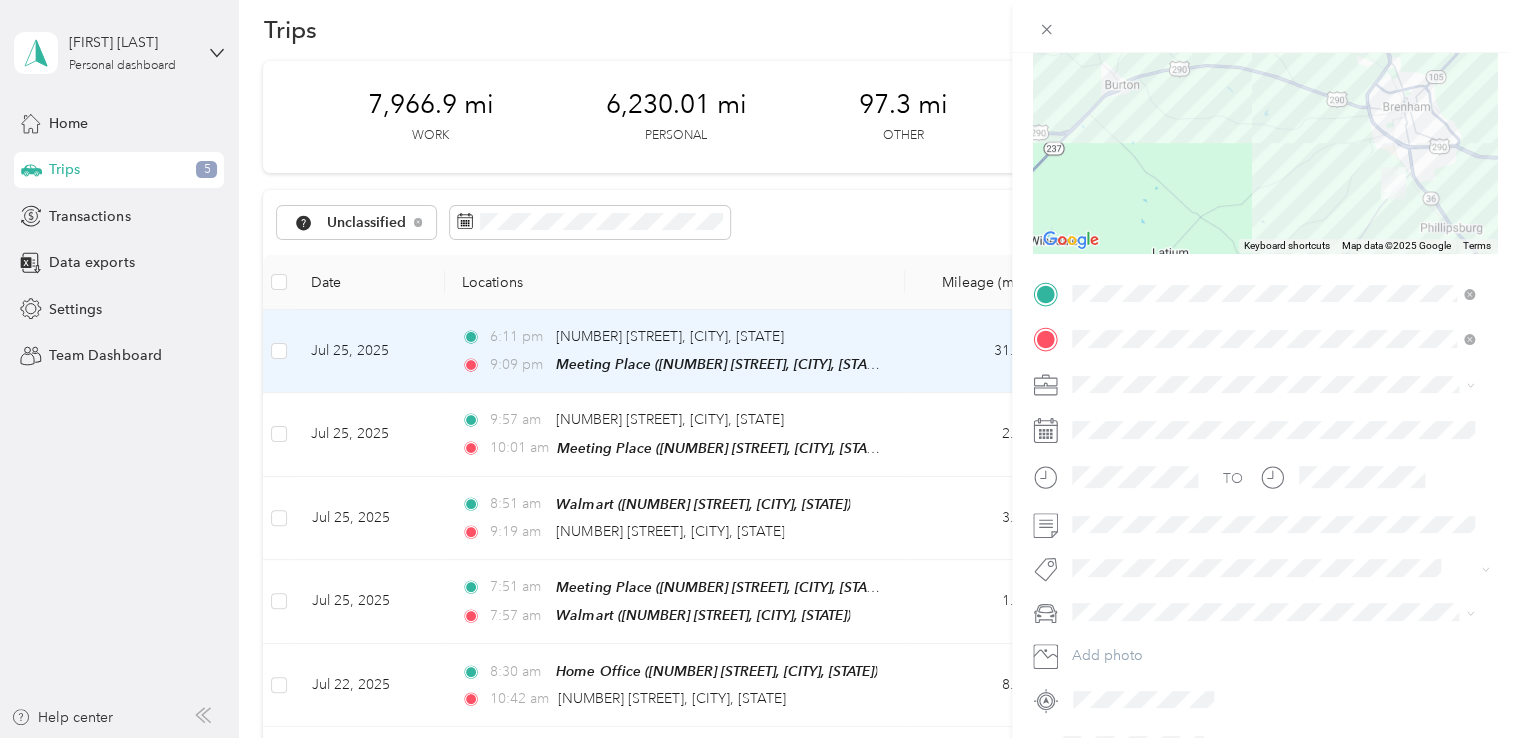 scroll, scrollTop: 0, scrollLeft: 0, axis: both 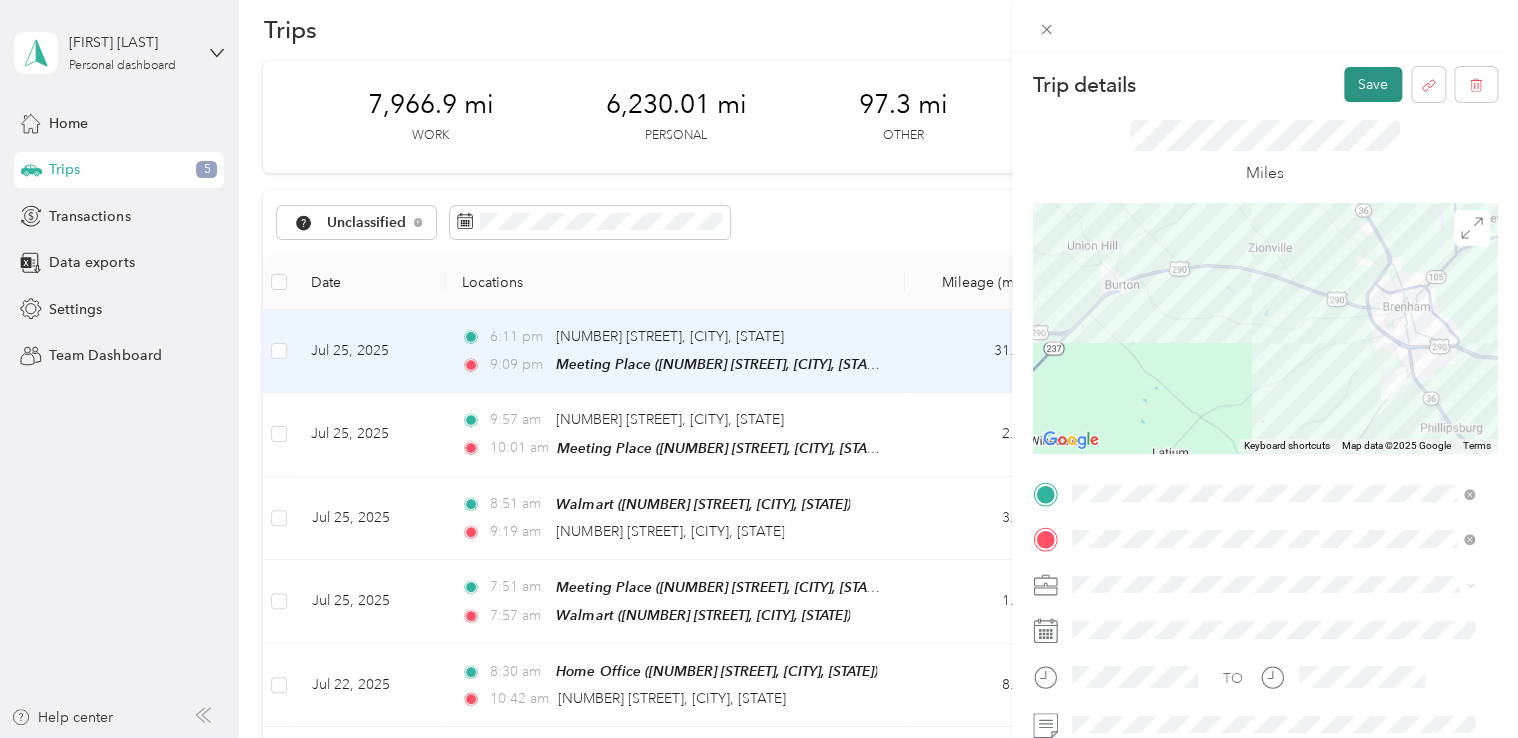 click on "Save" at bounding box center [1373, 84] 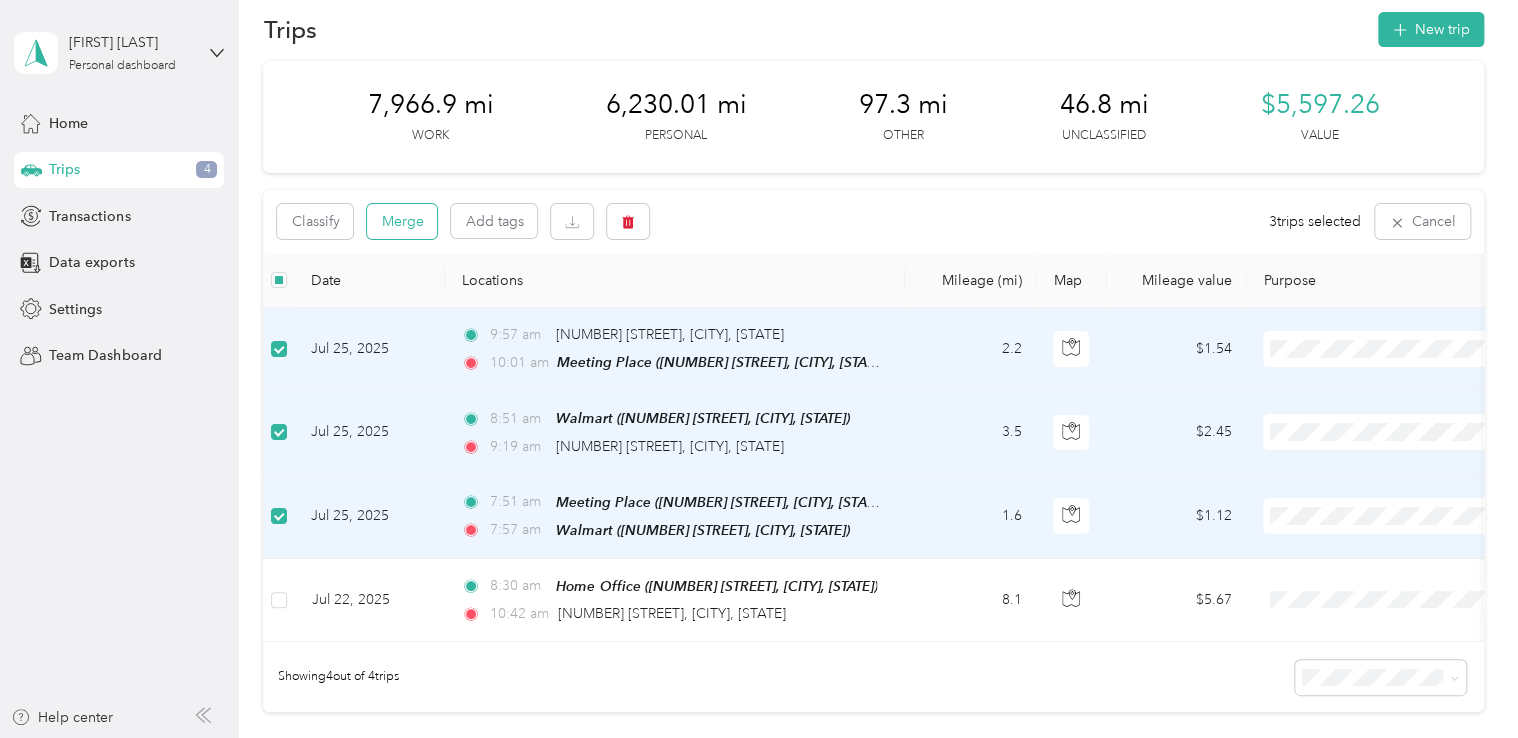 click on "Merge" at bounding box center (402, 221) 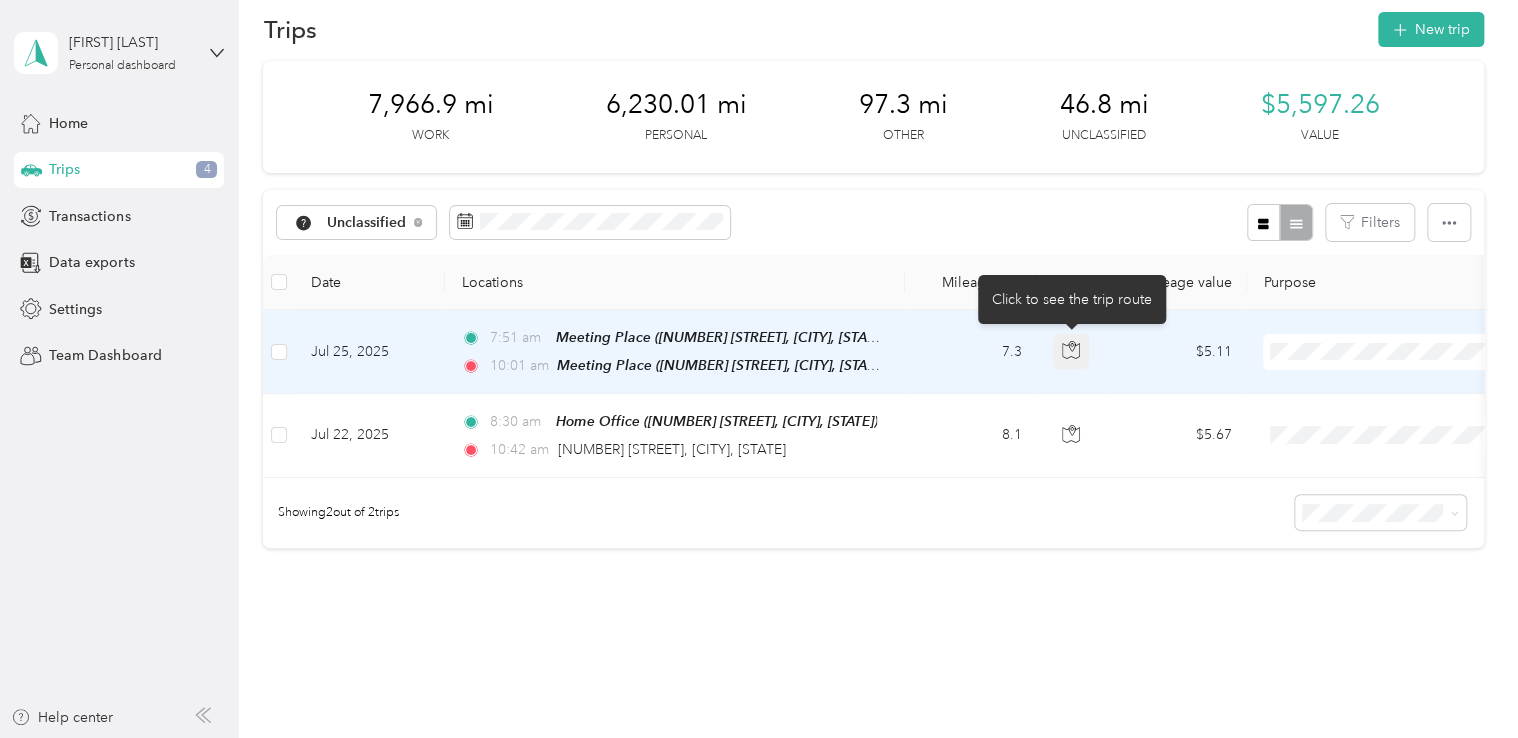click 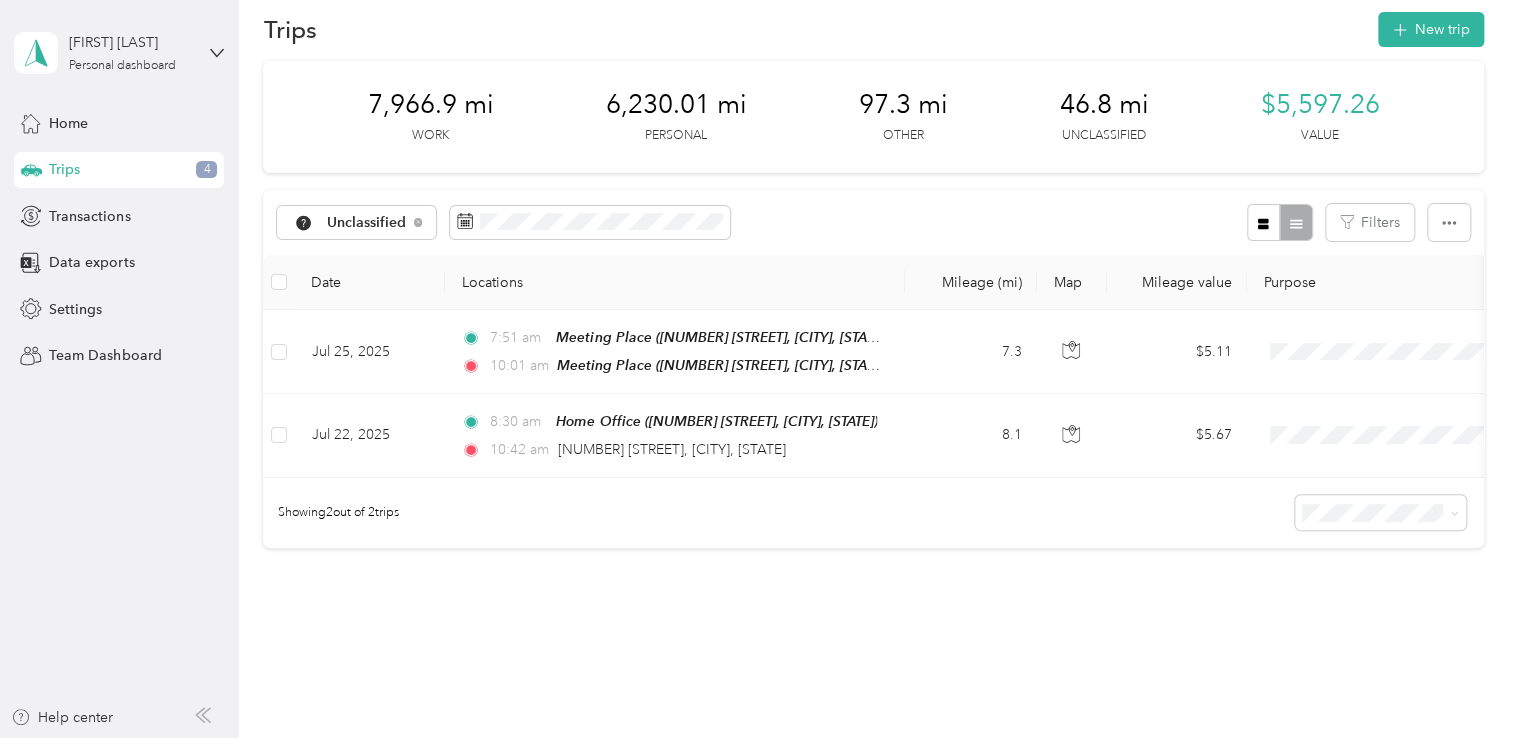 click on "[NUMBER] mi Work 6,230.01   mi Personal 97.3   mi Other 46.8   mi Unclassified $5,597.26 Value Unclassified Filters Date Locations Mileage (mi) Map Mileage value Purpose Track Method Report                                   Jul 25, 2025 7:51 am Meeting Place ([NUMBER] [STREET], [CITY], [STATE]) 10:01 am Meeting Place ([NUMBER] [STREET], [CITY], [STATE]) 7.3 $5.11 GPS -- Jul 22, 2025 8:30 am Home Office ([NUMBER] [STREET], [CITY], [STATE]) 10:42 am [NUMBER] [STREET], [CITY], [STATE] 8.1 $5.67 GPS -- Showing  2  out of   2  trips" at bounding box center (873, 339) 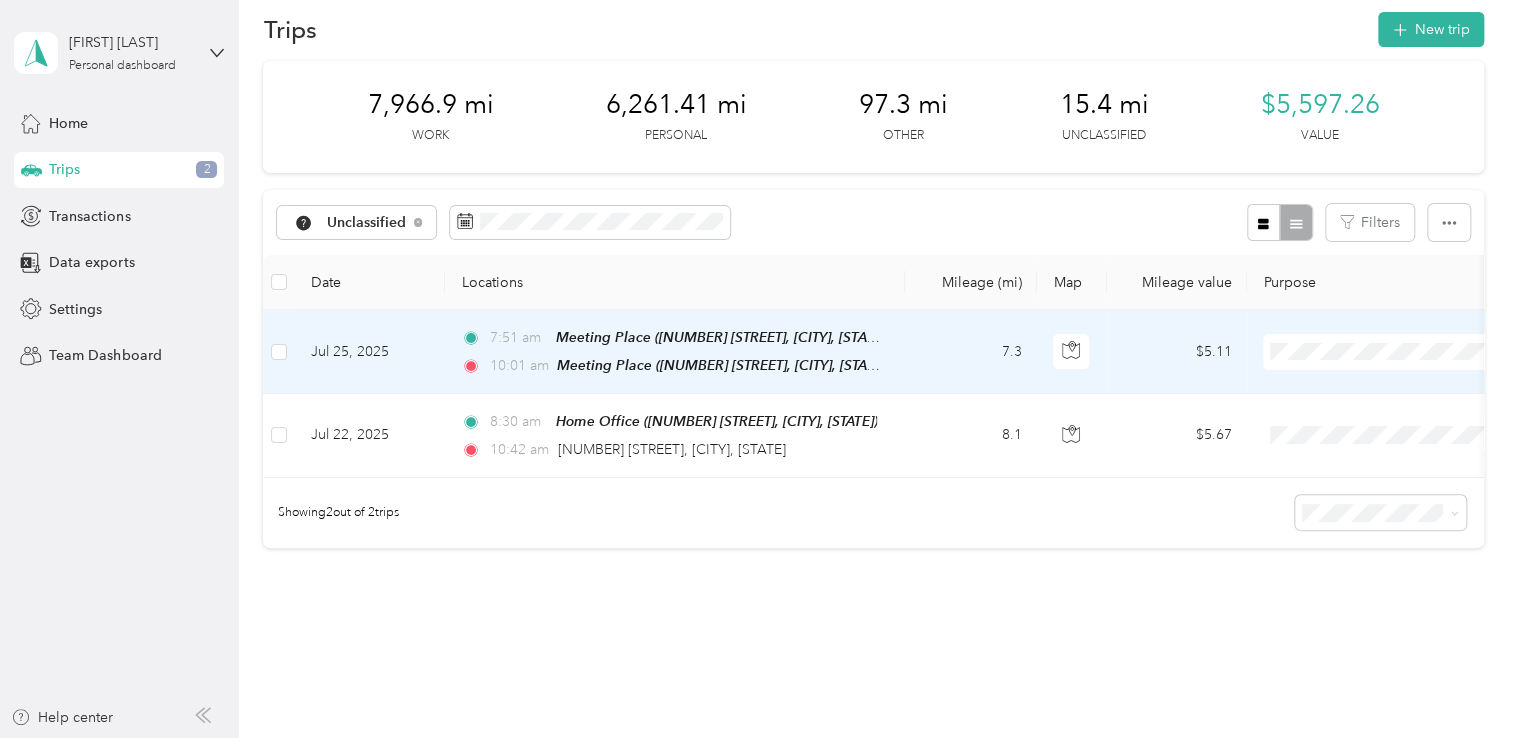 click on "7.3" at bounding box center (971, 352) 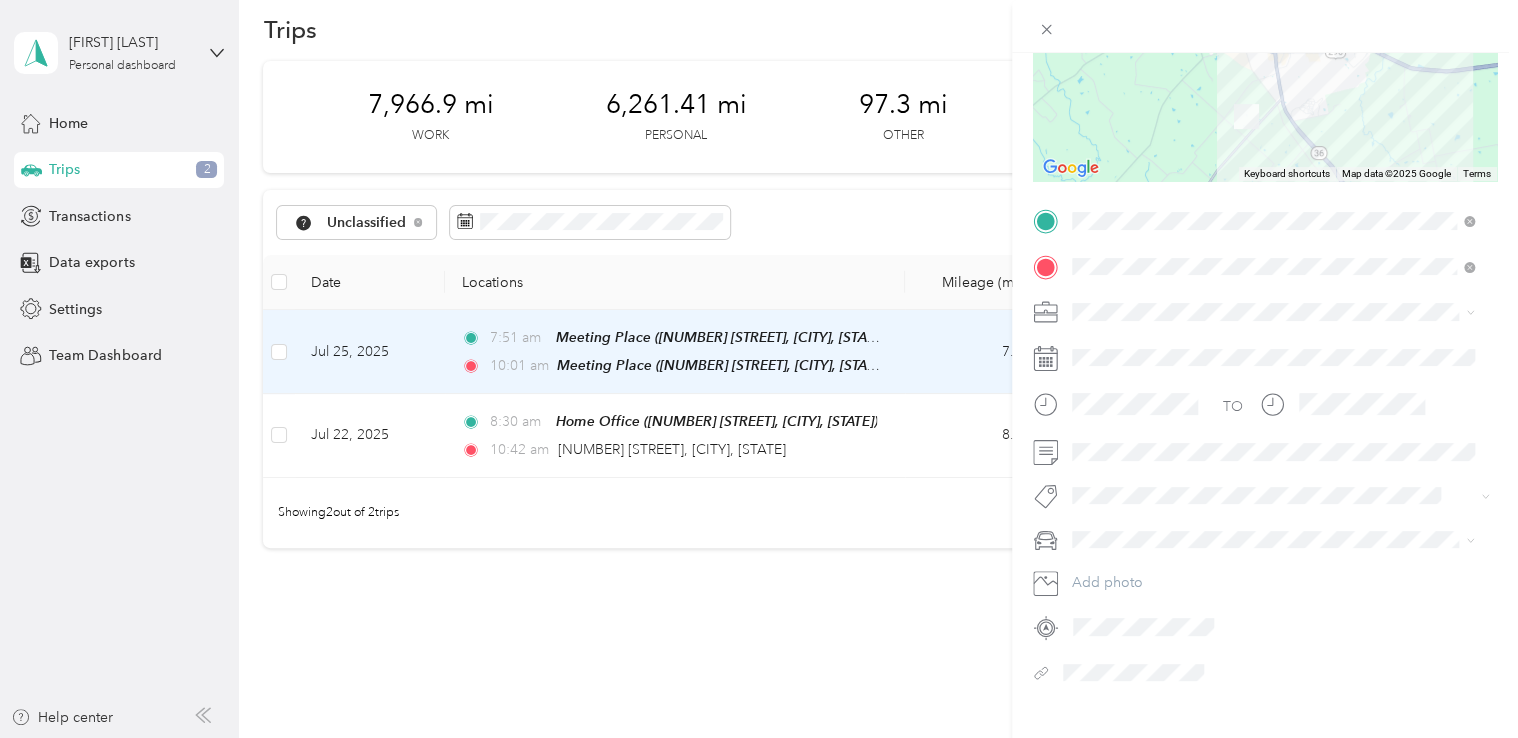 scroll, scrollTop: 300, scrollLeft: 0, axis: vertical 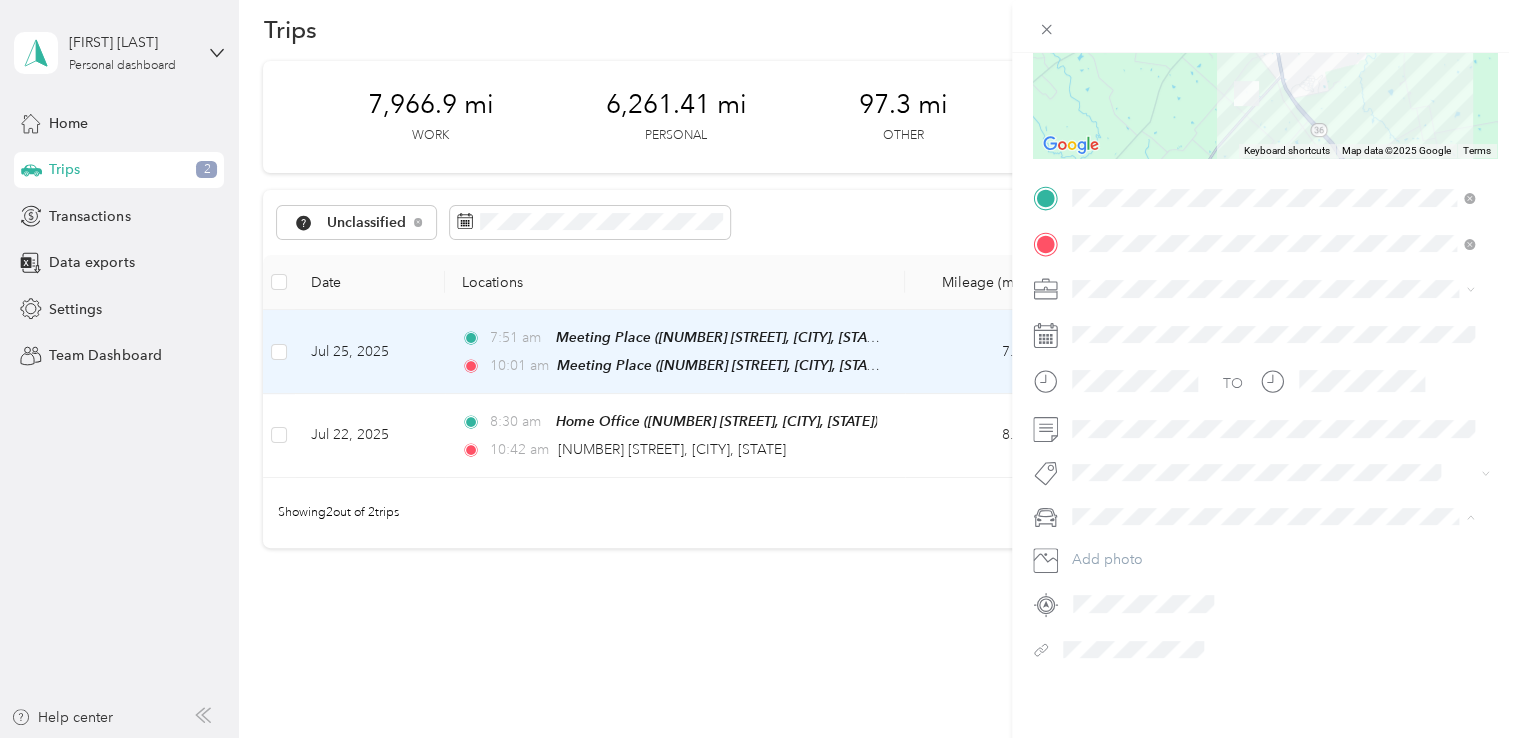 click on "Yellow Fever" at bounding box center [1273, 547] 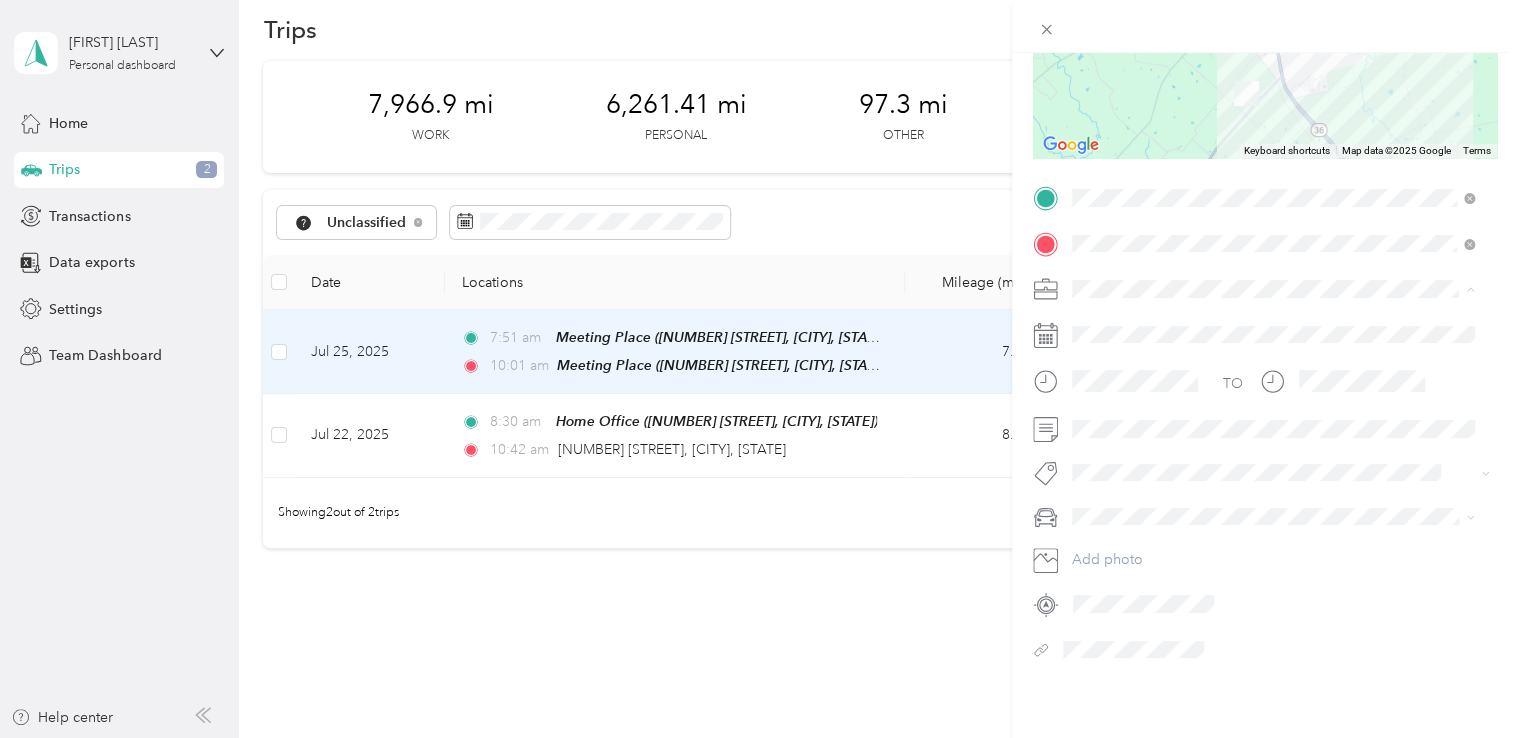 click on "Personal" at bounding box center [1105, 355] 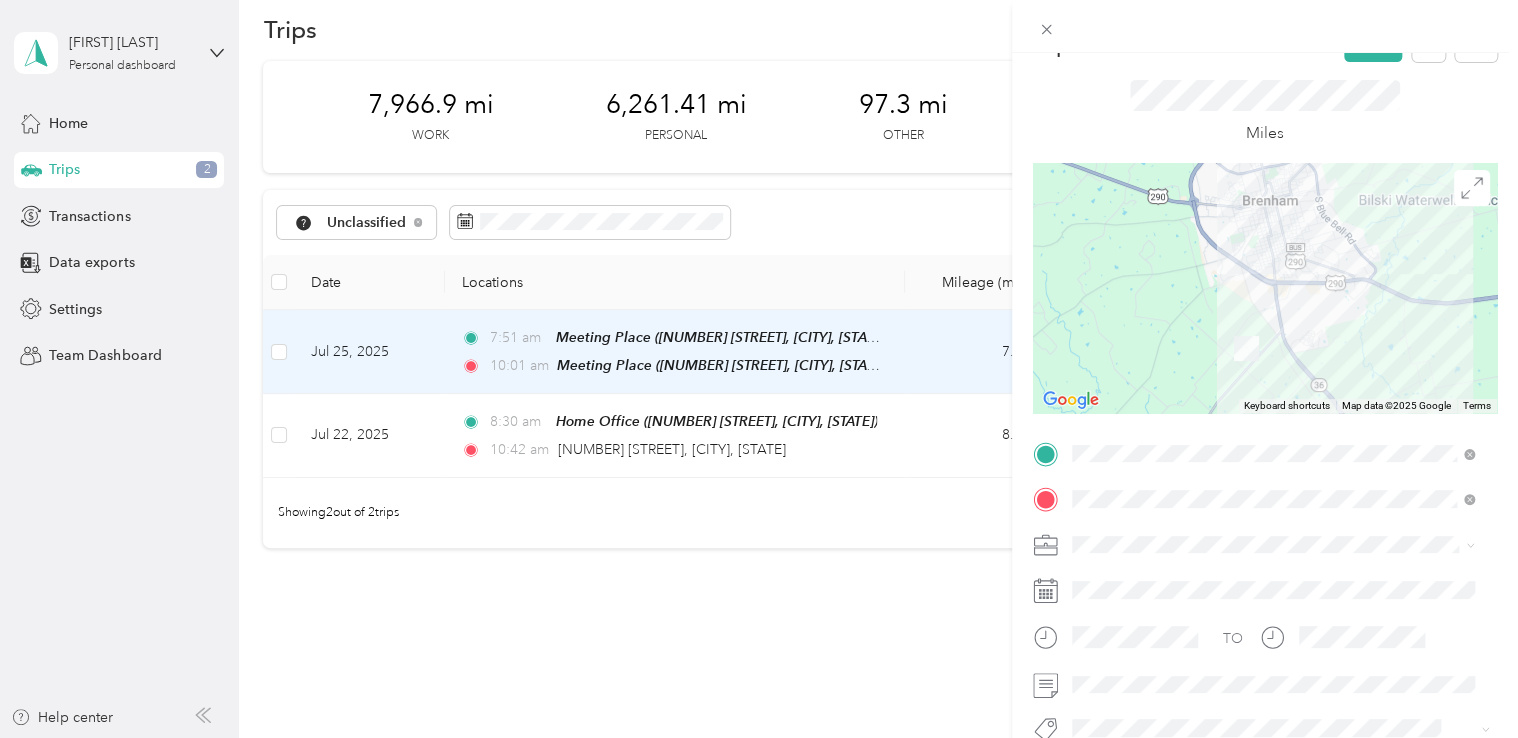 scroll, scrollTop: 0, scrollLeft: 0, axis: both 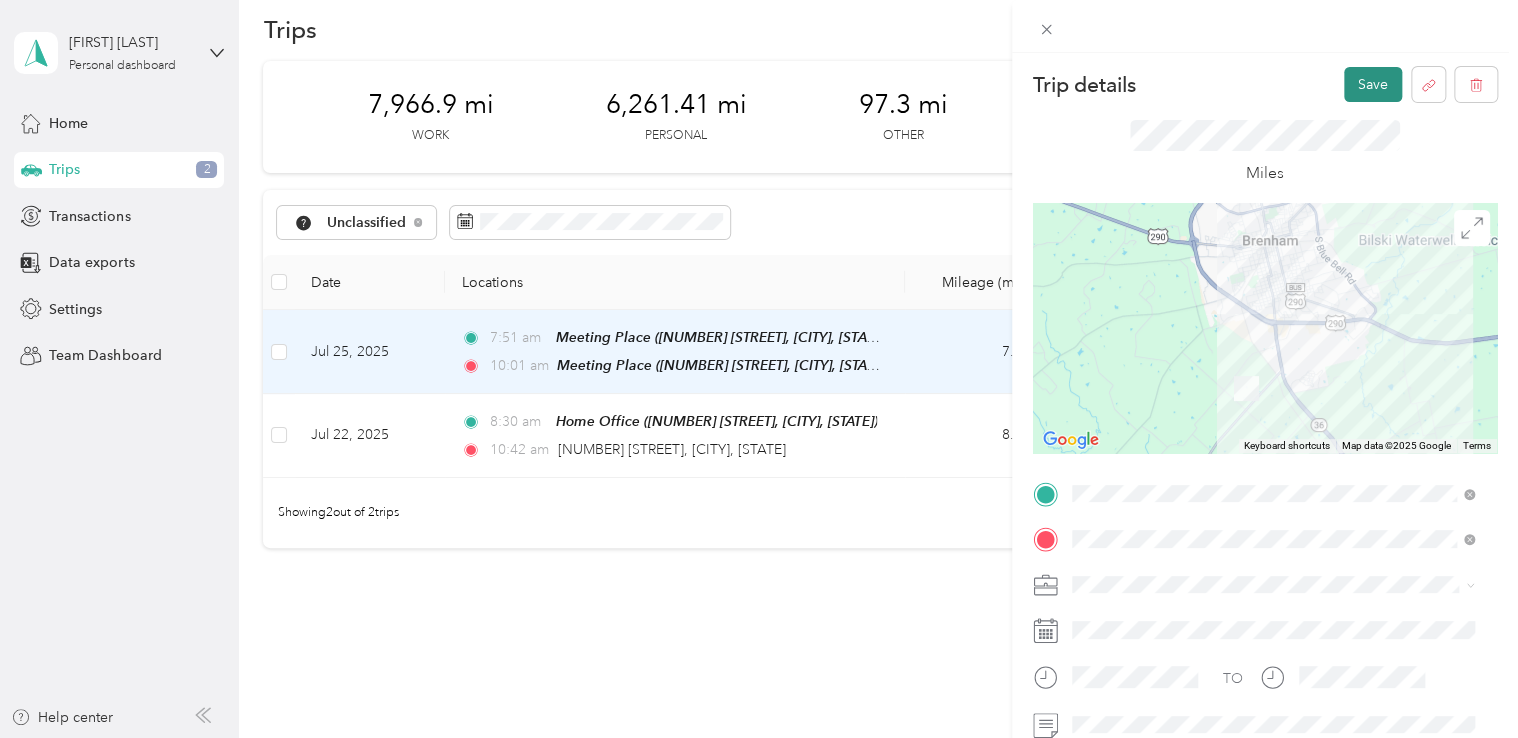 click on "Save" at bounding box center [1373, 84] 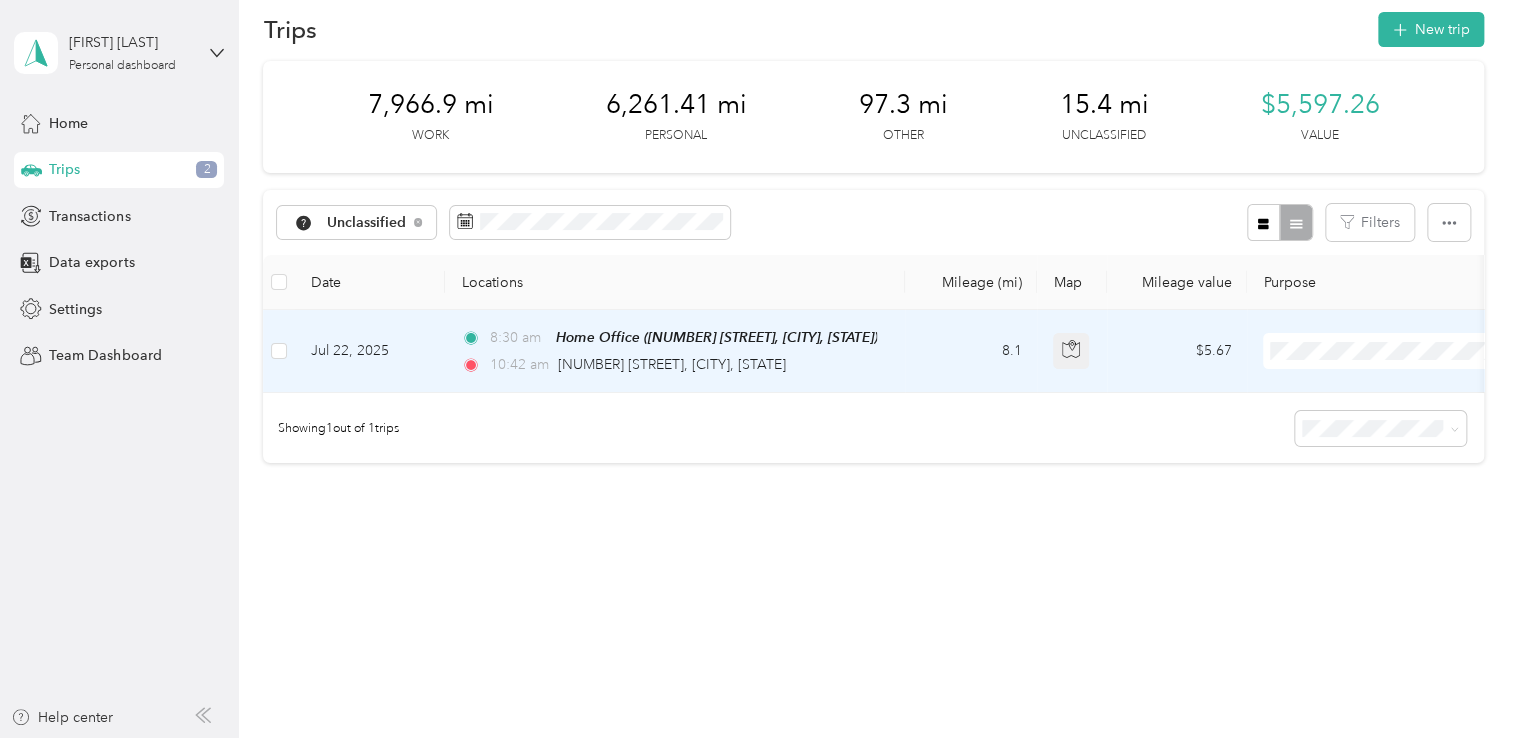 click 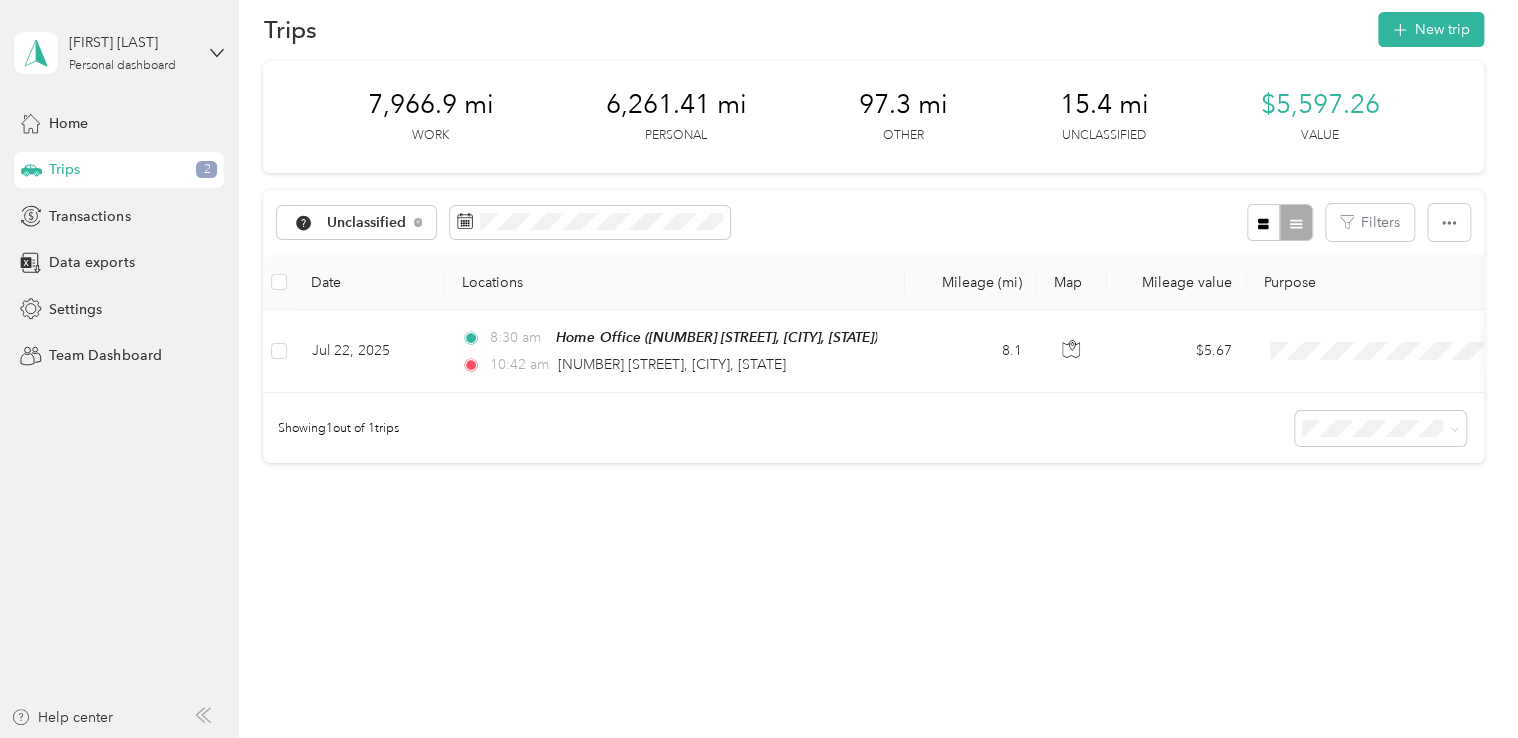 click on "Trips New trip 7,966.9   mi Work 6,261.41   mi Personal 97.3   mi Other 15.4   mi Unclassified $5,597.26 Value Unclassified Filters Date Locations Mileage (mi) Map Mileage value Purpose Track Method Report                                   Jul 22, 2025 8:30 am Home Office ([NUMBER] [STREET], [CITY], [STATE]) 10:42 am [NUMBER] [STREET], [CITY], [STATE] 8.1 $5.67 GPS -- Showing  1  out of   1  trips" at bounding box center (873, 307) 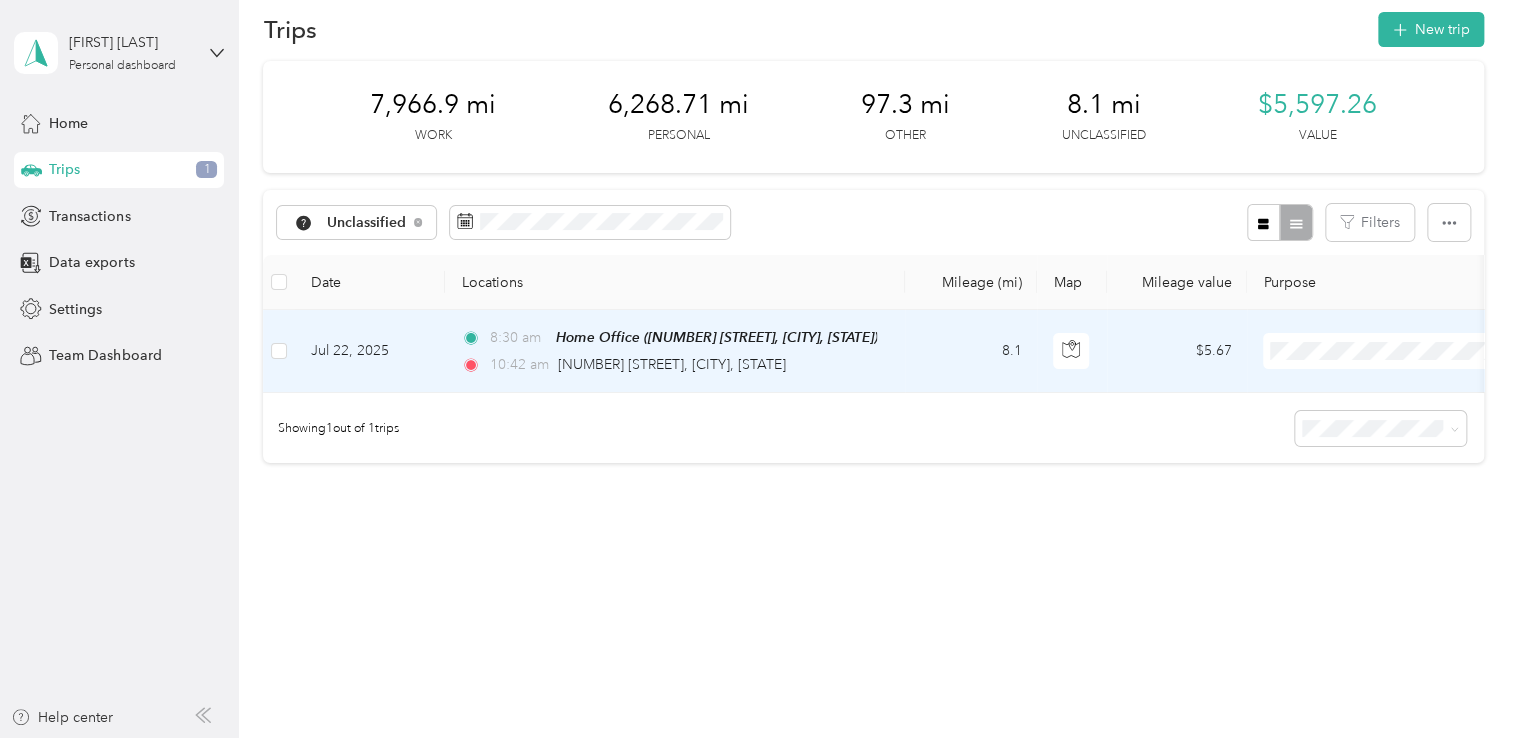 click on "8.1" at bounding box center [971, 351] 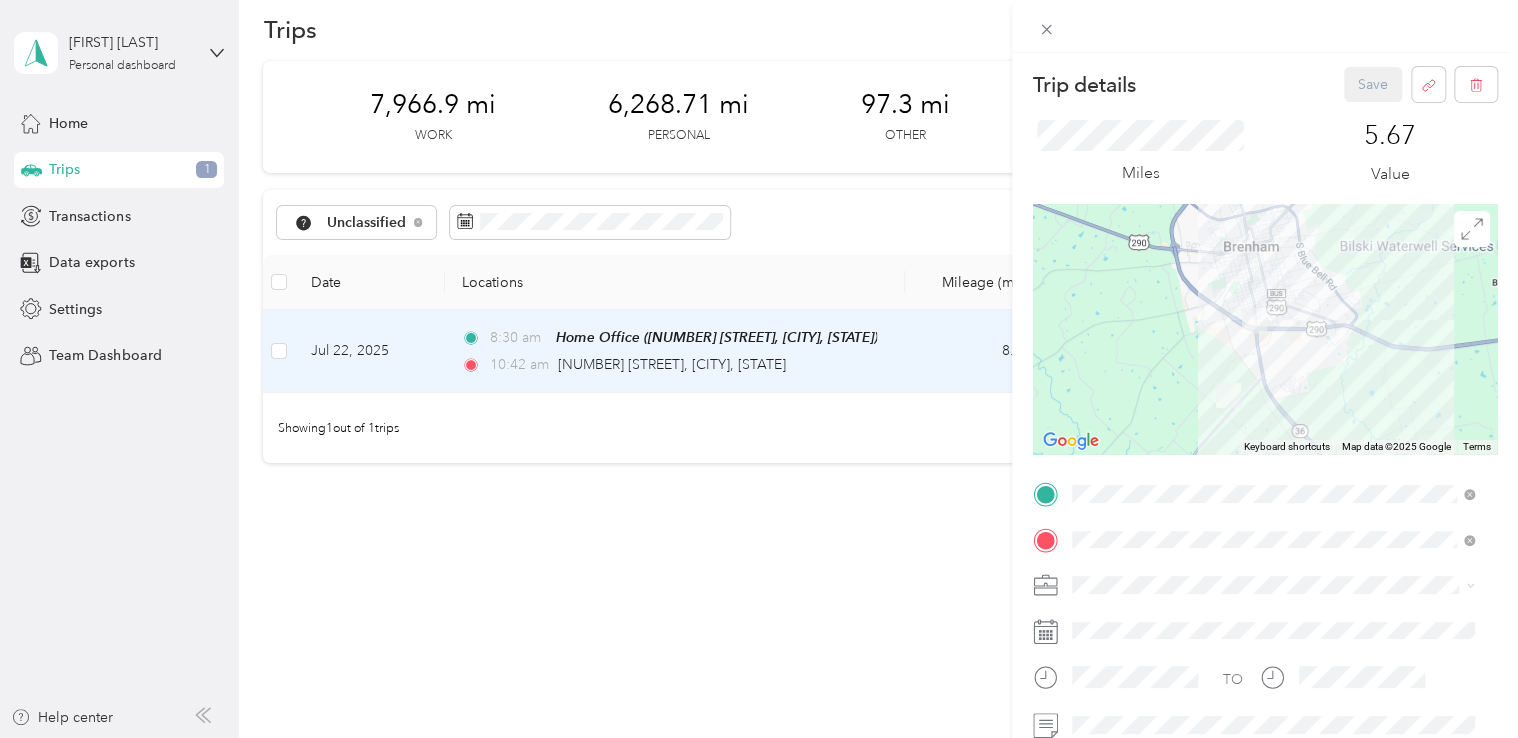 click on "Personal" at bounding box center (1273, 332) 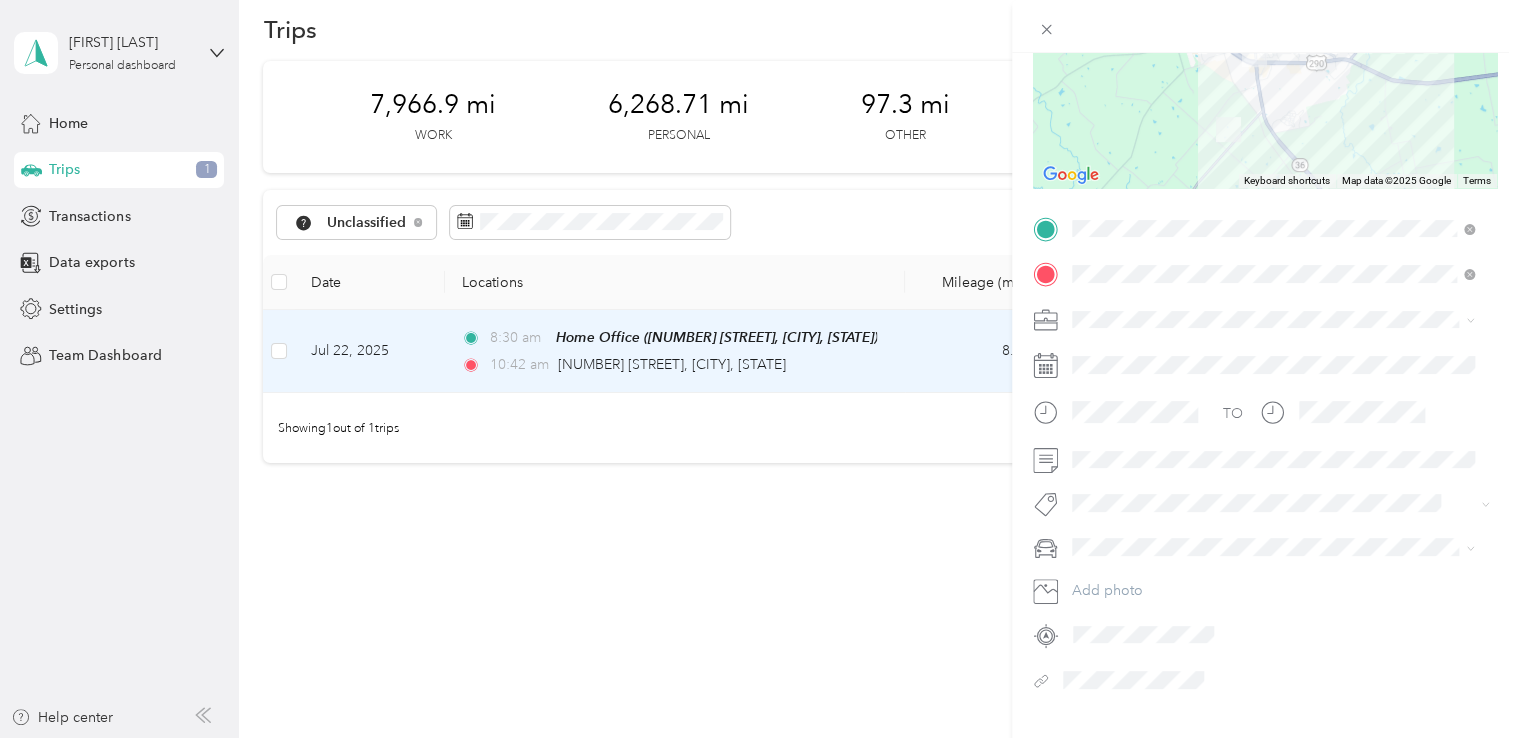 scroll, scrollTop: 300, scrollLeft: 0, axis: vertical 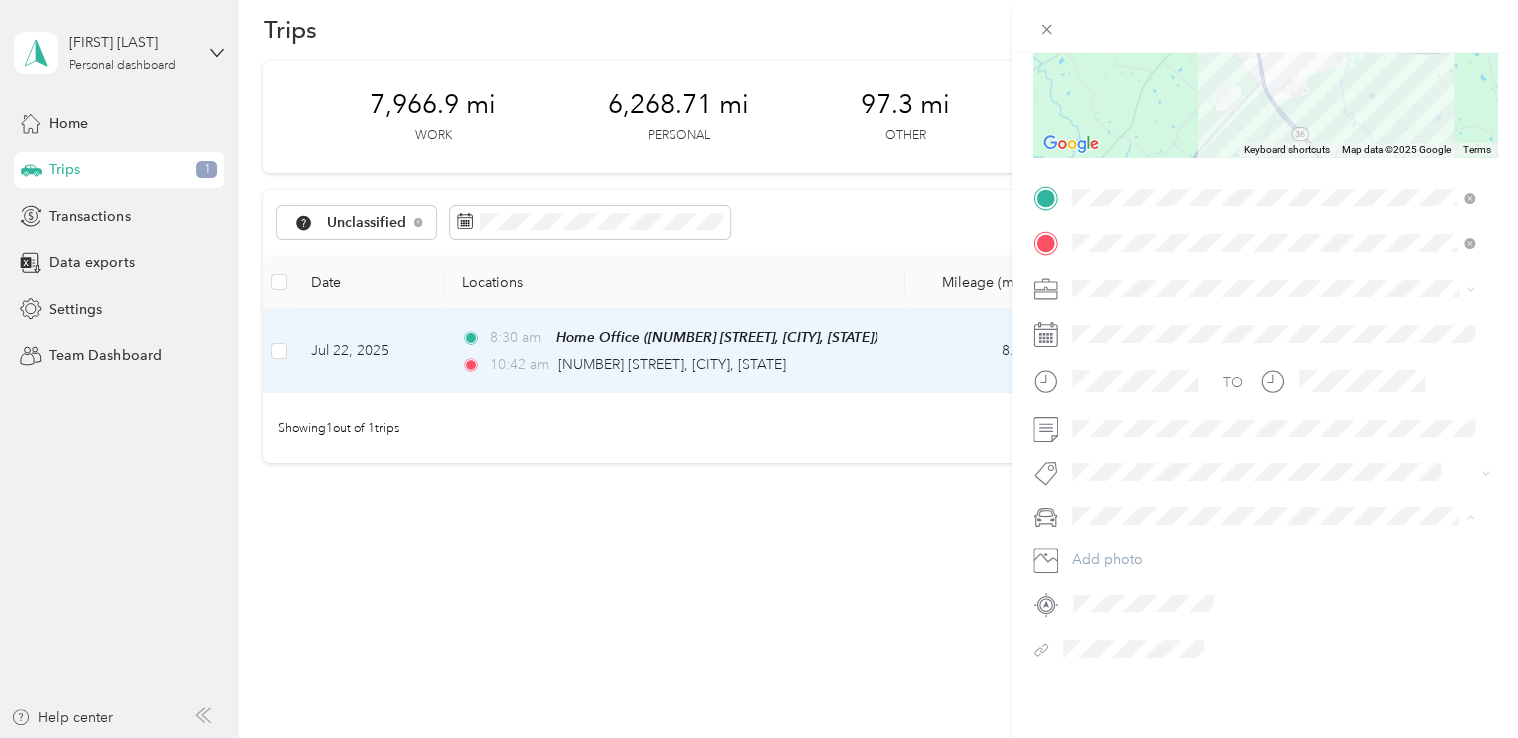 click on "Yellow Fever" at bounding box center [1273, 547] 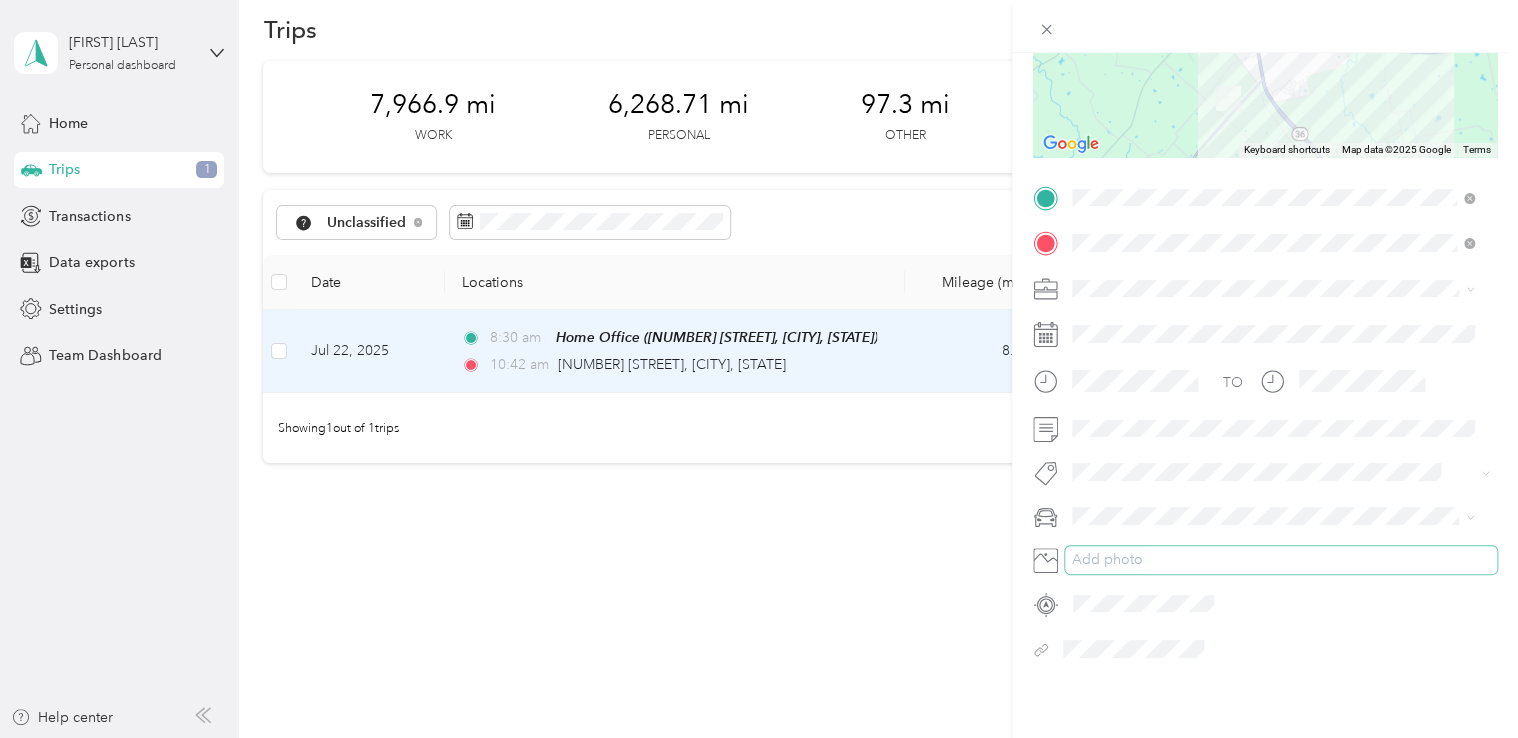 scroll, scrollTop: 310, scrollLeft: 0, axis: vertical 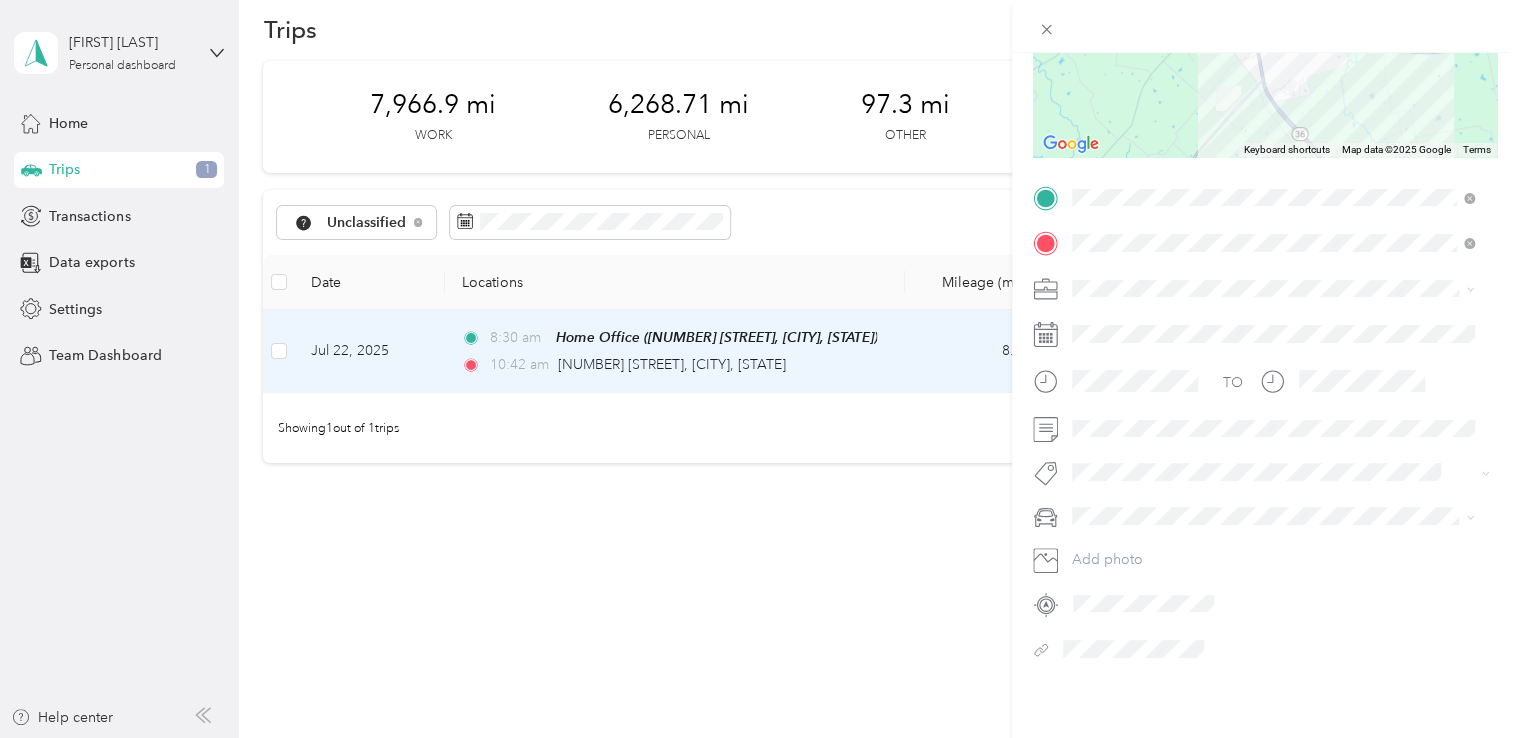 click on "Trip details Save This trip cannot be edited because it is either under review, approved, or paid. Contact your Team Manager to edit it. Miles To navigate the map with touch gestures double-tap and hold your finger on the map, then drag the map. ← Move left → Move right ↑ Move up ↓ Move down + Zoom in - Zoom out Home Jump left by 75% End Jump right by 75% Page Up Jump up by 75% Page Down Jump down by 75% Keyboard shortcuts Map Data Map data ©2025 Google Map data ©2025 Google 2 km  Click to toggle between metric and imperial units Terms Report a map error TO Add photo" at bounding box center (759, 369) 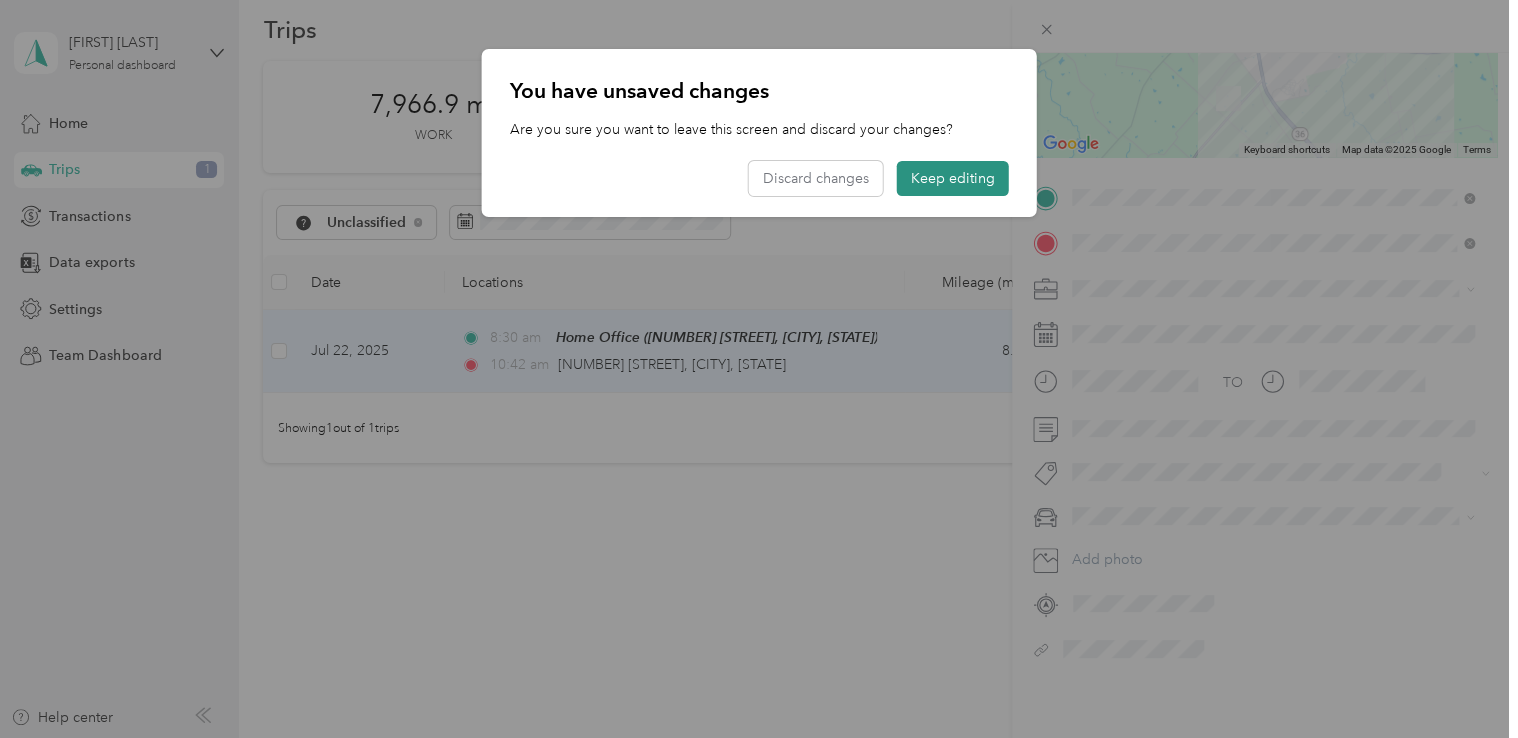 click on "Keep editing" at bounding box center [953, 178] 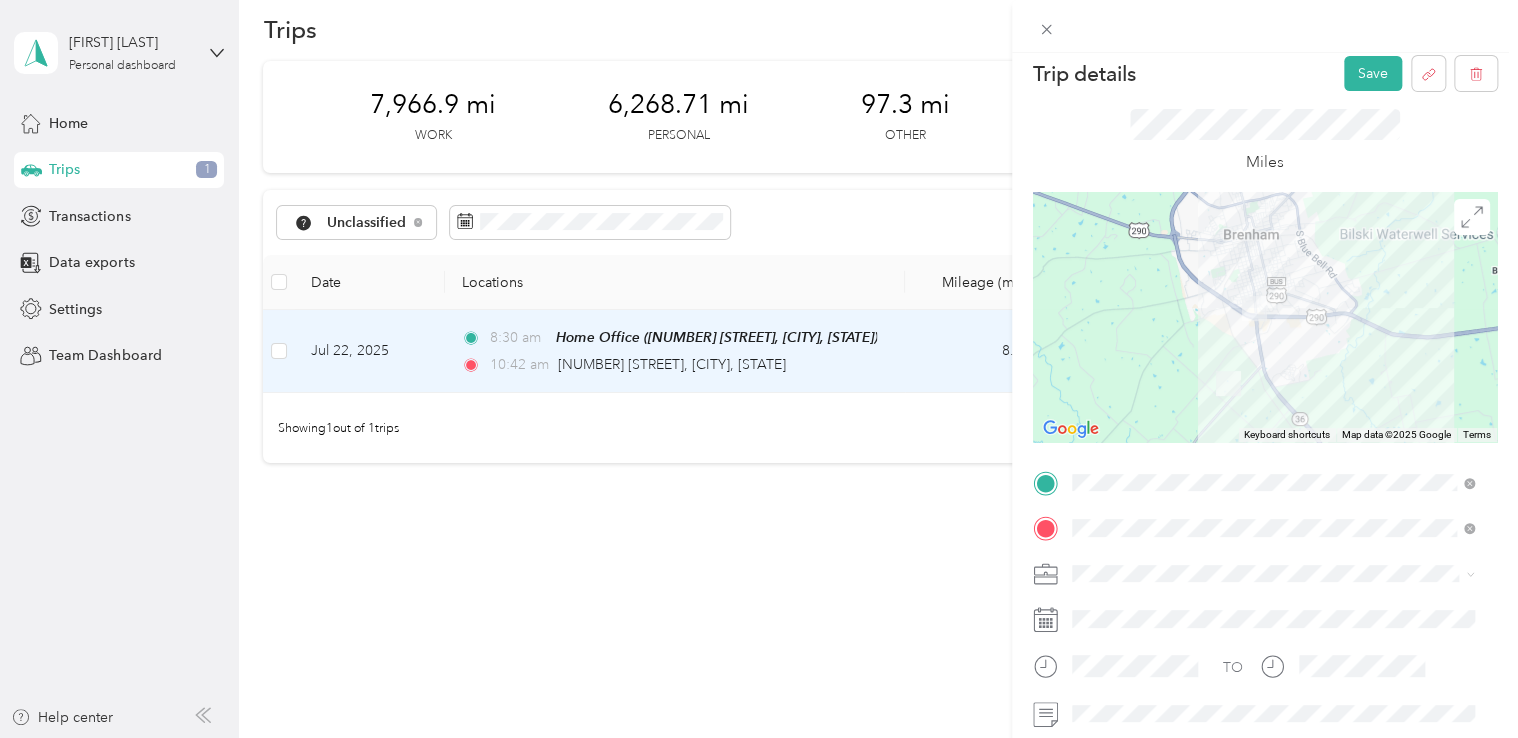 scroll, scrollTop: 0, scrollLeft: 0, axis: both 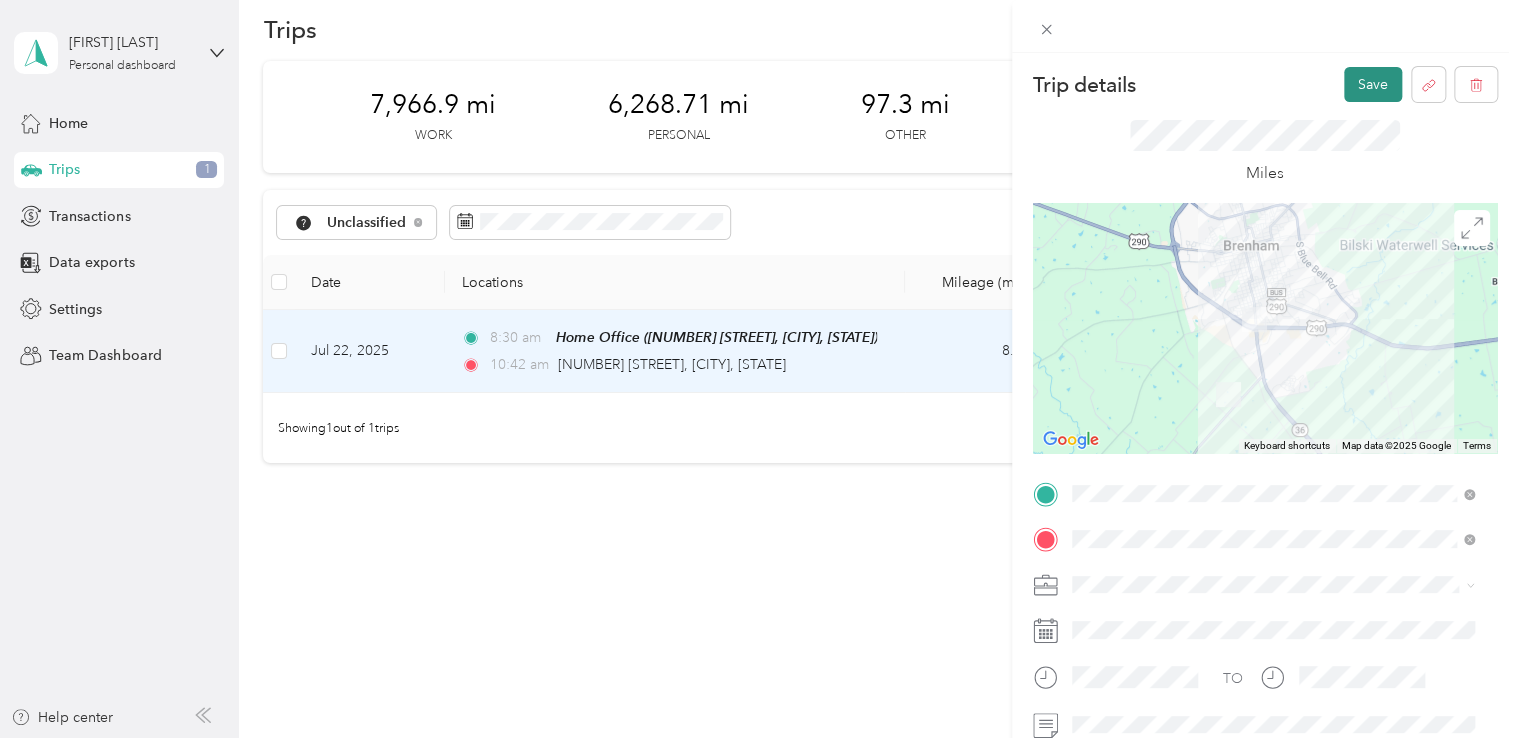 click on "Save" at bounding box center (1373, 84) 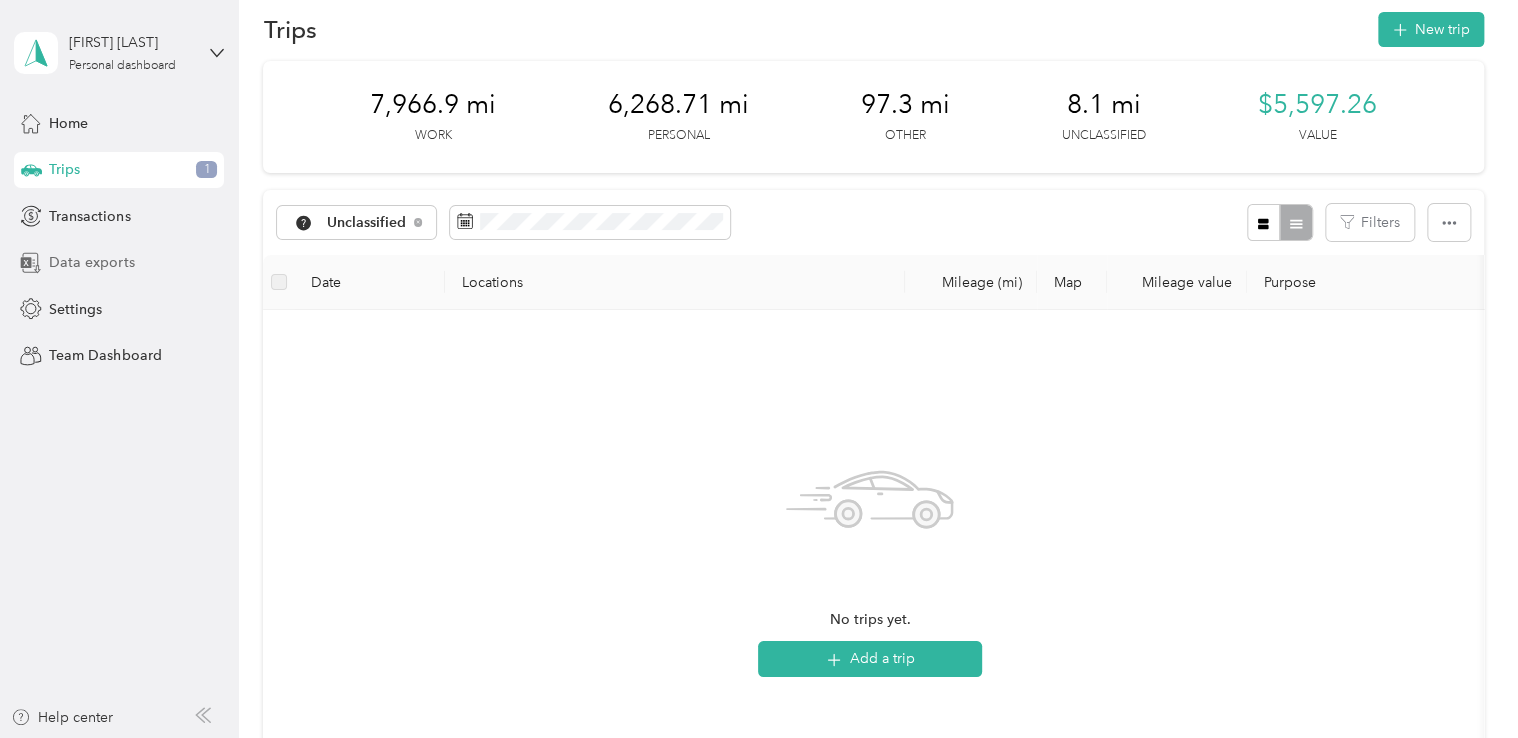 click on "Data exports" at bounding box center [91, 262] 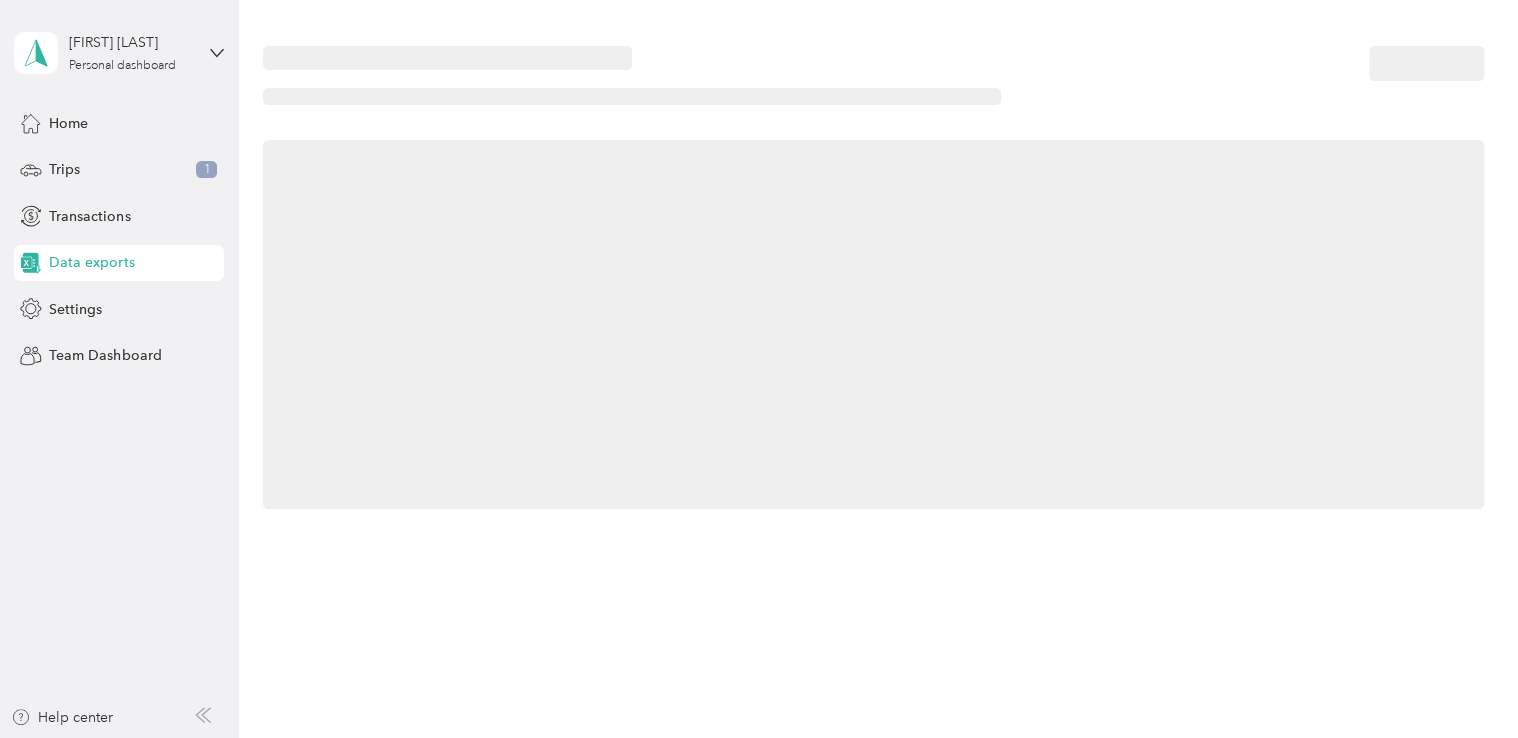 scroll, scrollTop: 0, scrollLeft: 0, axis: both 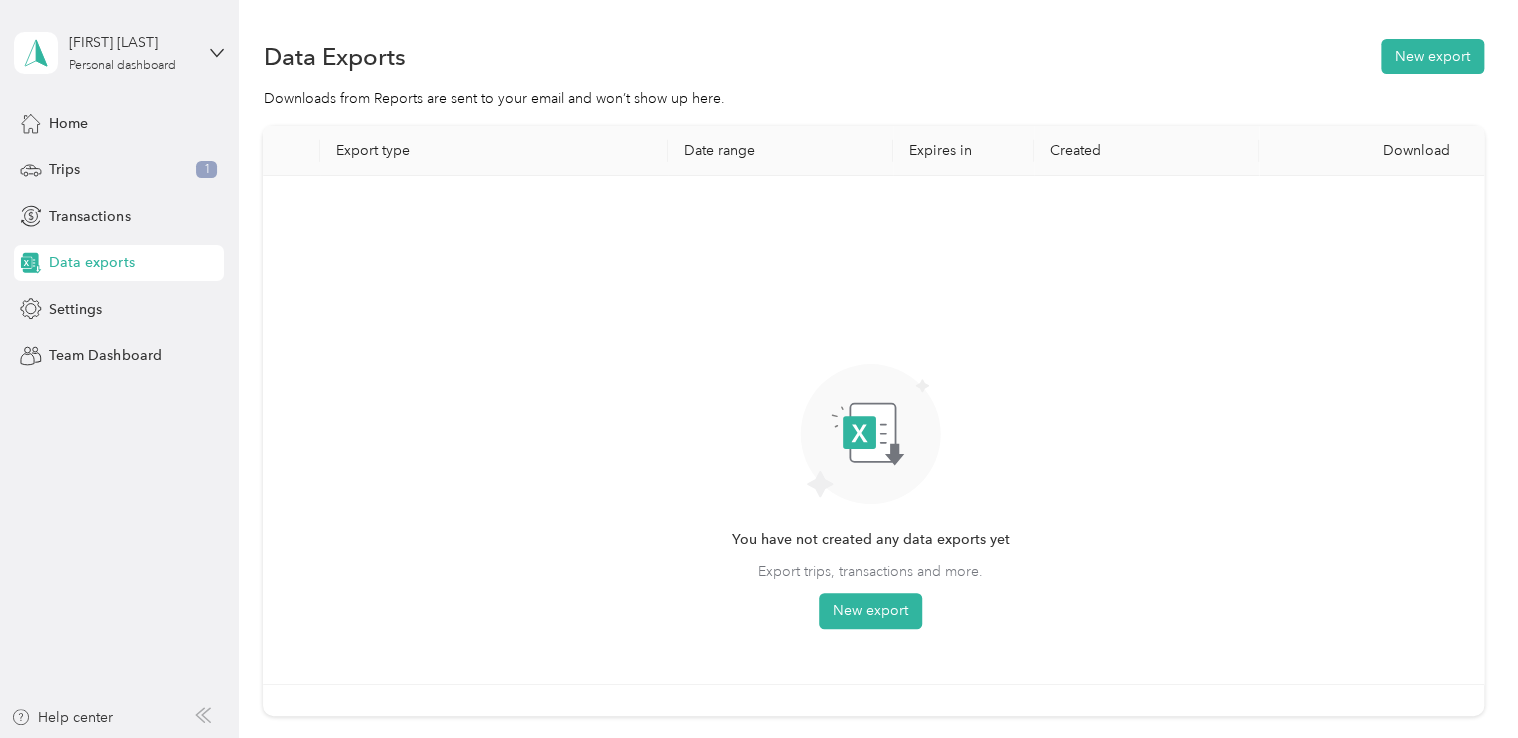 click on "Date range" at bounding box center (780, 151) 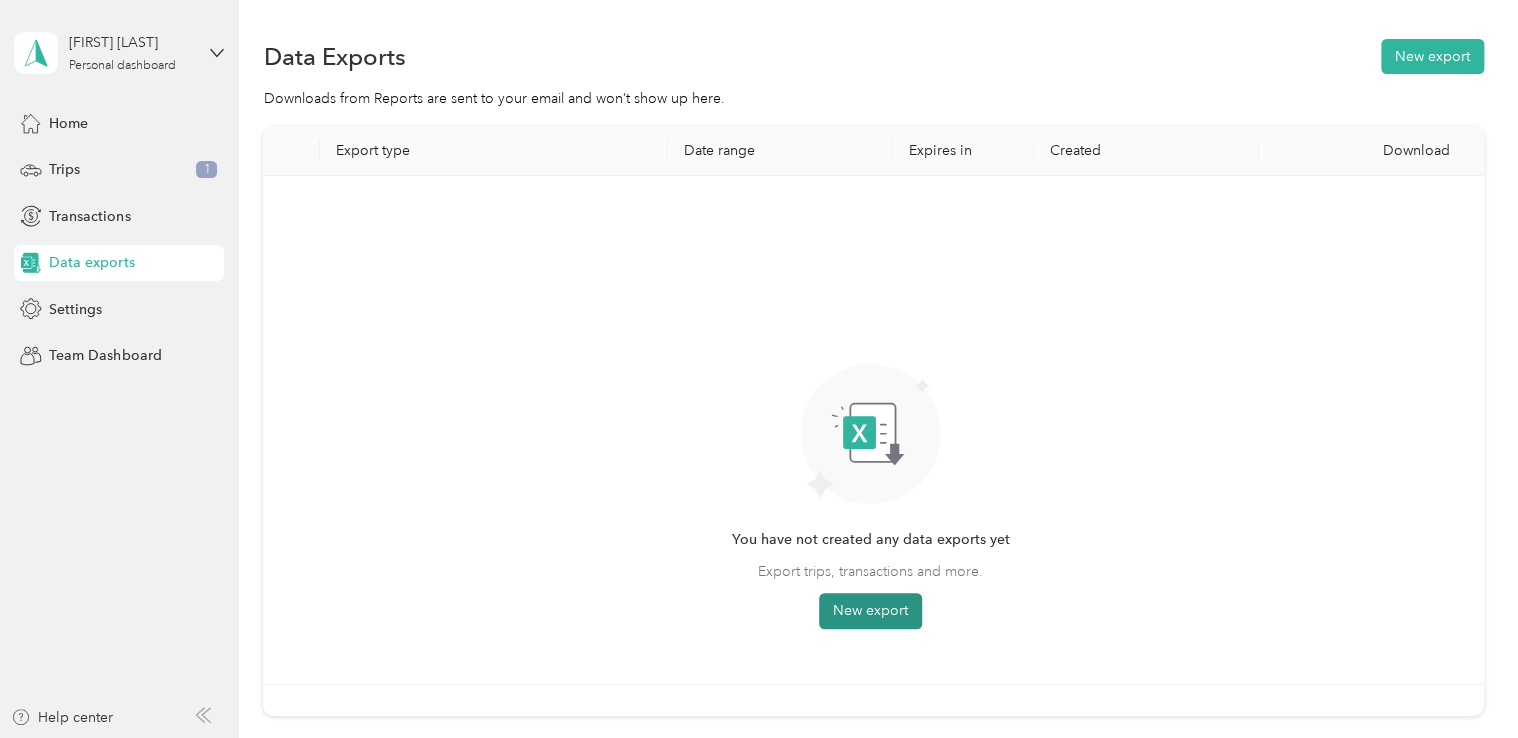 click on "New export" at bounding box center [870, 611] 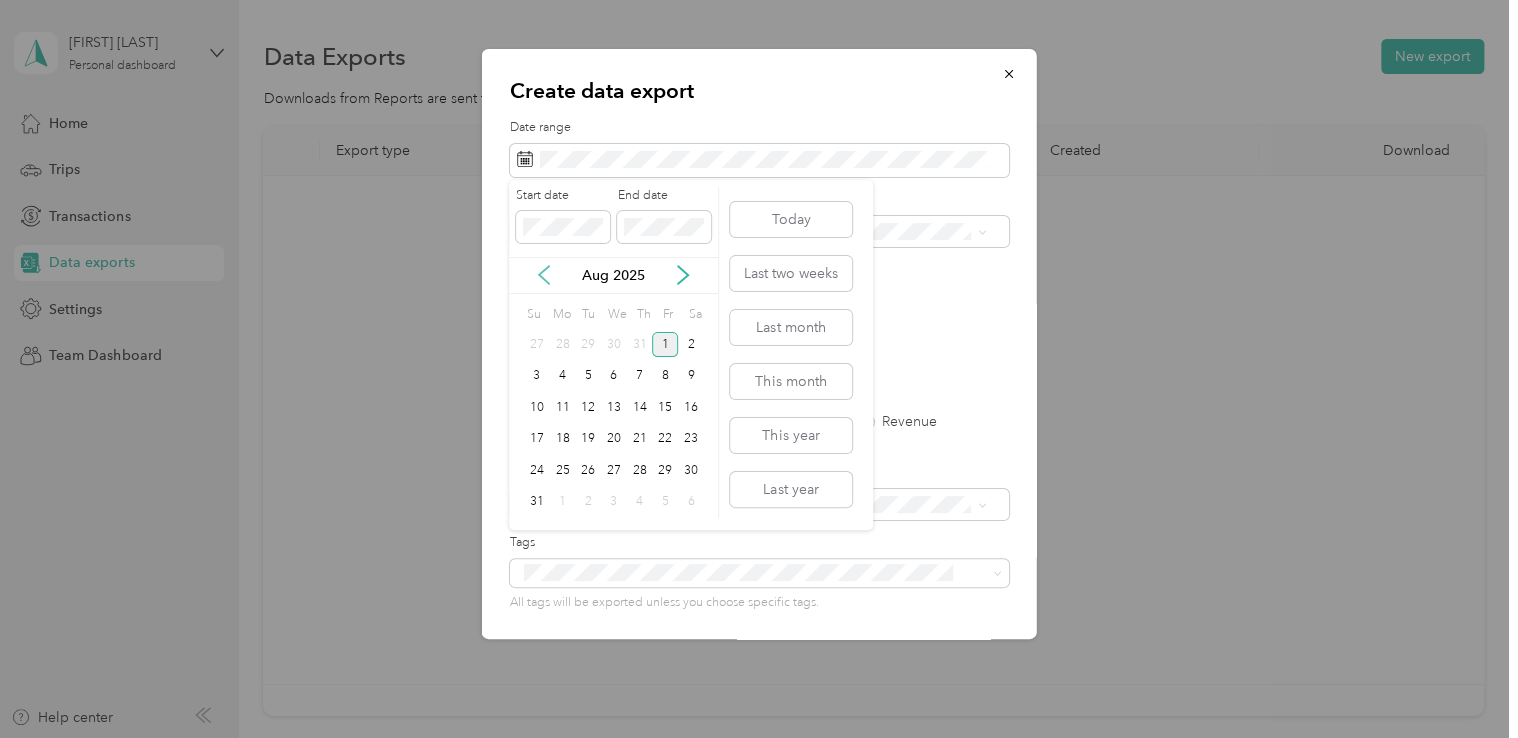 click 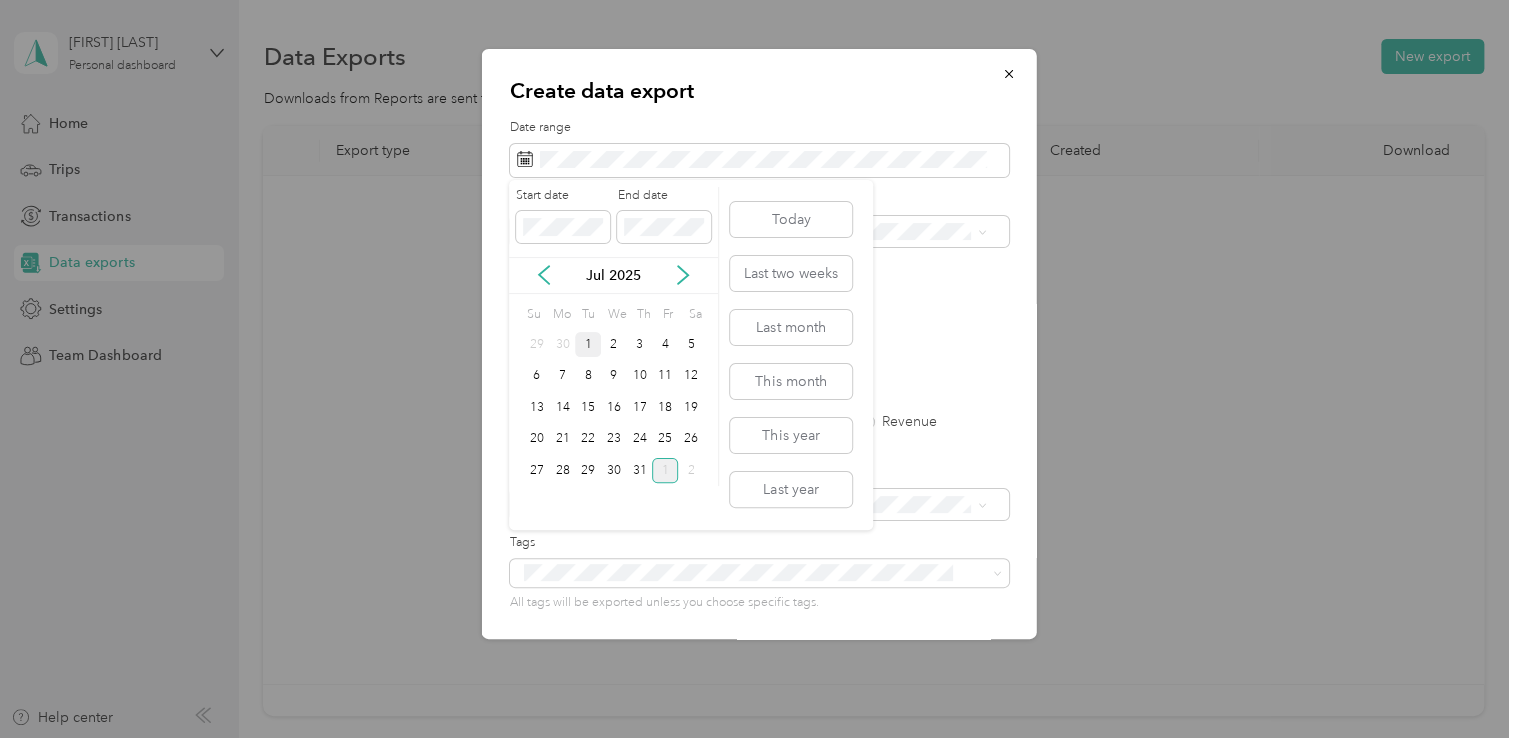 click on "1" at bounding box center (588, 344) 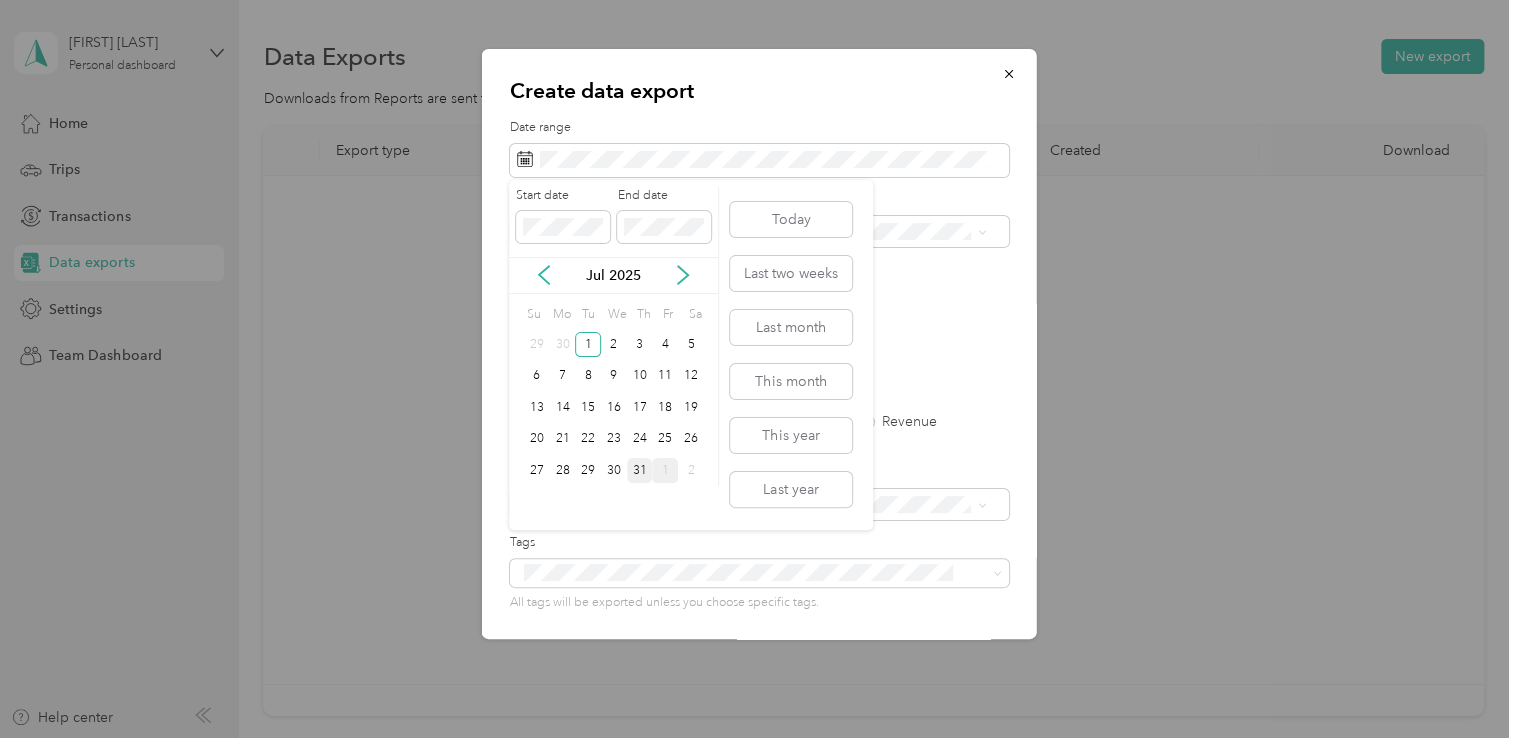 click on "31" at bounding box center [640, 470] 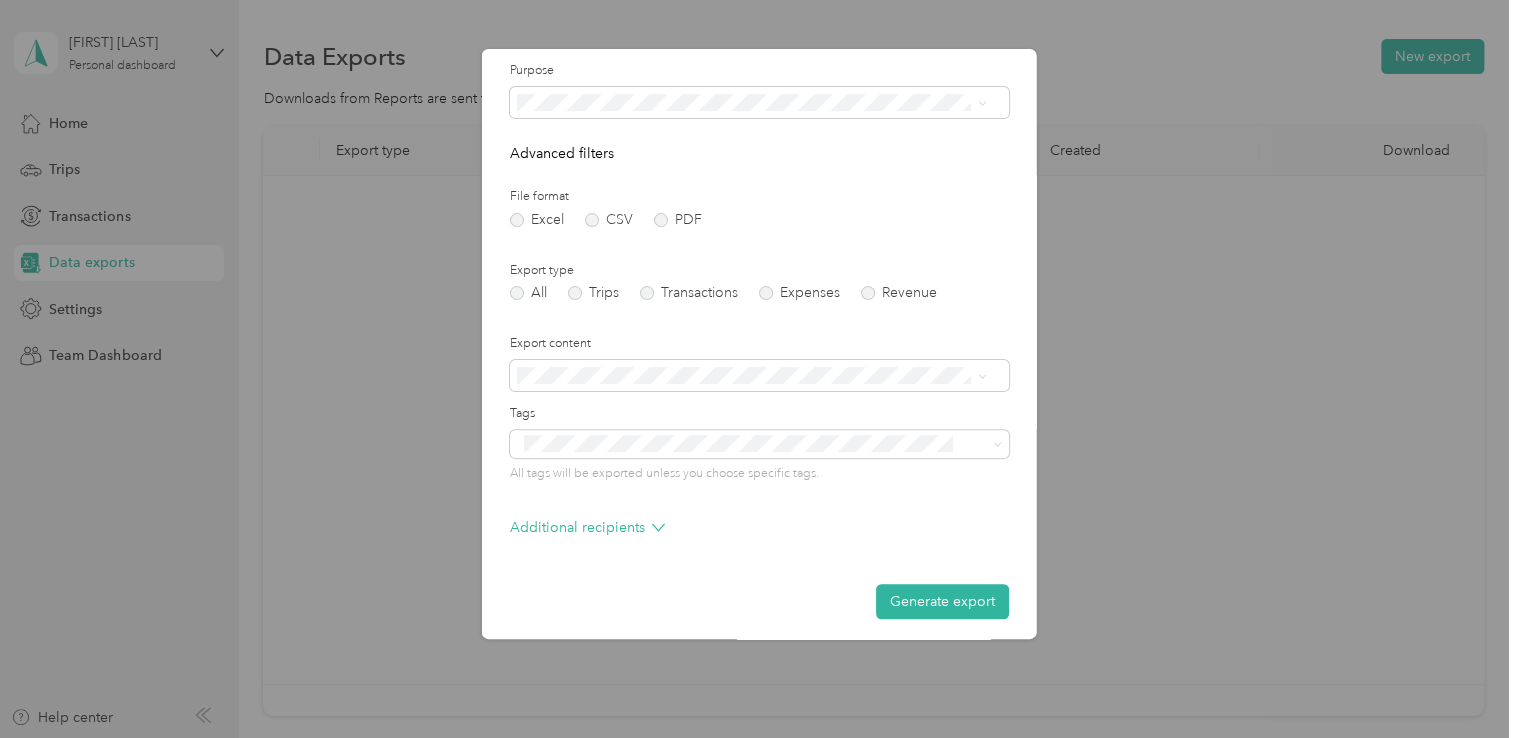 scroll, scrollTop: 136, scrollLeft: 0, axis: vertical 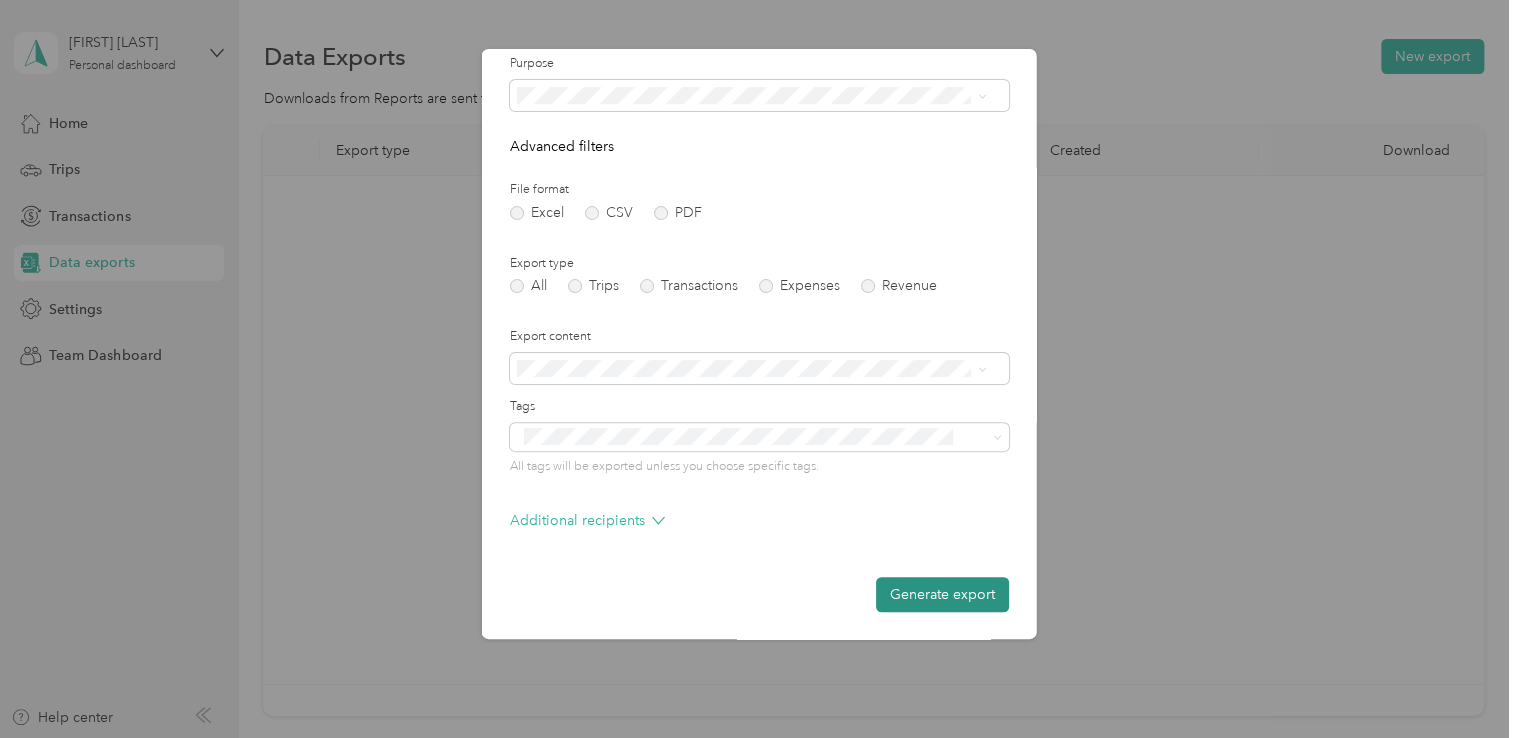 click on "Generate export" at bounding box center [942, 594] 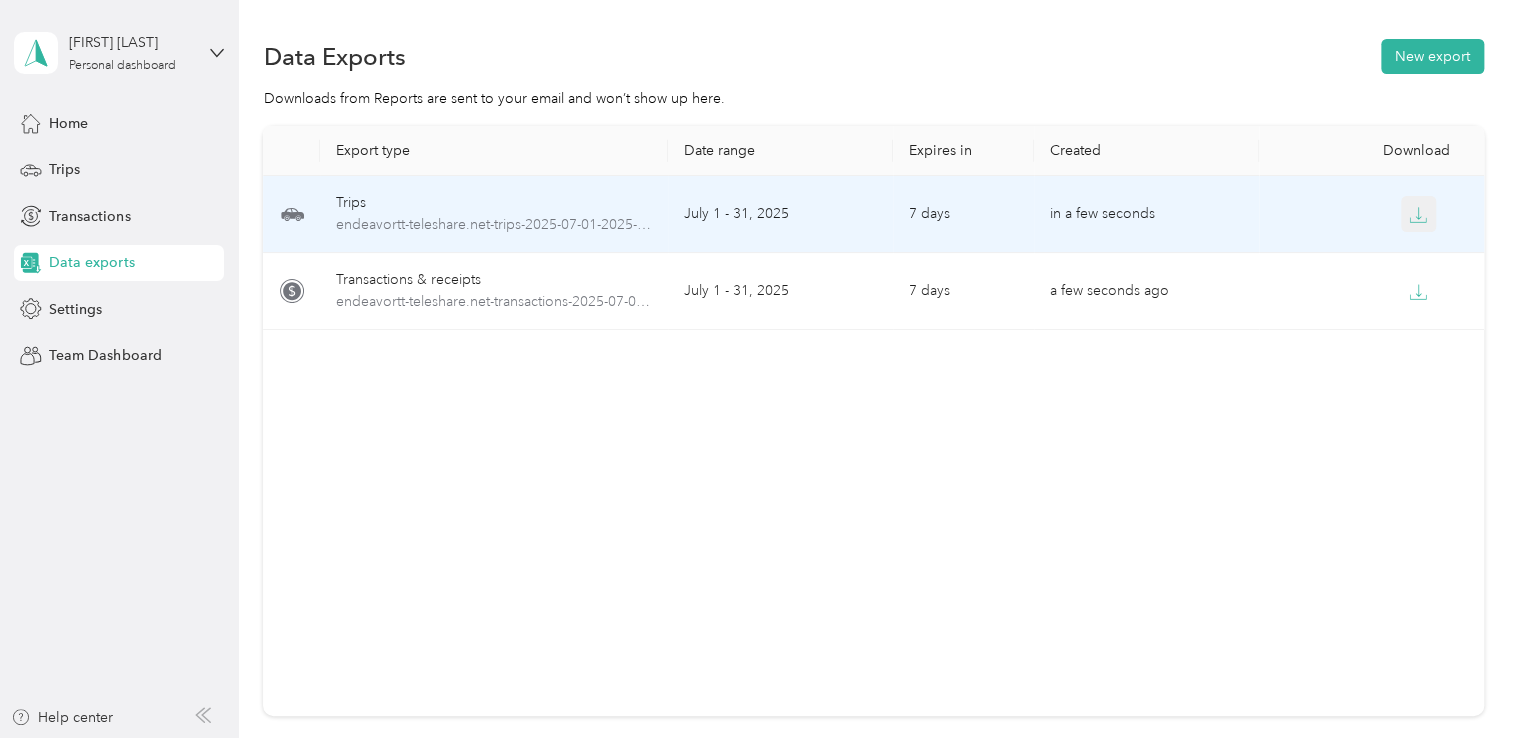 click 